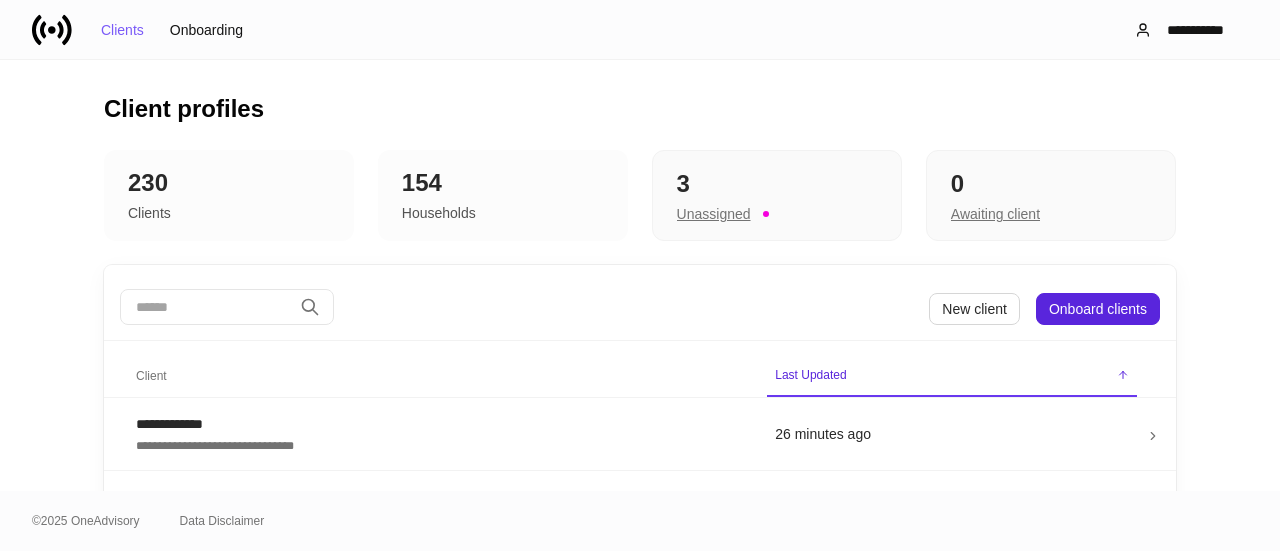 scroll, scrollTop: 0, scrollLeft: 0, axis: both 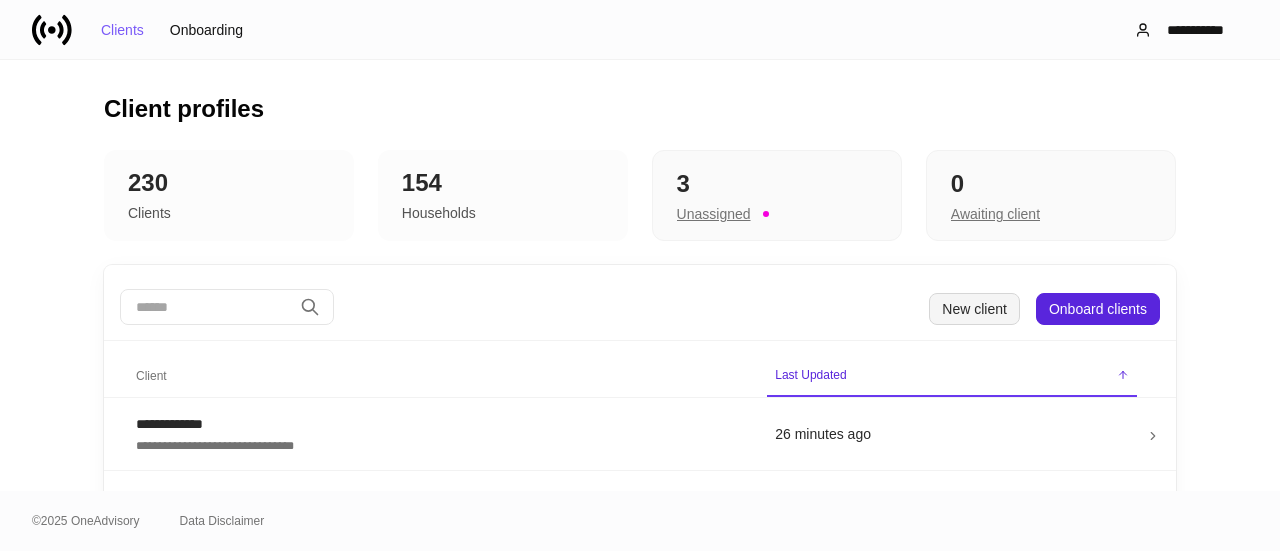 click on "New client" at bounding box center [974, 309] 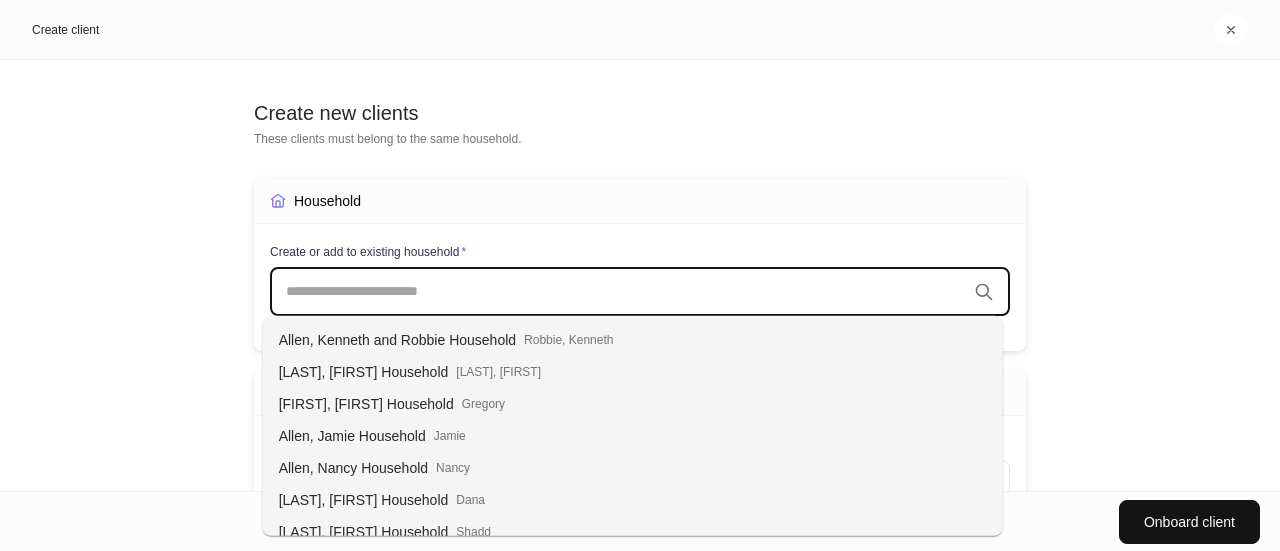 click at bounding box center [626, 292] 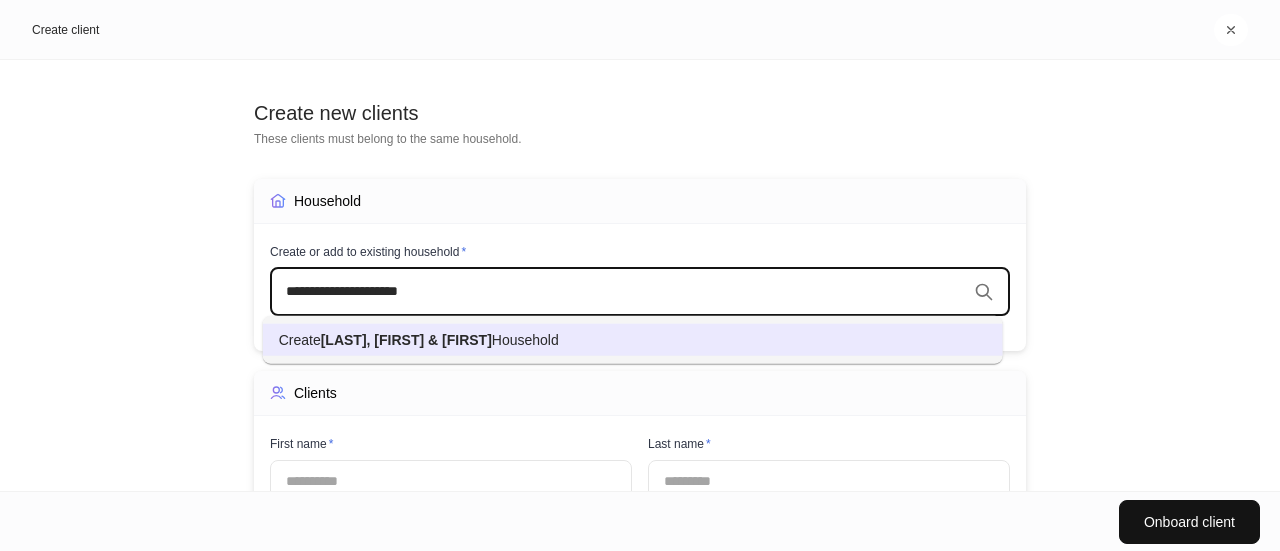 click on "Household" at bounding box center [525, 340] 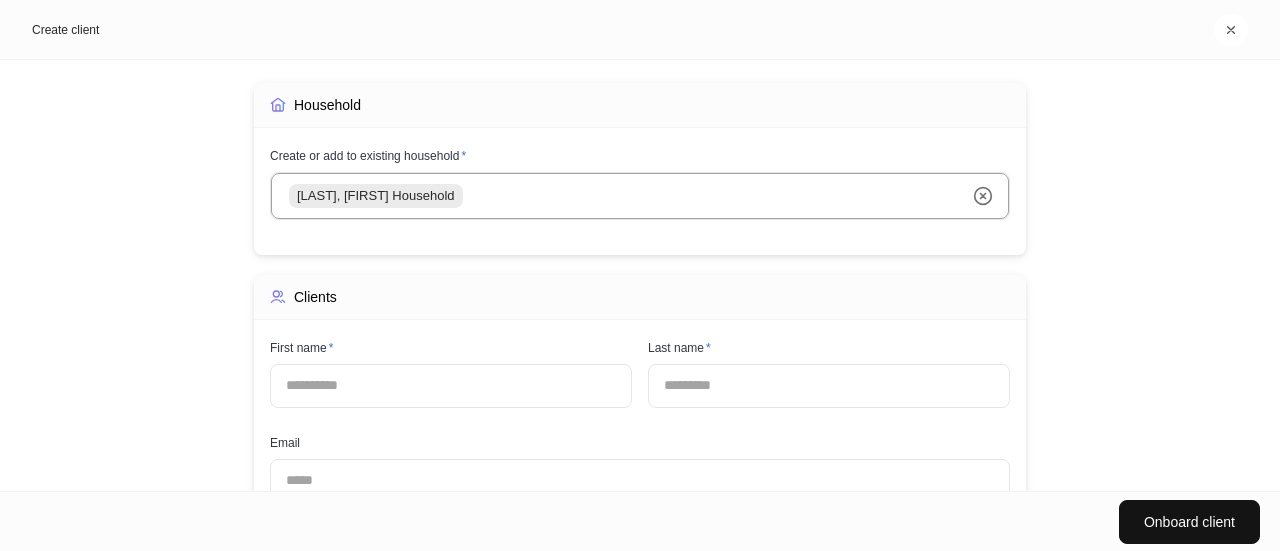 scroll, scrollTop: 200, scrollLeft: 0, axis: vertical 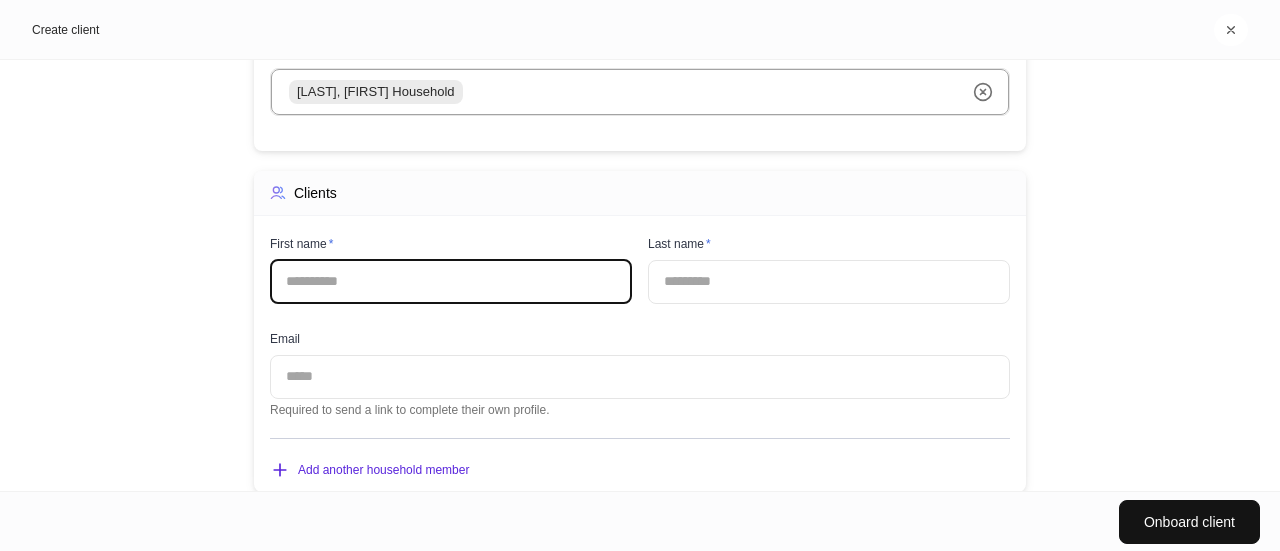 click at bounding box center [451, 282] 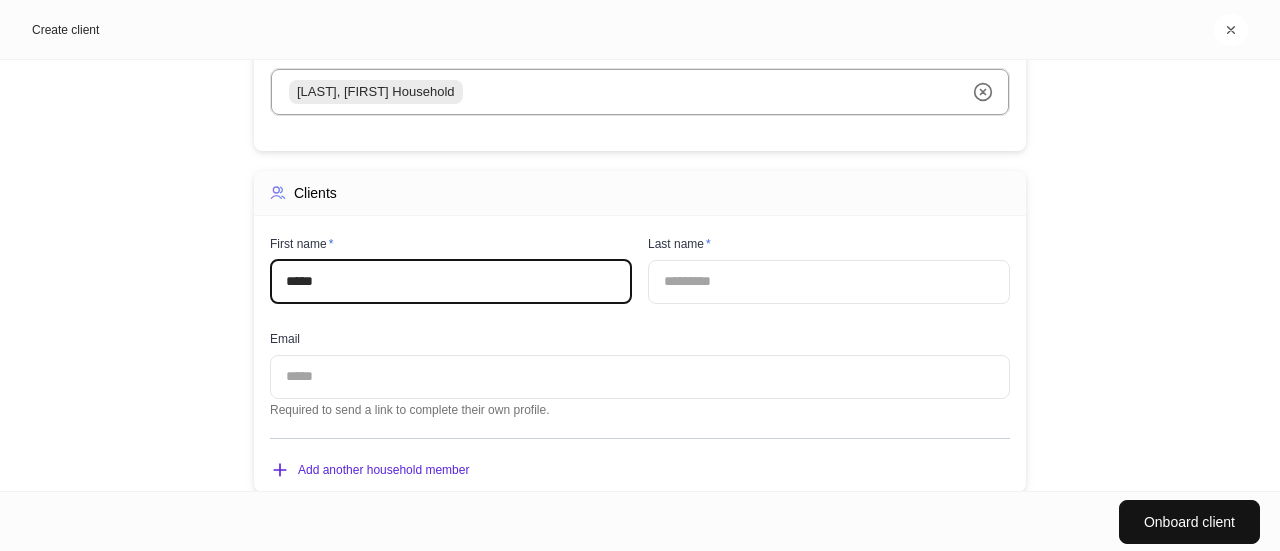type on "*****" 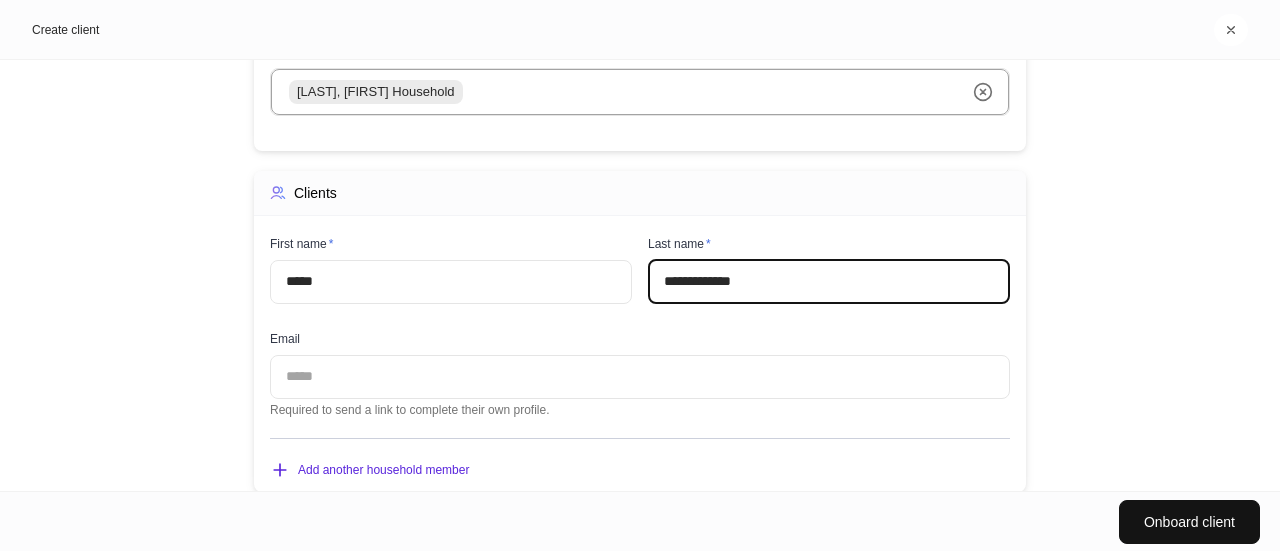 type on "**********" 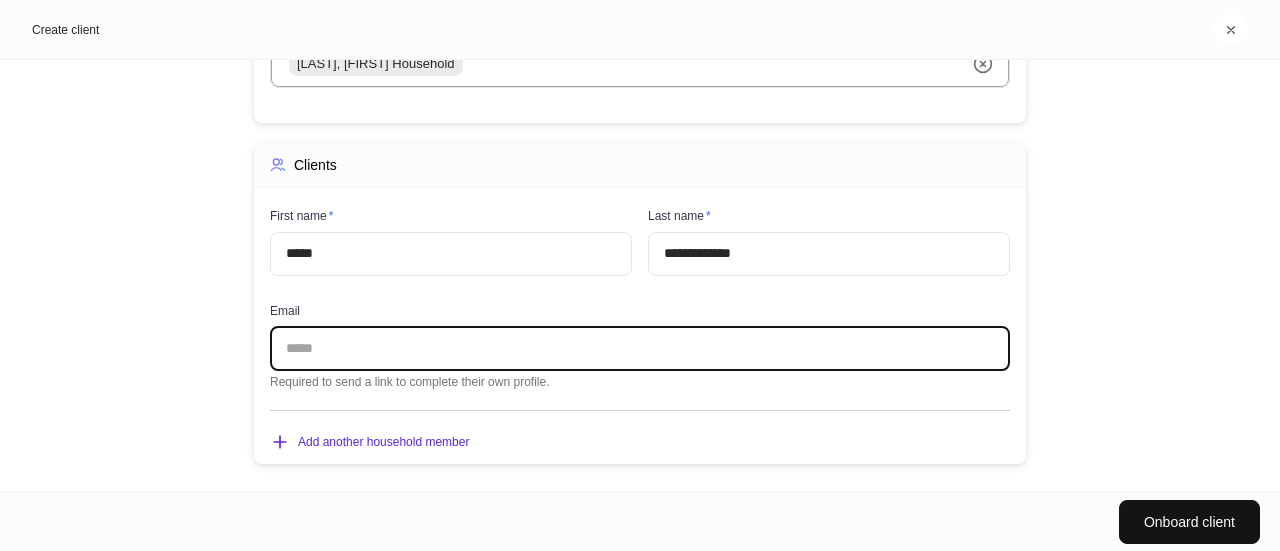 scroll, scrollTop: 242, scrollLeft: 0, axis: vertical 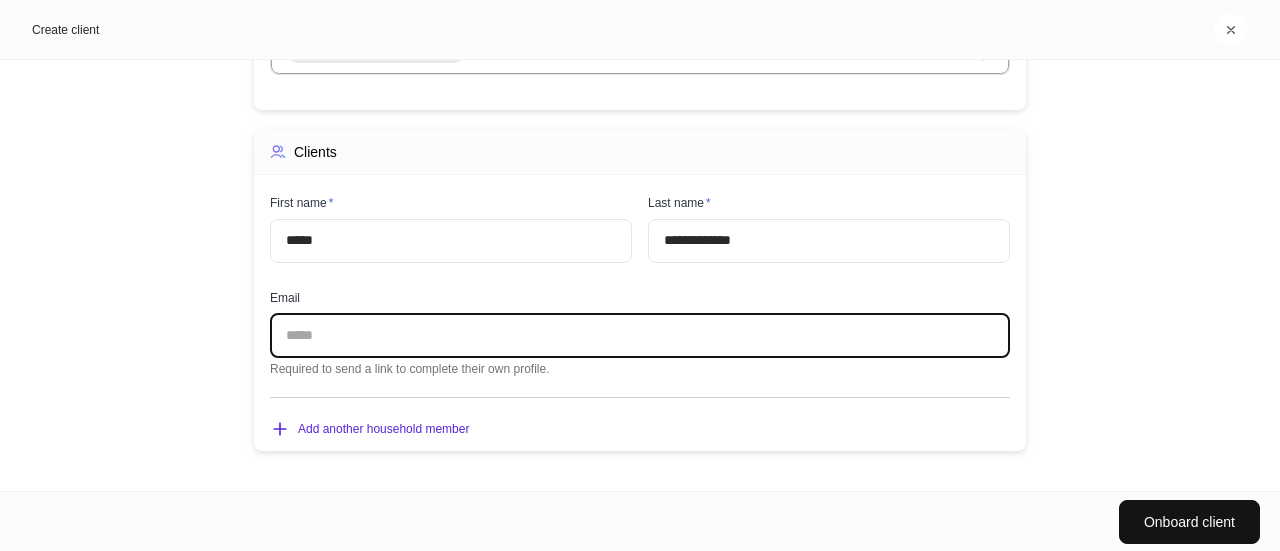 click at bounding box center [640, 336] 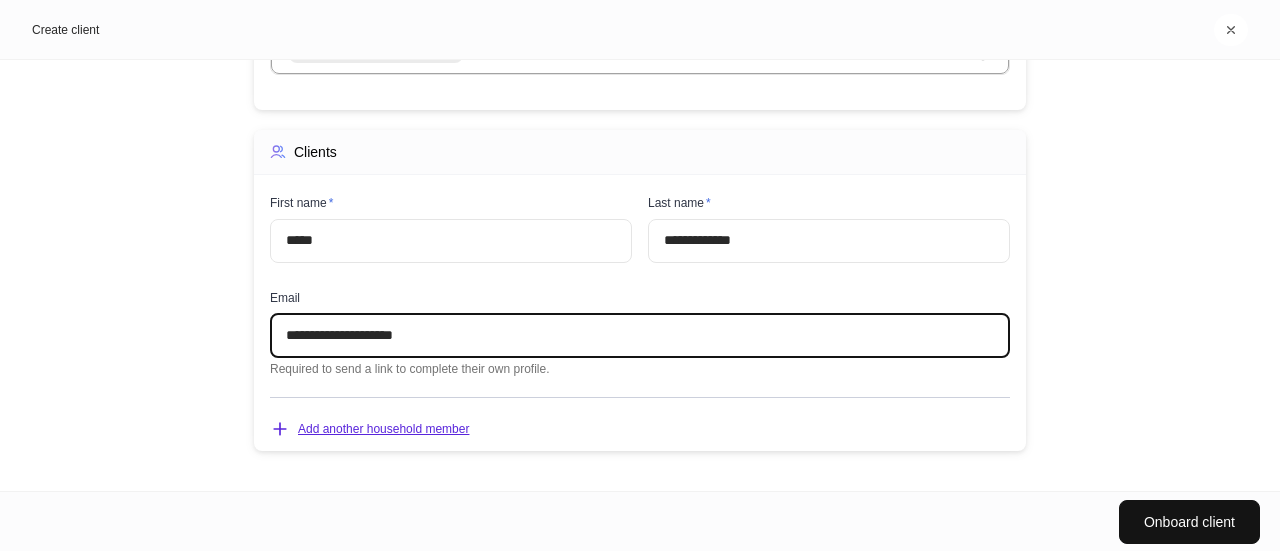 type on "**********" 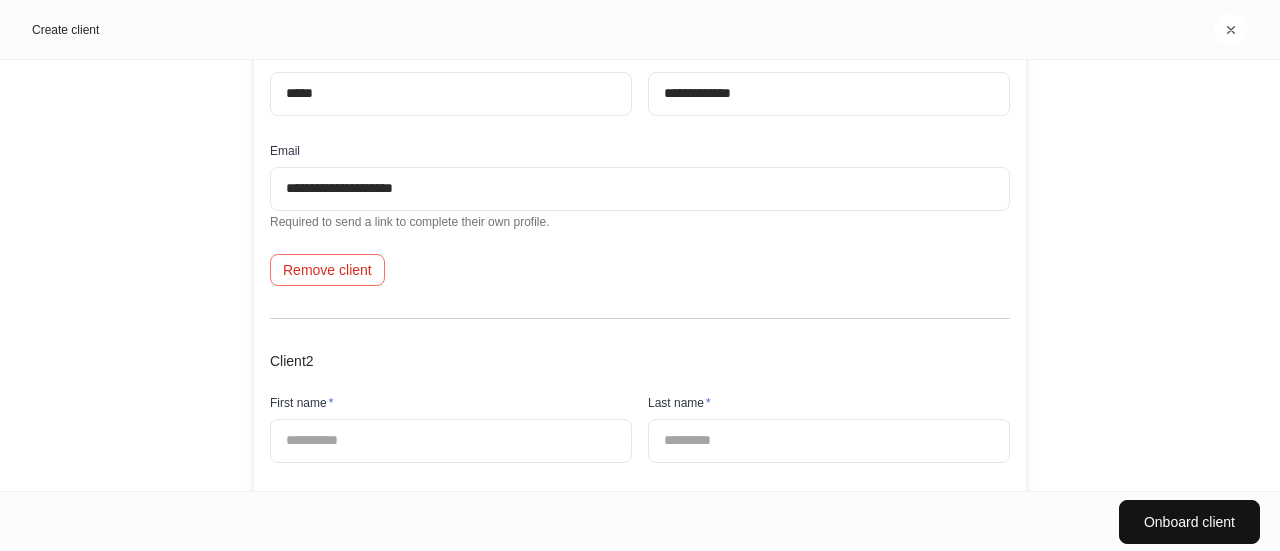 scroll, scrollTop: 442, scrollLeft: 0, axis: vertical 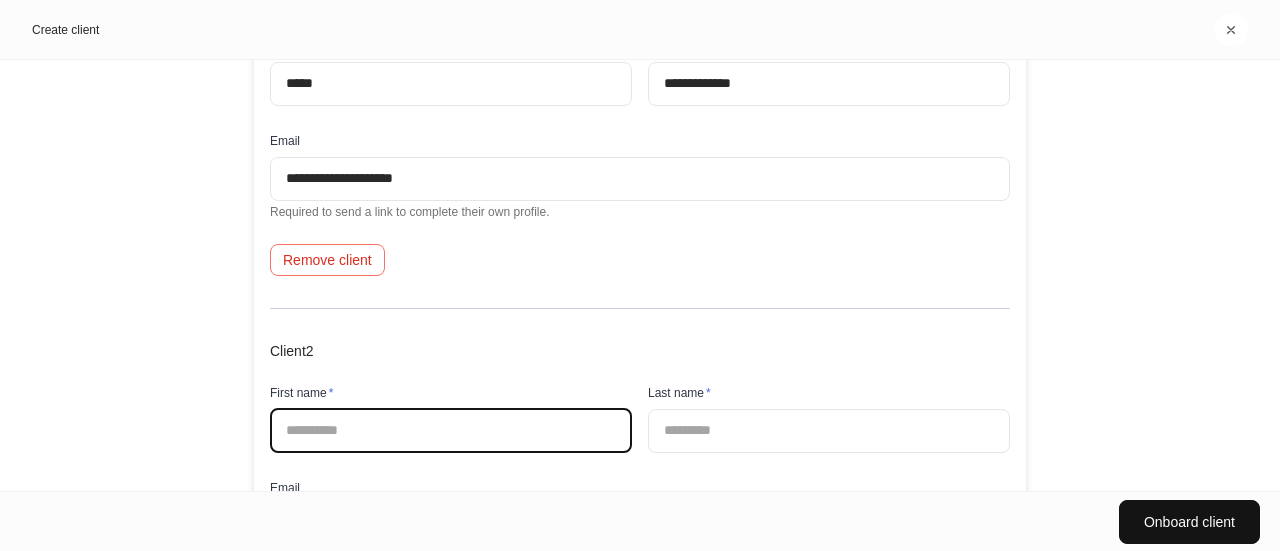click at bounding box center (451, 431) 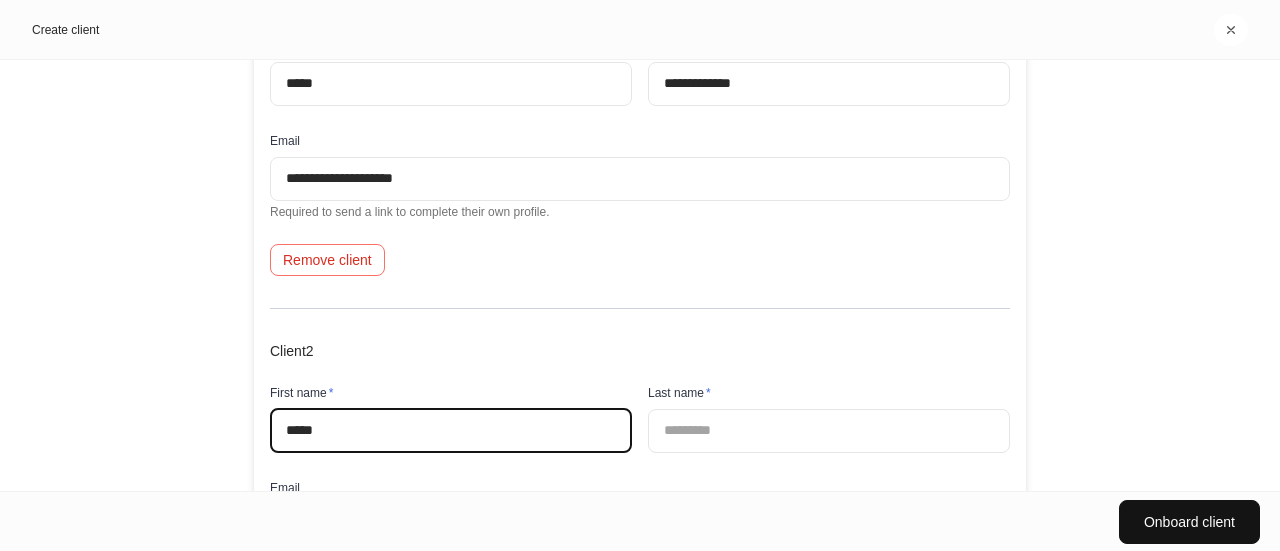 type on "*****" 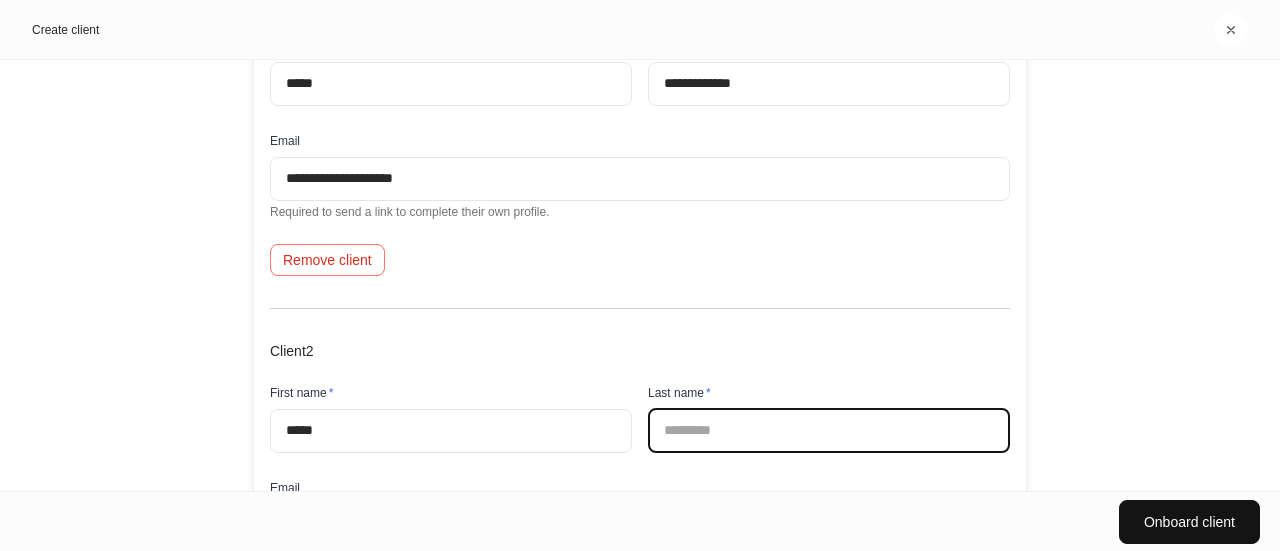 scroll, scrollTop: 689, scrollLeft: 0, axis: vertical 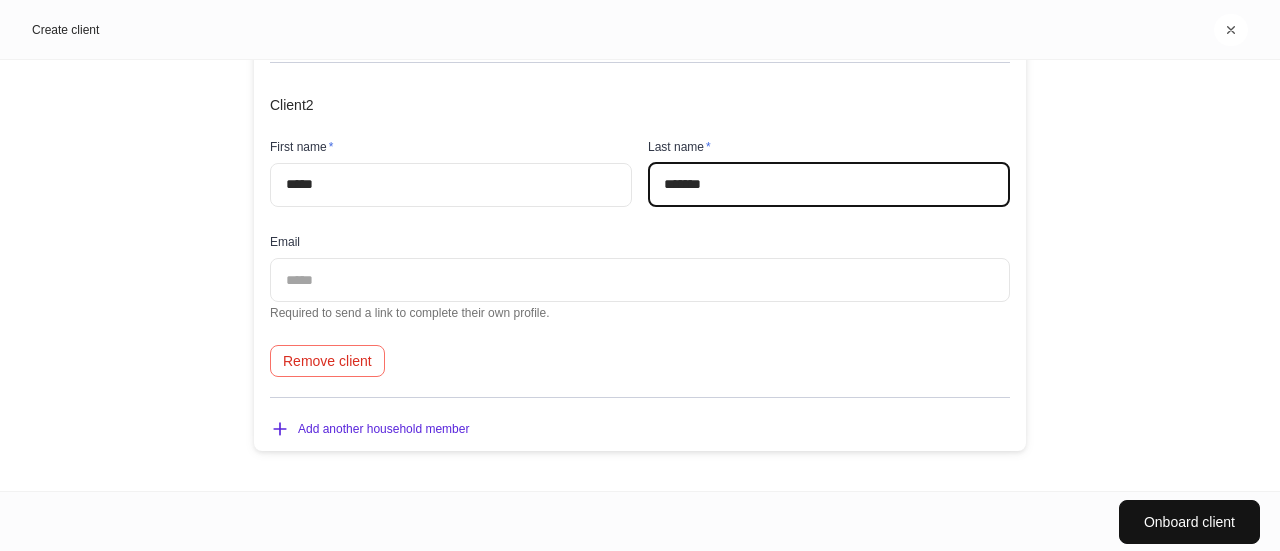 type on "*******" 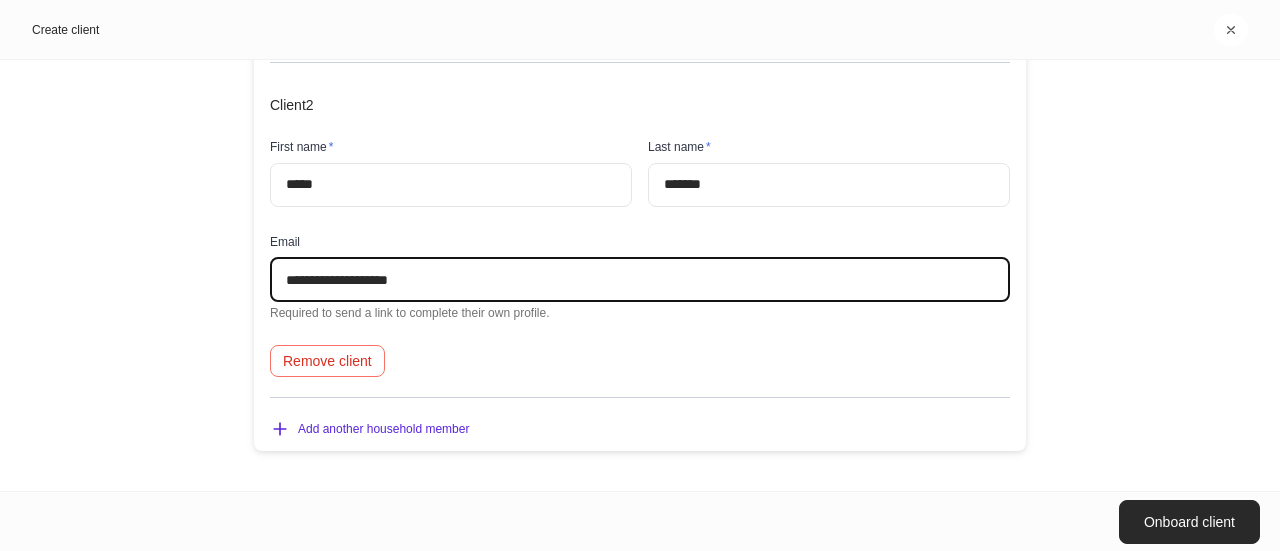 type on "**********" 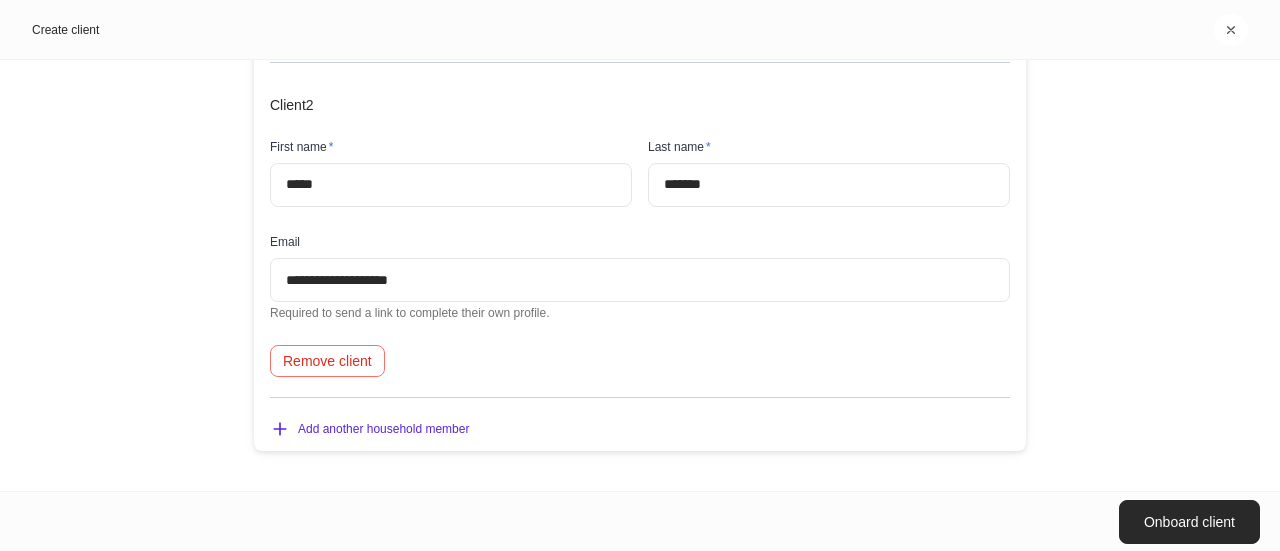 click on "Onboard client" at bounding box center [1189, 522] 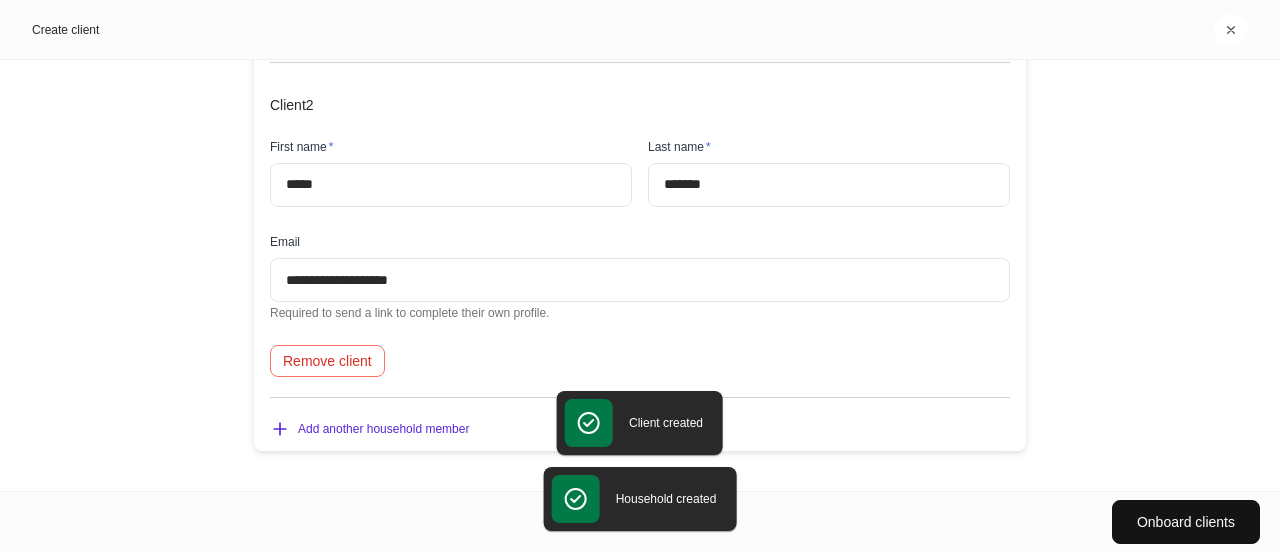 scroll, scrollTop: 0, scrollLeft: 0, axis: both 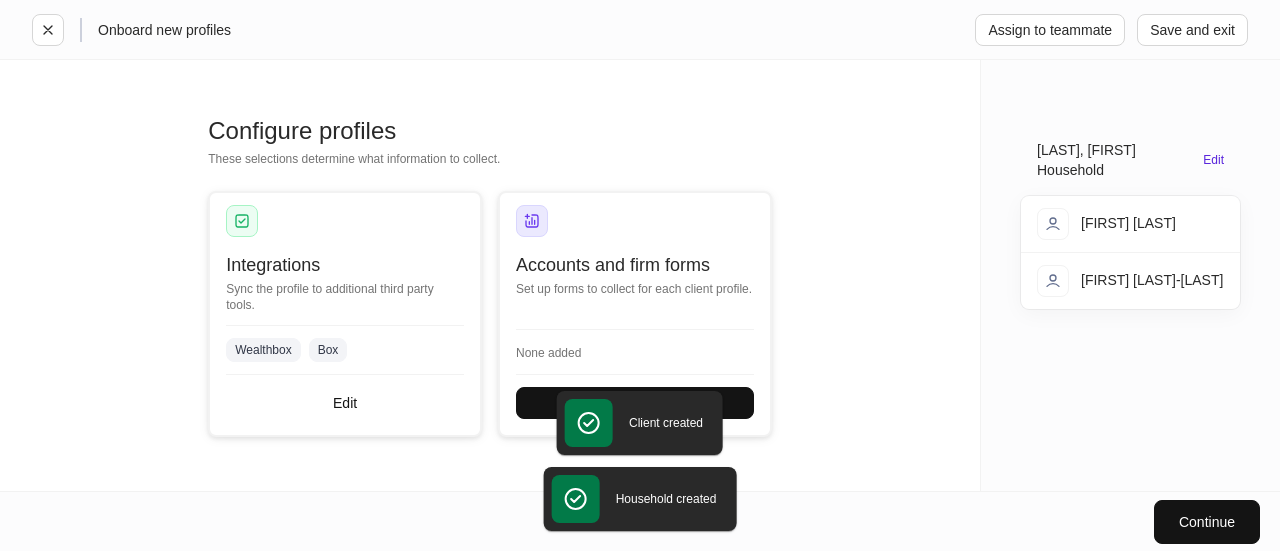 click on "Set up forms to collect for each client profile." at bounding box center [635, 287] 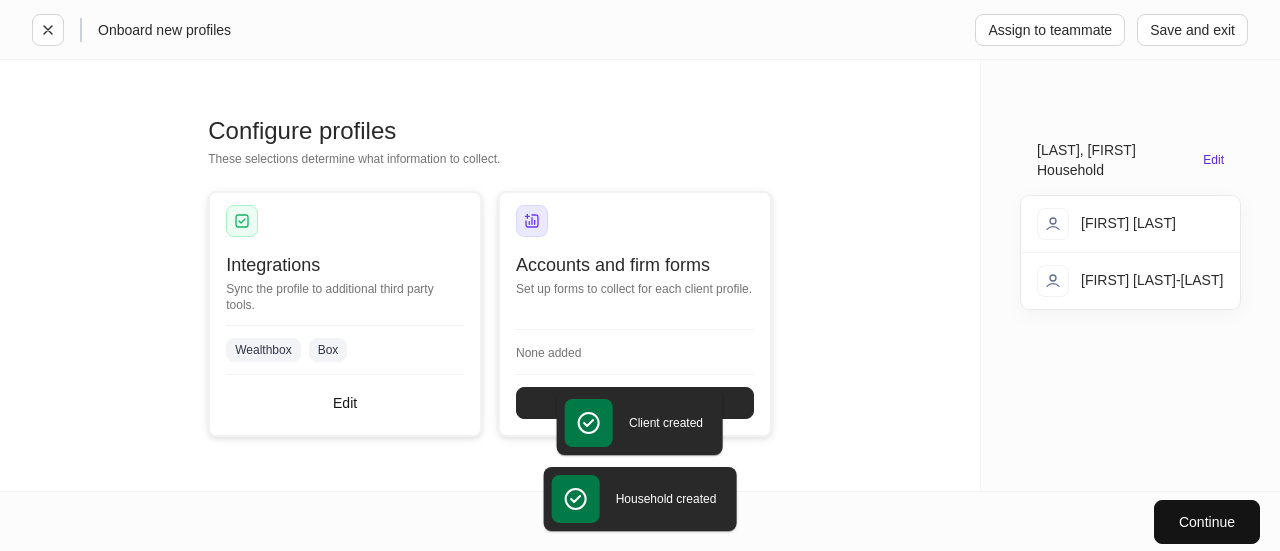 click on "Set up" at bounding box center (635, 403) 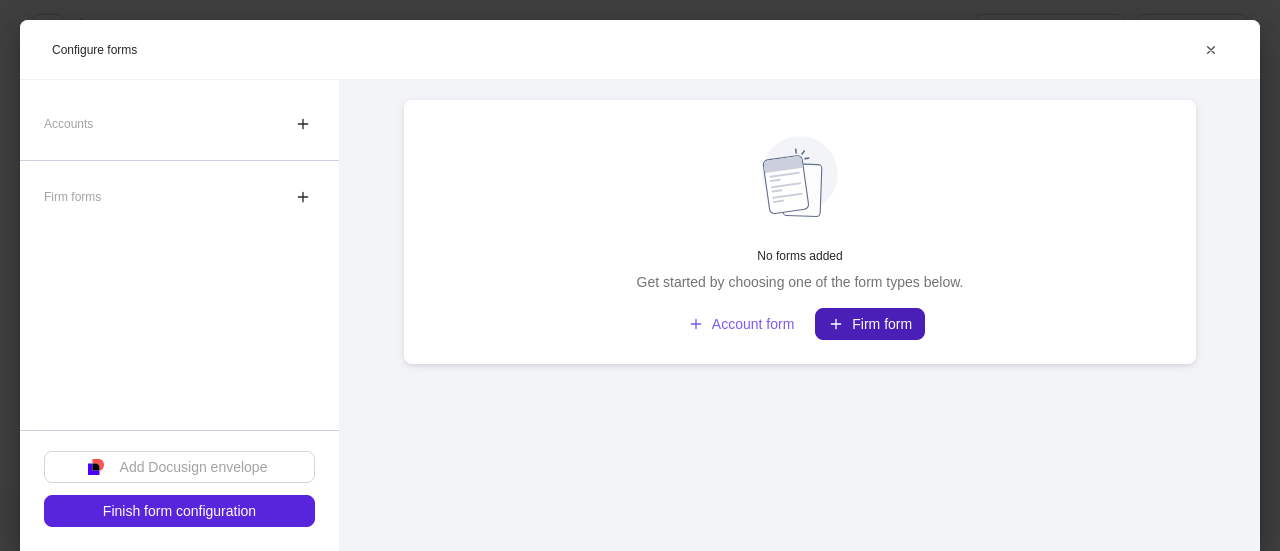 click on "Firm form" at bounding box center [870, 324] 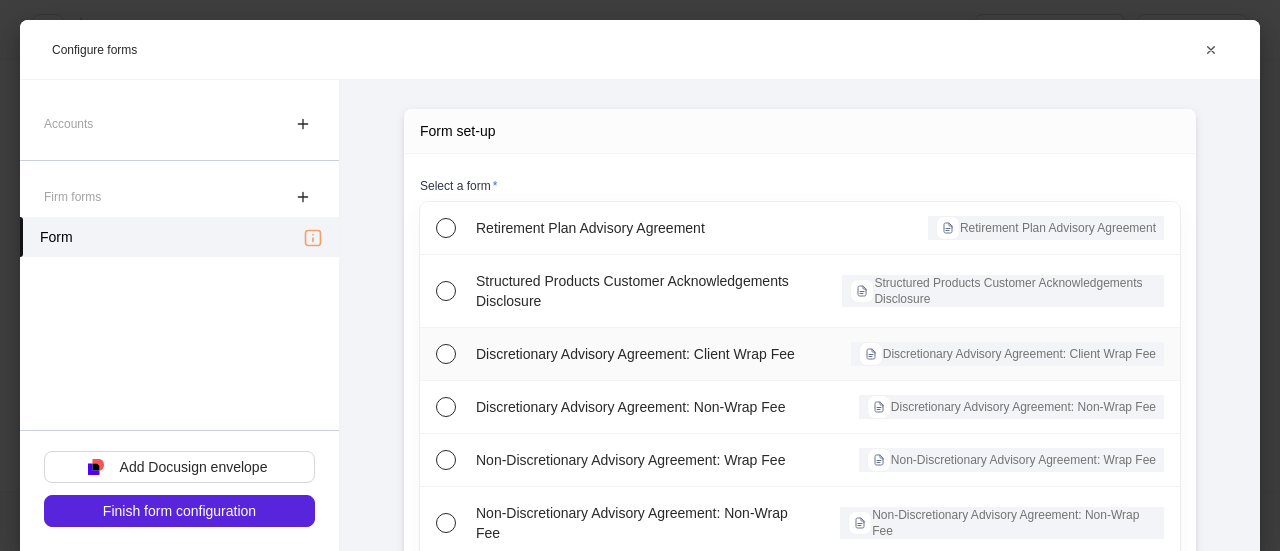 scroll, scrollTop: 200, scrollLeft: 0, axis: vertical 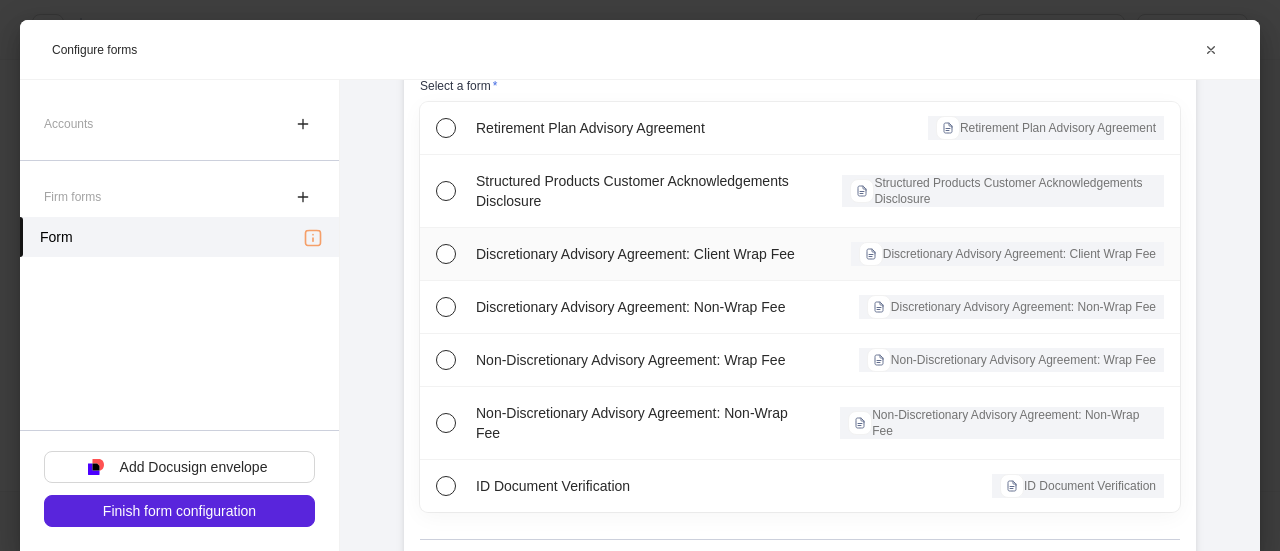 click on "Discretionary Advisory Agreement: Client Wrap Fee" at bounding box center (641, 254) 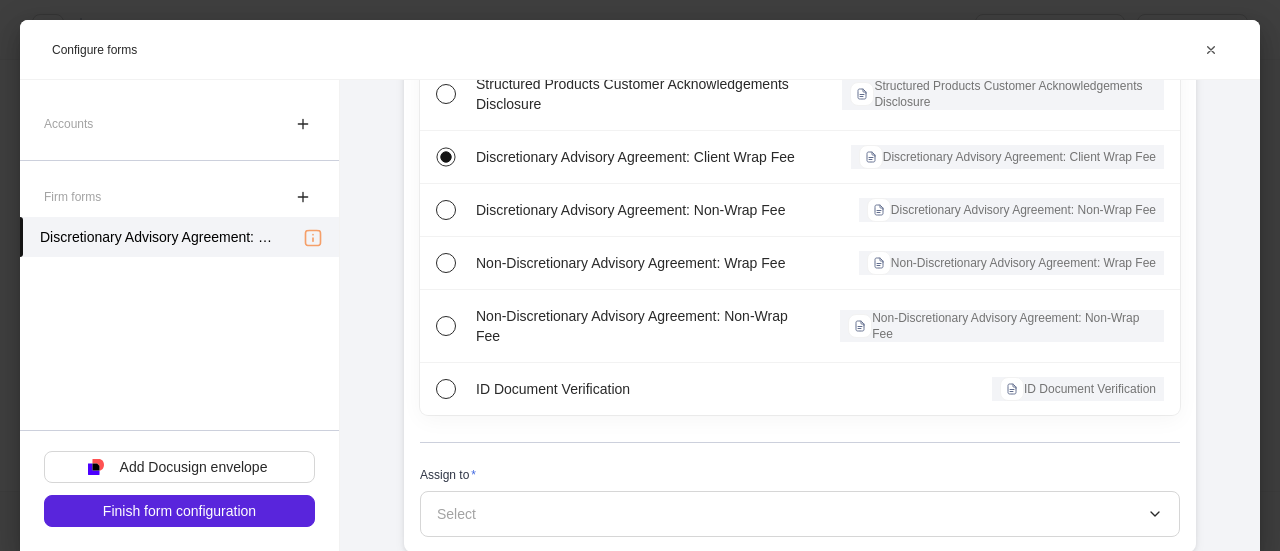 scroll, scrollTop: 338, scrollLeft: 0, axis: vertical 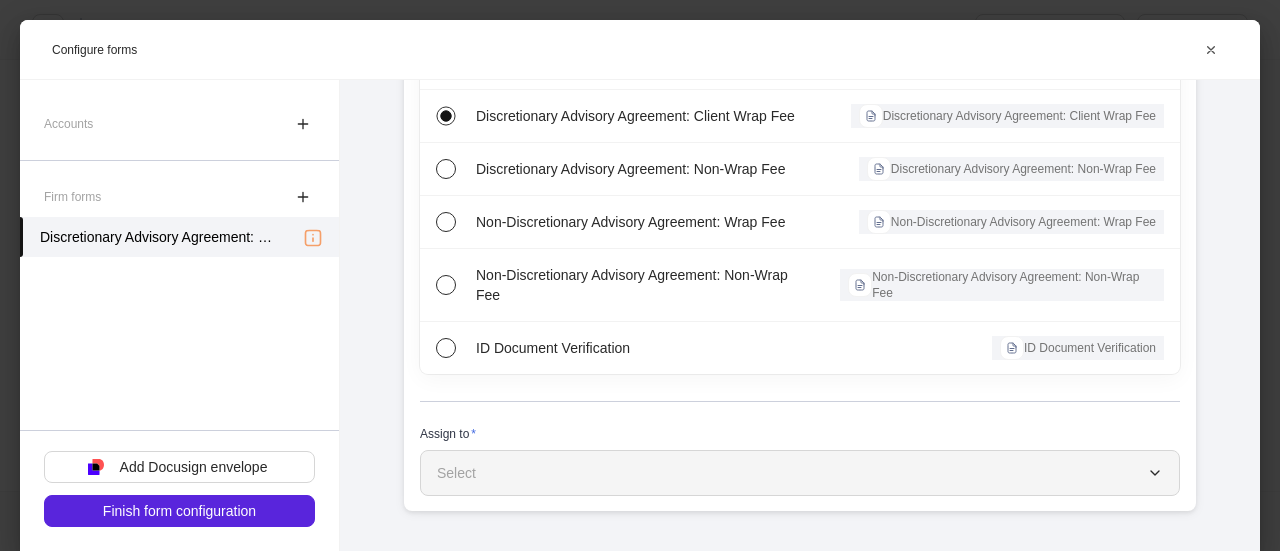 click on "Select" at bounding box center [800, 473] 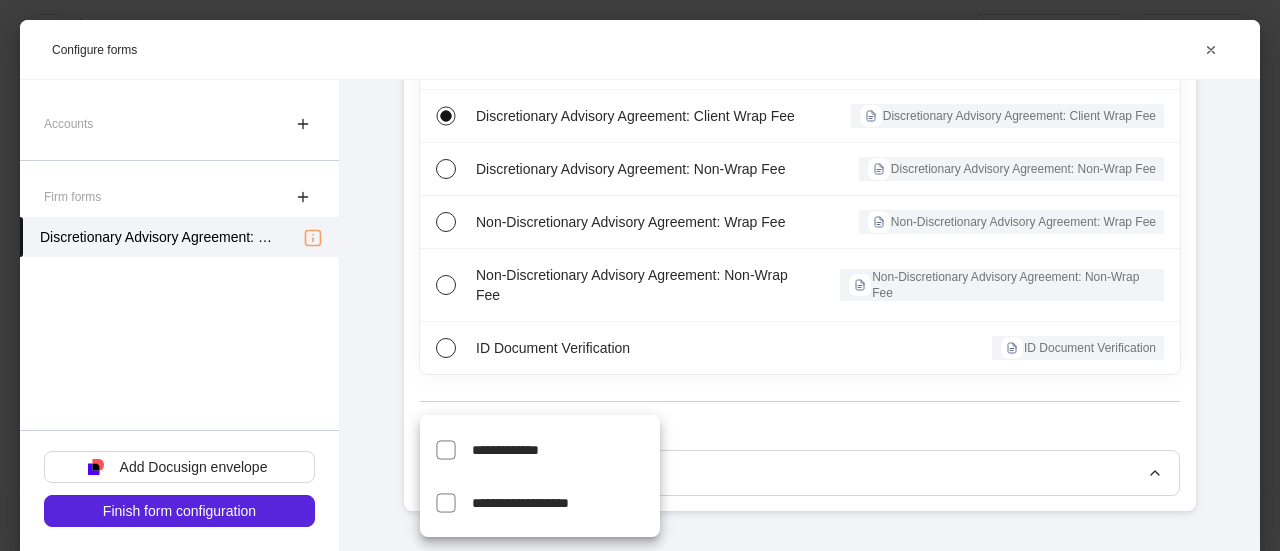 click on "**********" at bounding box center [505, 450] 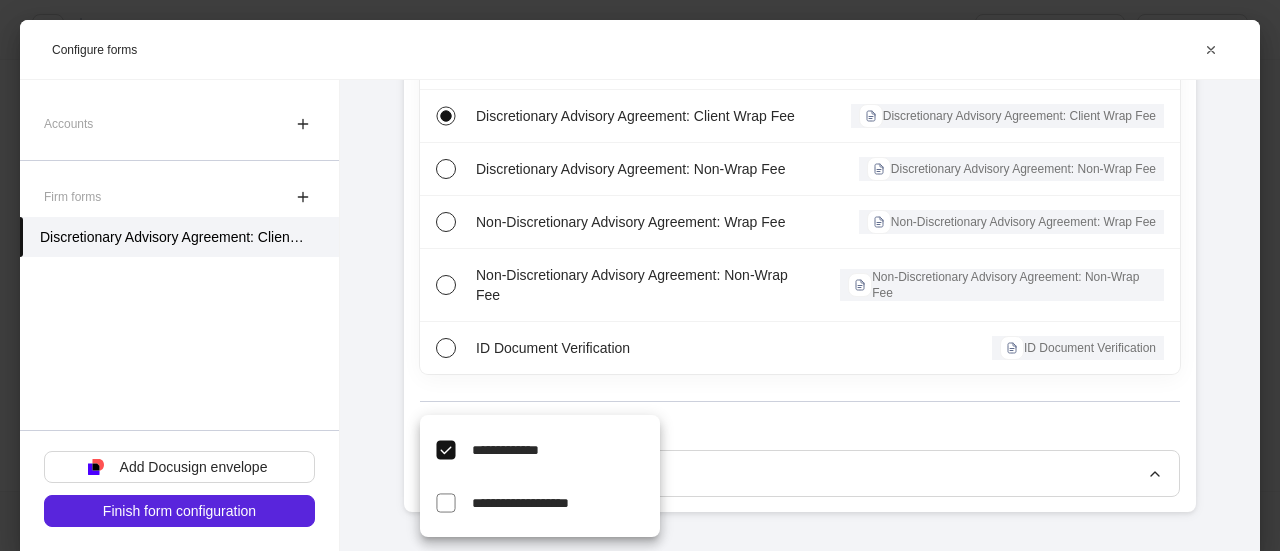click on "**********" at bounding box center (520, 503) 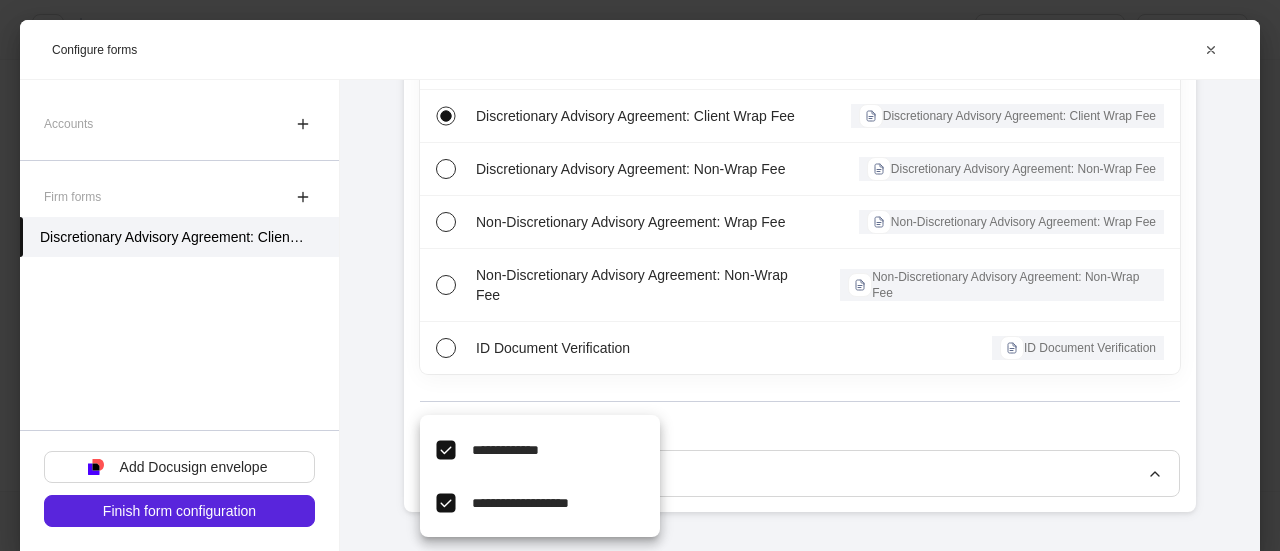 click at bounding box center [640, 275] 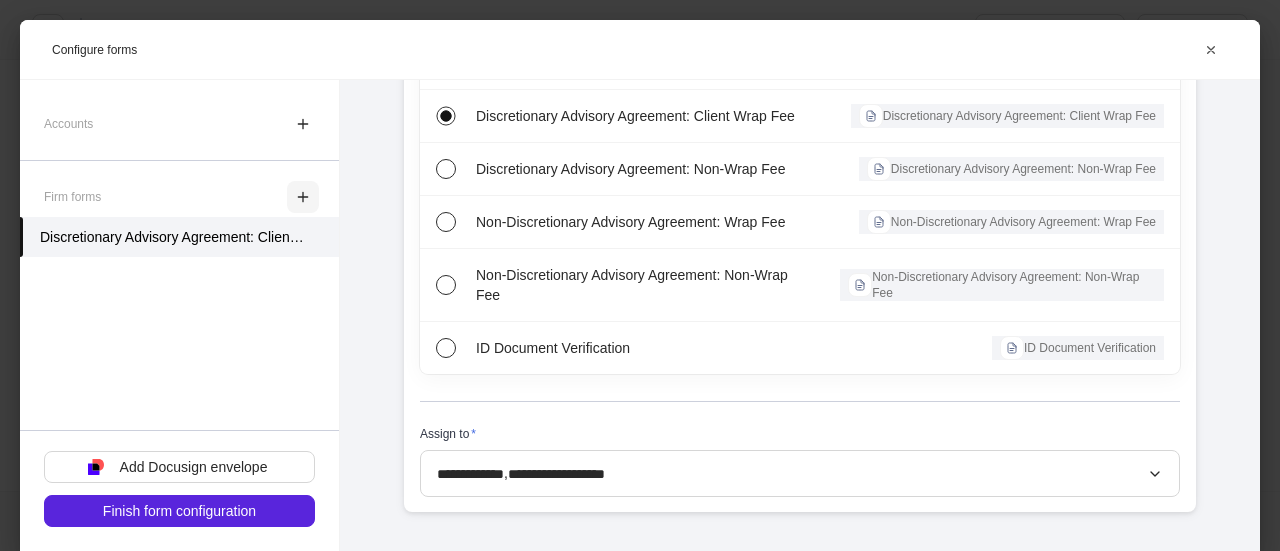 drag, startPoint x: 305, startPoint y: 196, endPoint x: 308, endPoint y: 209, distance: 13.341664 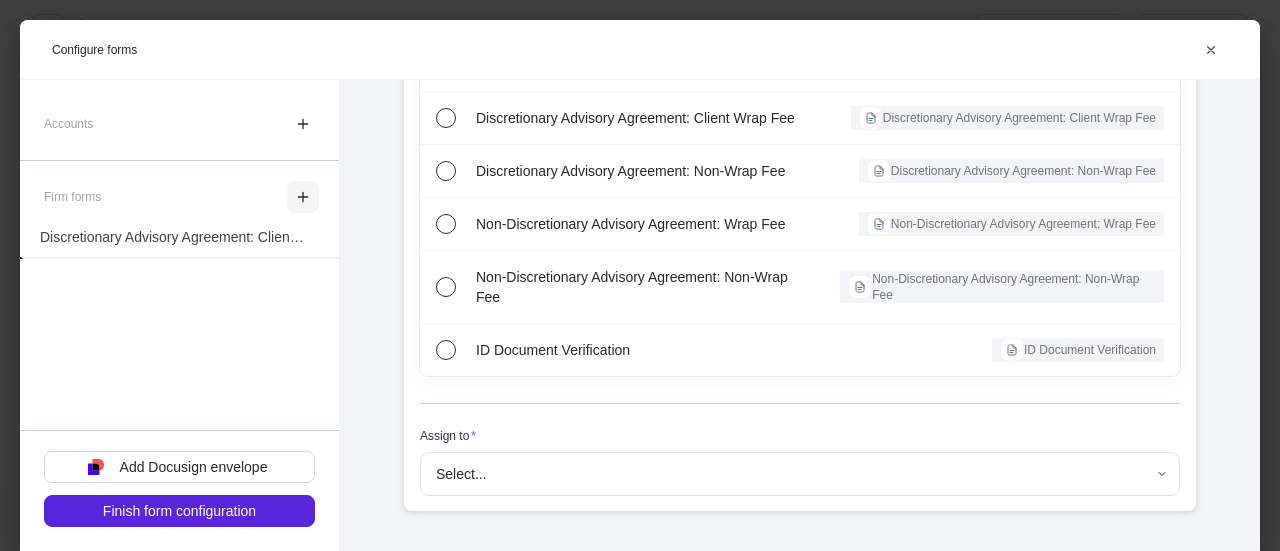scroll, scrollTop: 336, scrollLeft: 0, axis: vertical 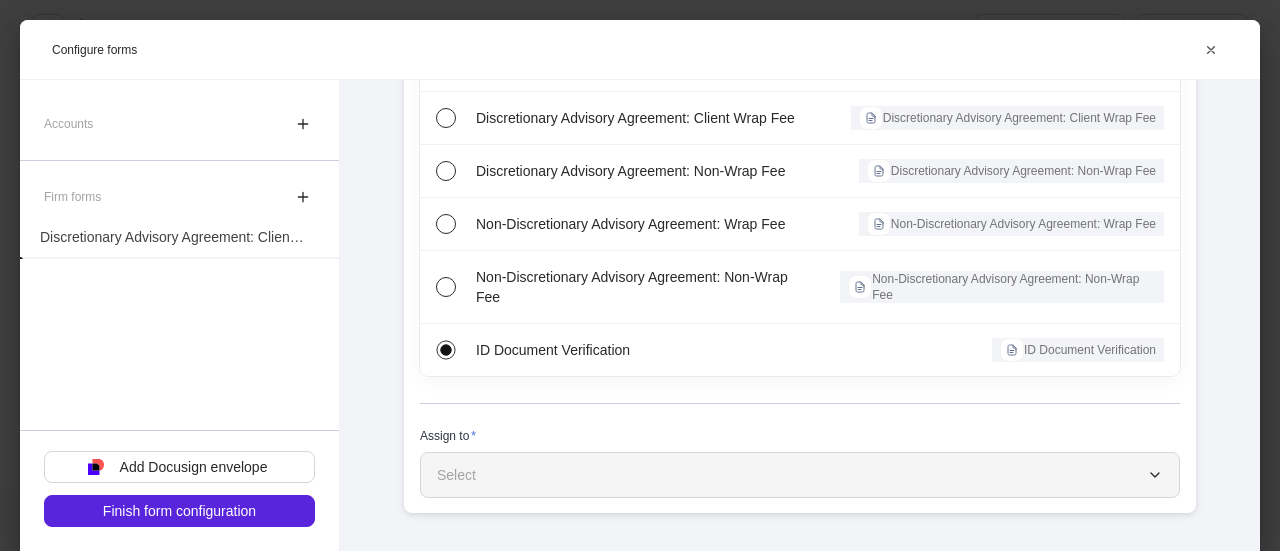click on "Select" at bounding box center (456, 475) 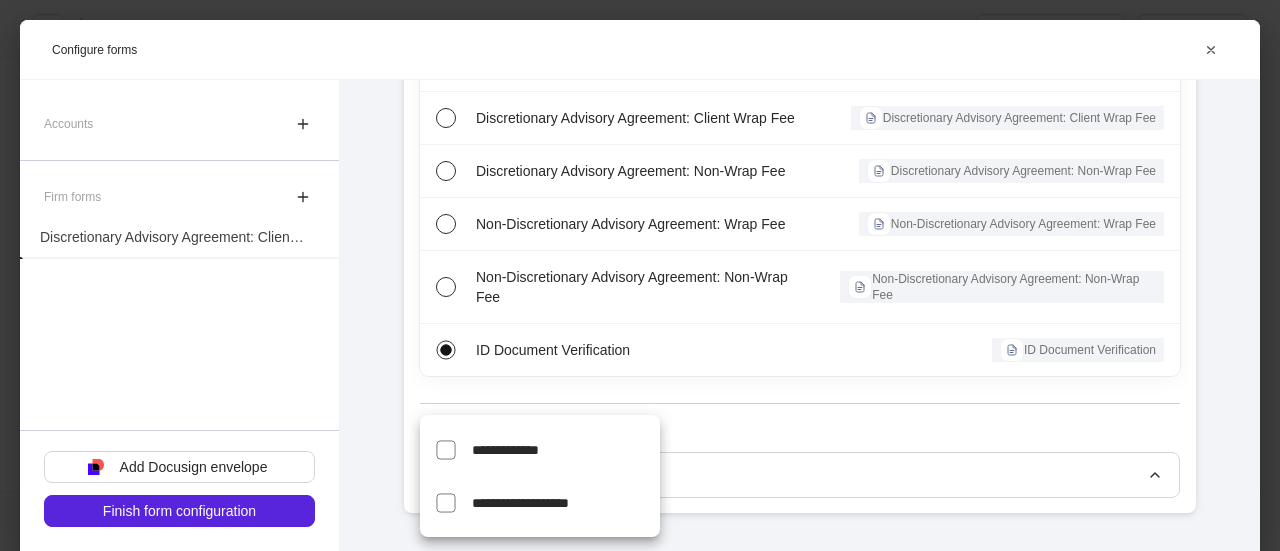click on "**********" at bounding box center [566, 449] 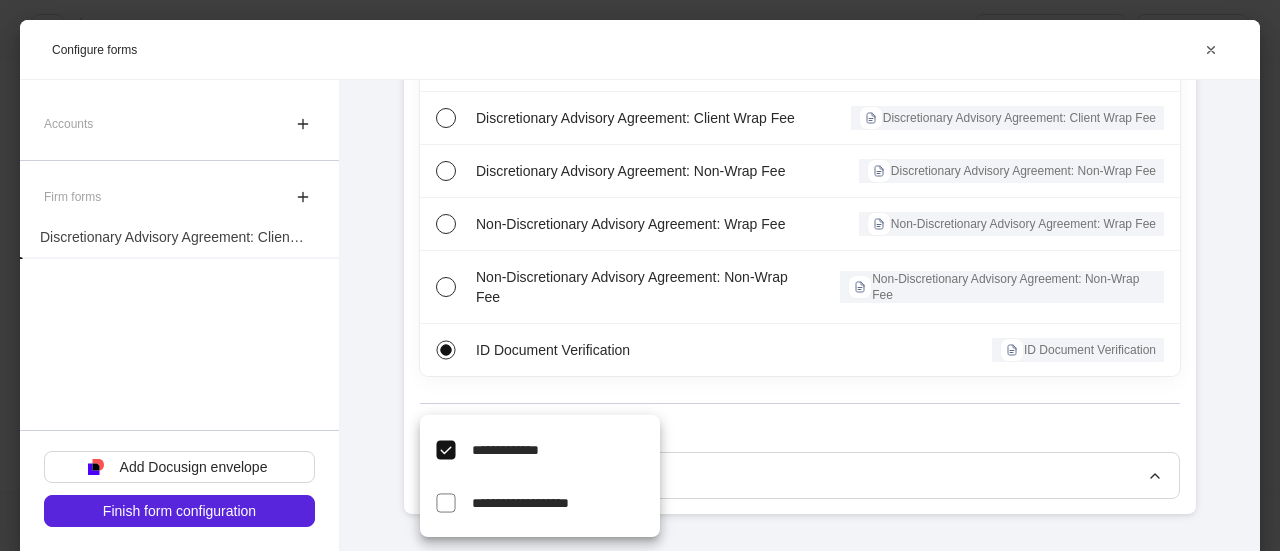 click at bounding box center [640, 275] 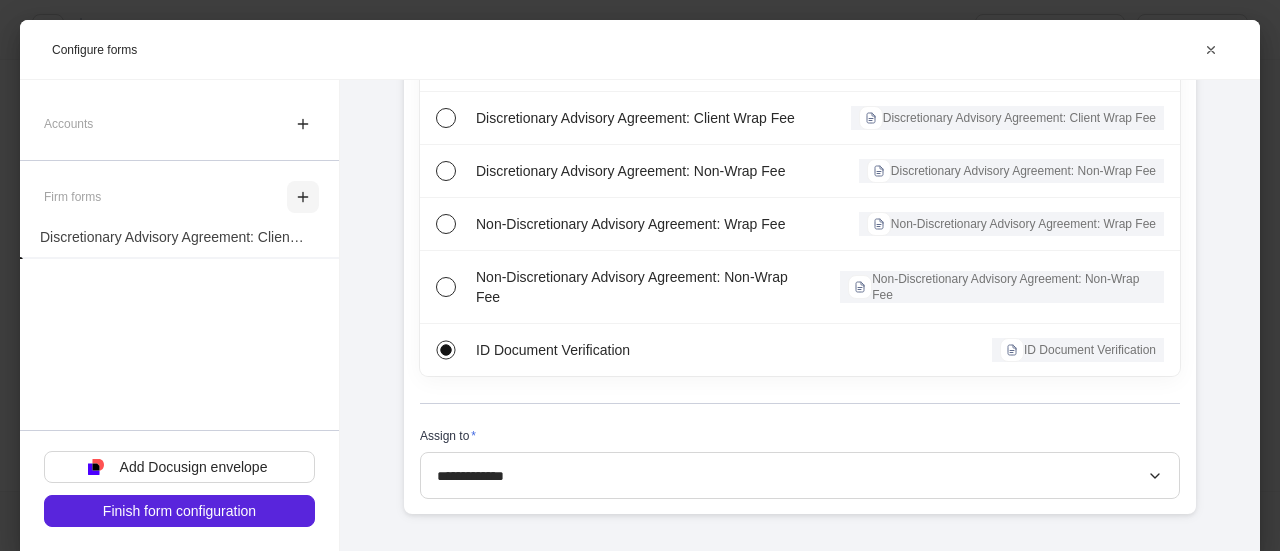 click 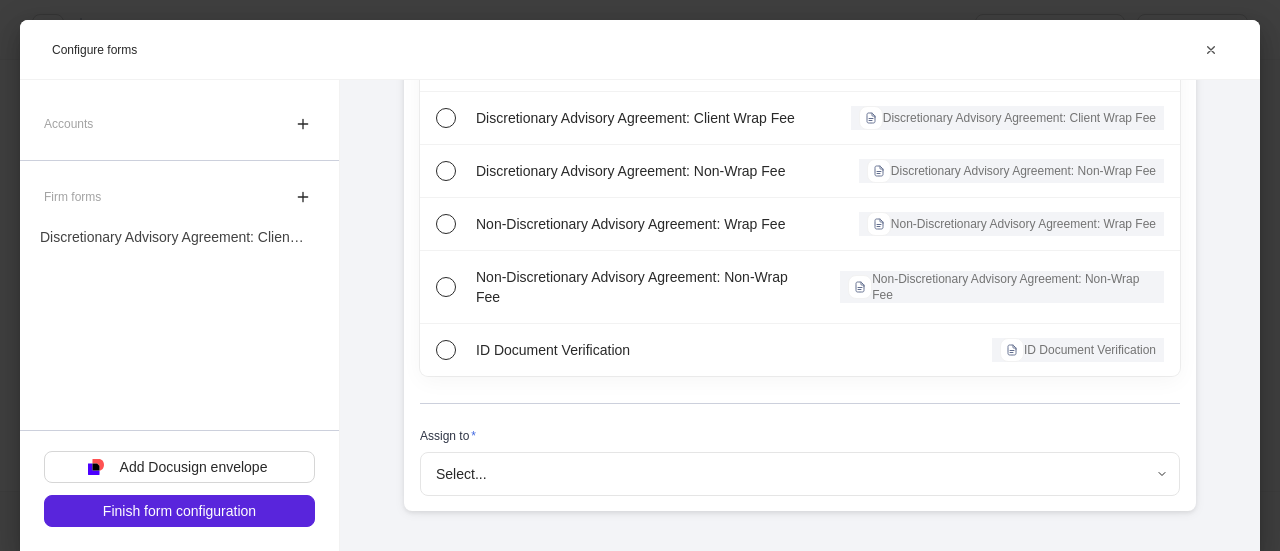 click on "Onboard new profiles Assign to teammate Save and exit Configure profiles These selections determine what information to collect. Integrations Sync the profile to additional third party tools. Wealthbox Box Edit Accounts and firm forms Set up forms to collect for each client profile. None added Set up [LAST], [FIRST] Household Edit [FIRST] [LAST] [FIRST] [LAST] Continue
Configure forms New Form Form set-up Select a form * Retirement Plan Advisory Agreement Retirement Plan Advisory Agreement Structured Products Customer Acknowledgements Disclosure Structured Products Customer Acknowledgements Disclosure Discretionary Advisory Agreement: Client Wrap Fee Discretionary Advisory Agreement: Client Wrap Fee Discretionary Advisory Agreement: Non-Wrap Fee Discretionary Advisory Agreement: Non-Wrap Fee Non-Discretionary Advisory Agreement: Wrap Fee Non-Discretionary Advisory Agreement: Wrap Fee Non-Discretionary Advisory Agreement: Non-Wrap Fee ID Document Verification Assign to * Select..." at bounding box center (640, 275) 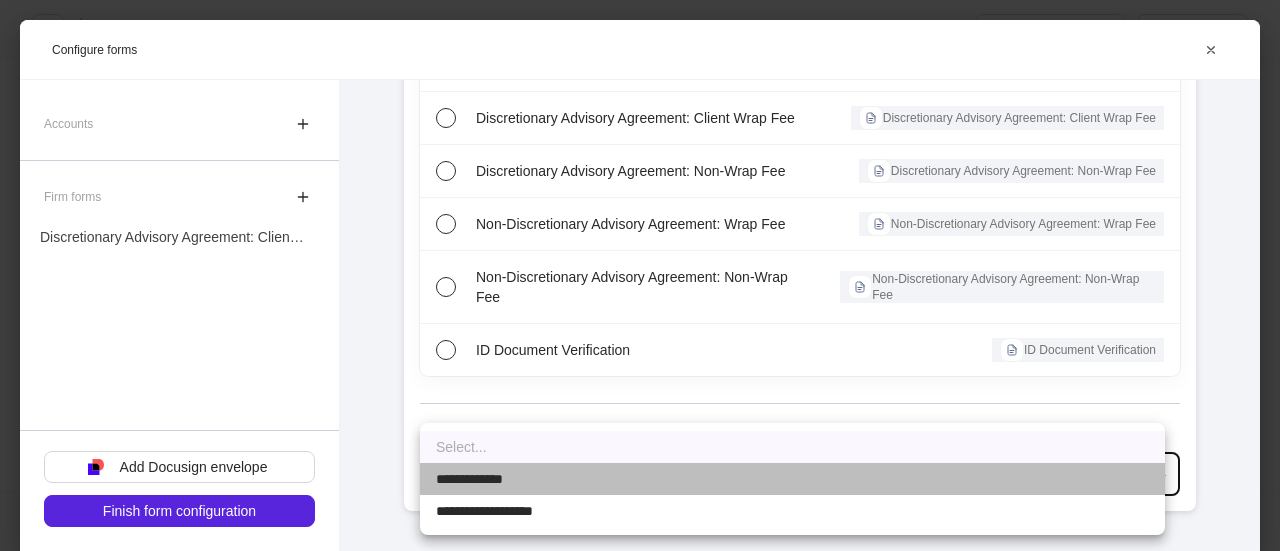 click on "**********" at bounding box center [474, 479] 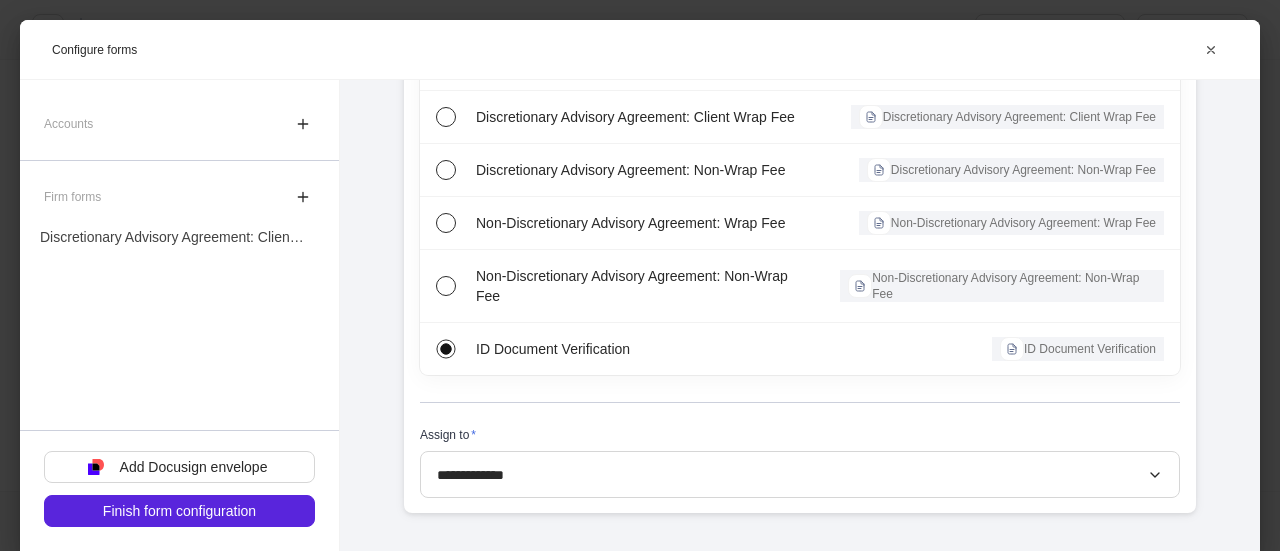 scroll, scrollTop: 338, scrollLeft: 0, axis: vertical 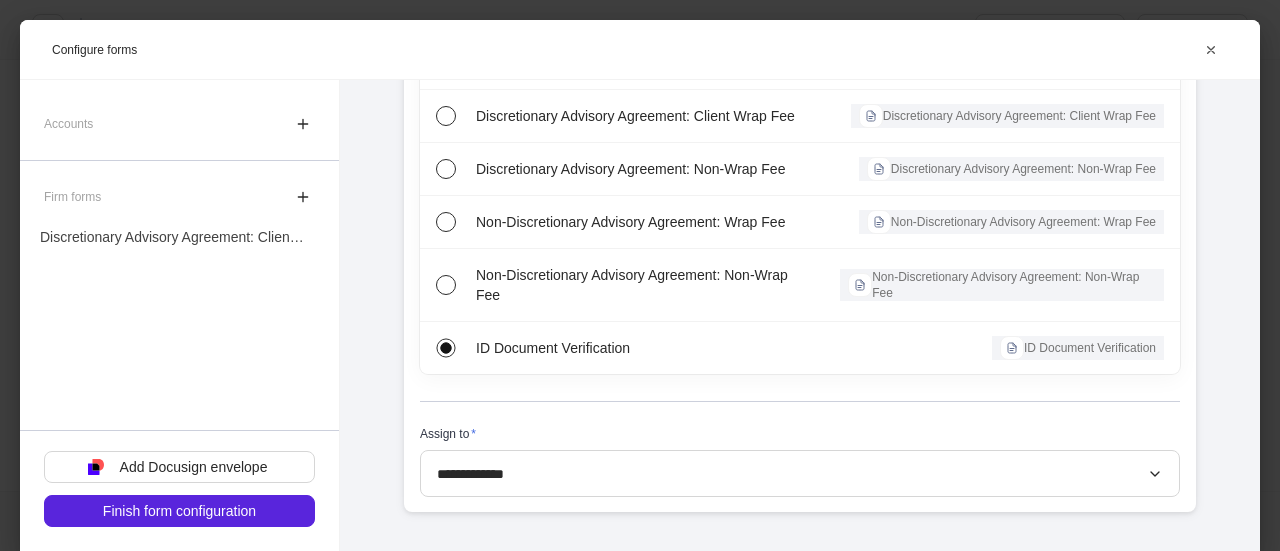 click at bounding box center (179, 336) 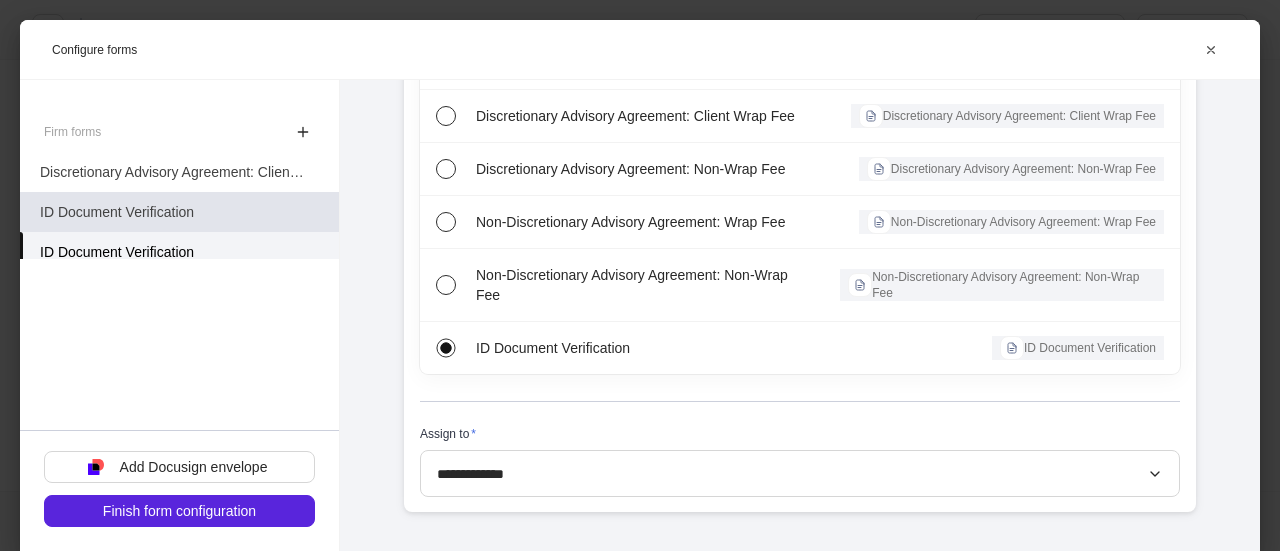 scroll, scrollTop: 78, scrollLeft: 0, axis: vertical 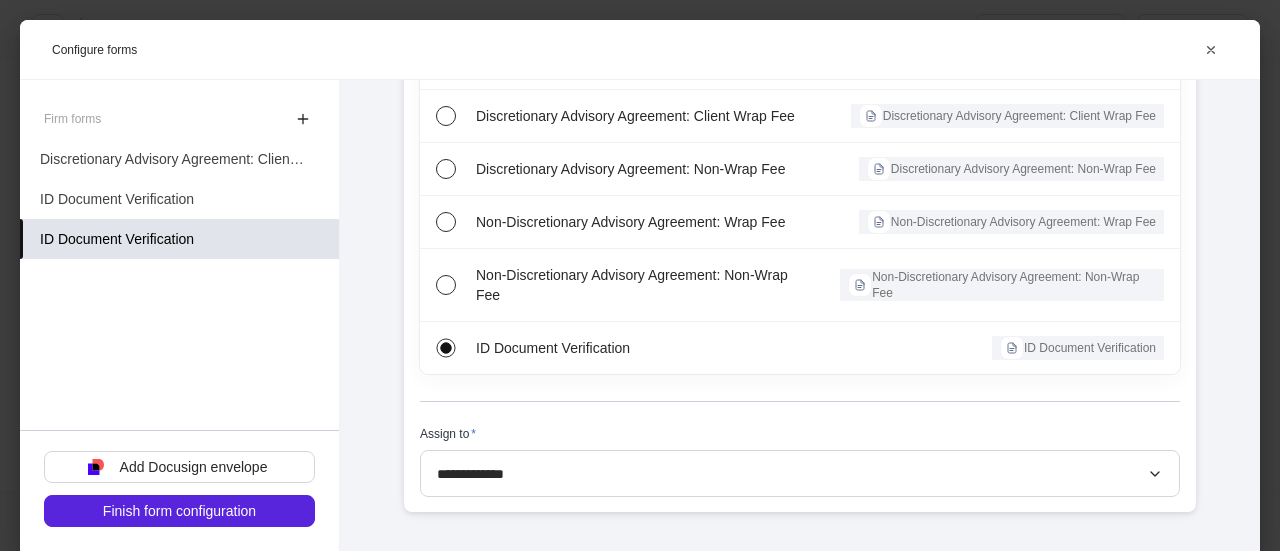 click on "ID Document Verification" at bounding box center (117, 239) 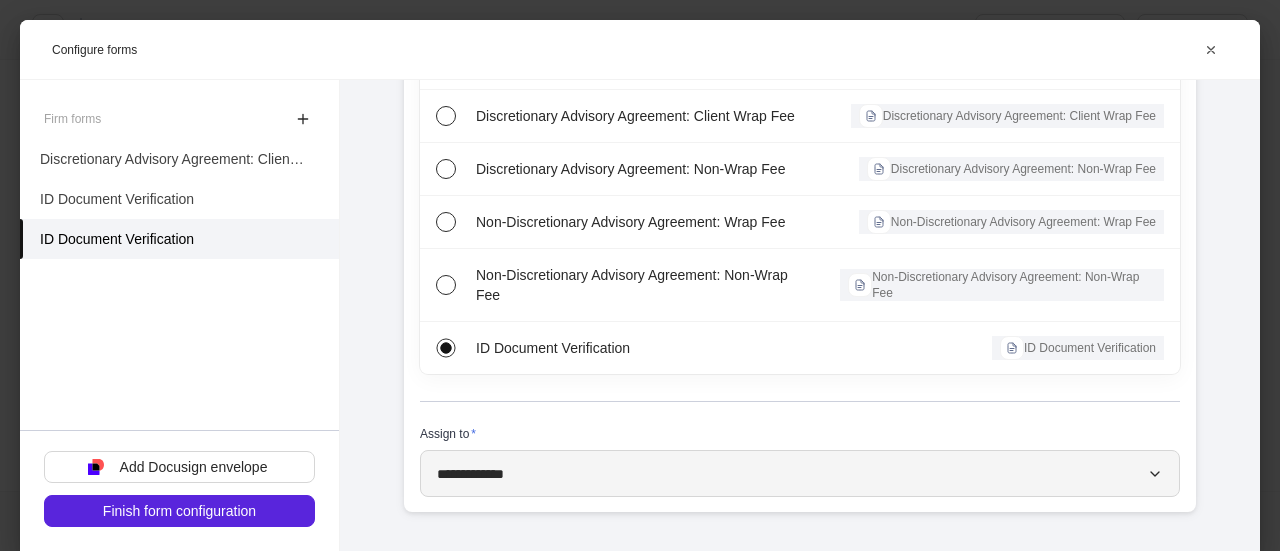 click on "**********" at bounding box center (800, 473) 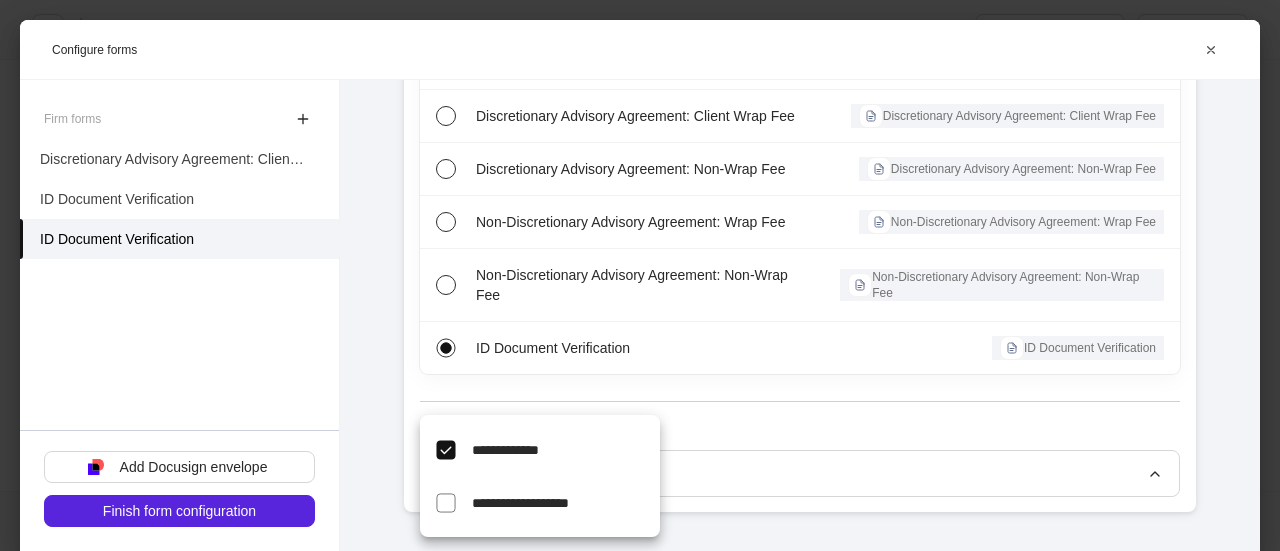 click on "**********" at bounding box center [520, 503] 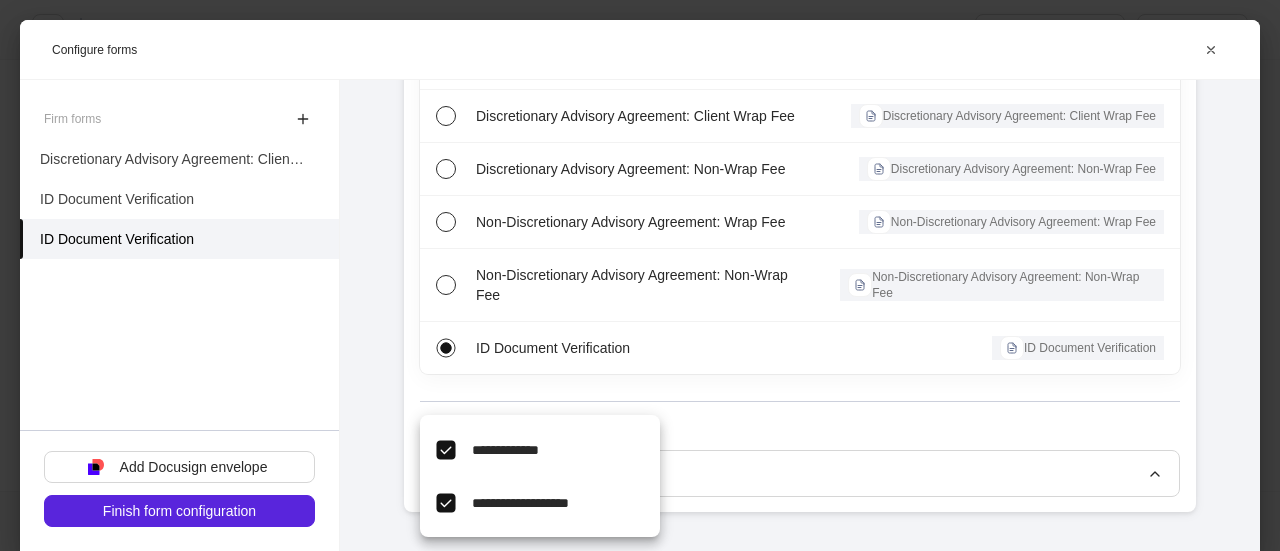 click on "**********" at bounding box center (505, 450) 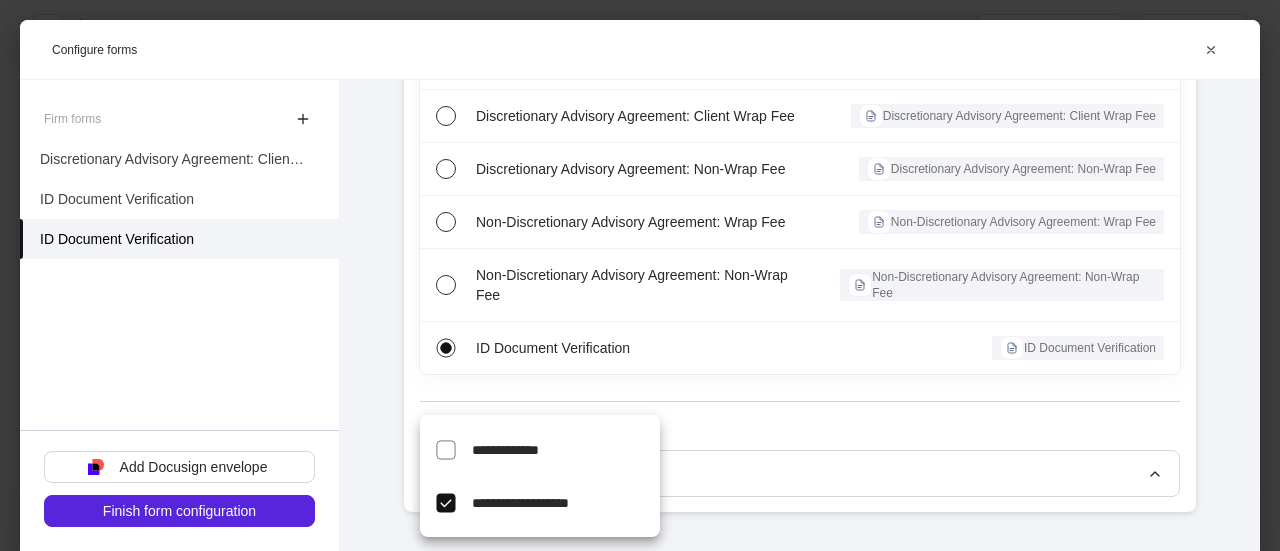 click at bounding box center [640, 275] 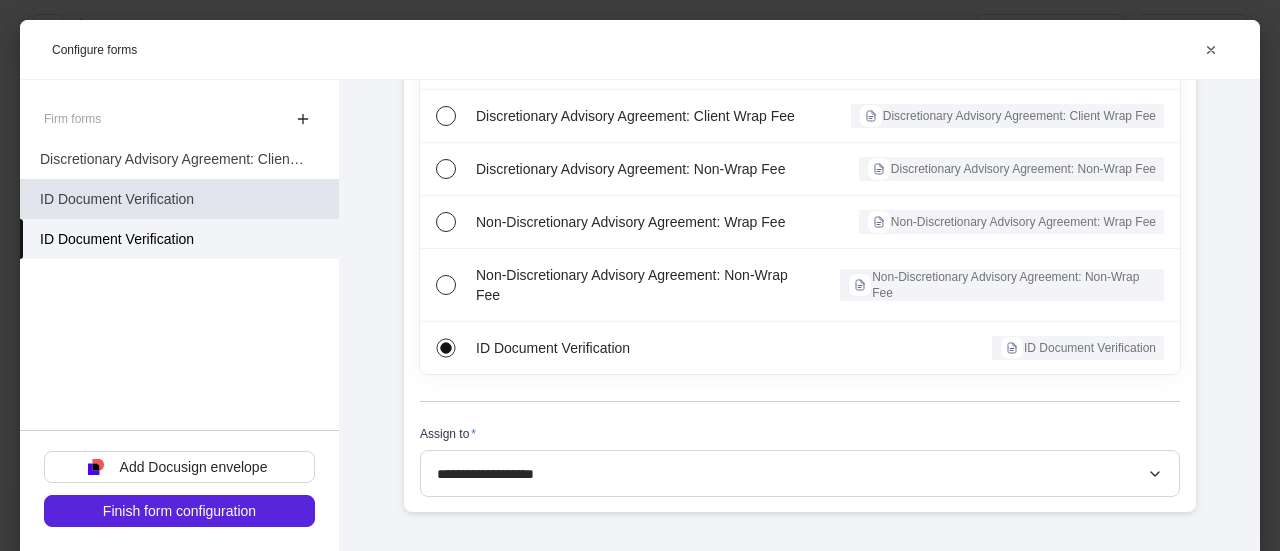 click on "ID Document Verification" at bounding box center [117, 199] 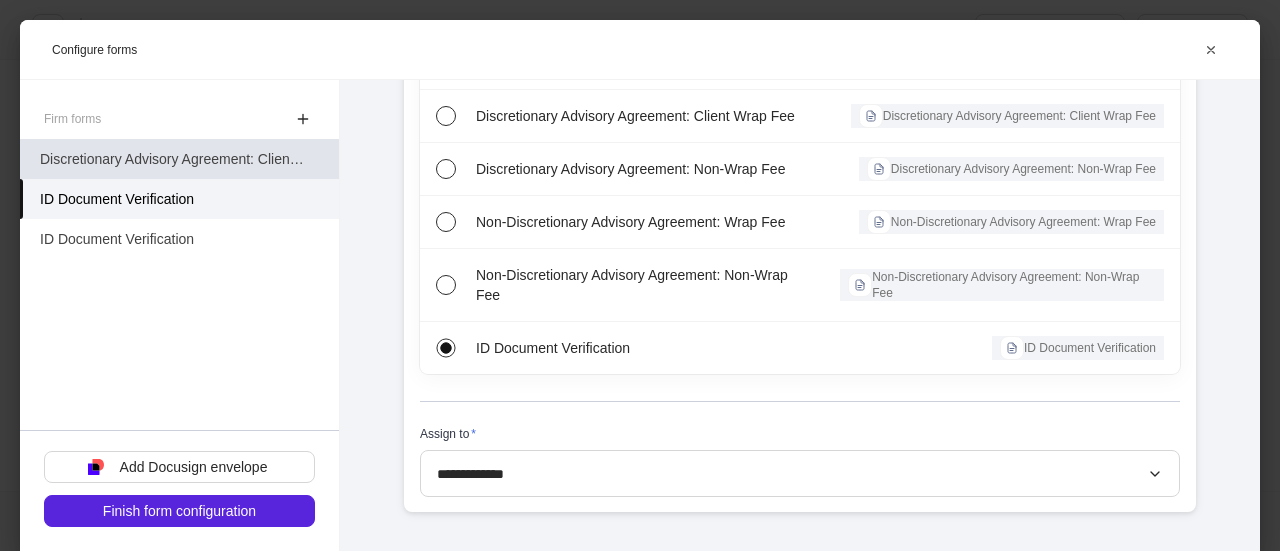click on "Discretionary Advisory Agreement: Client Wrap Fee" at bounding box center (179, 159) 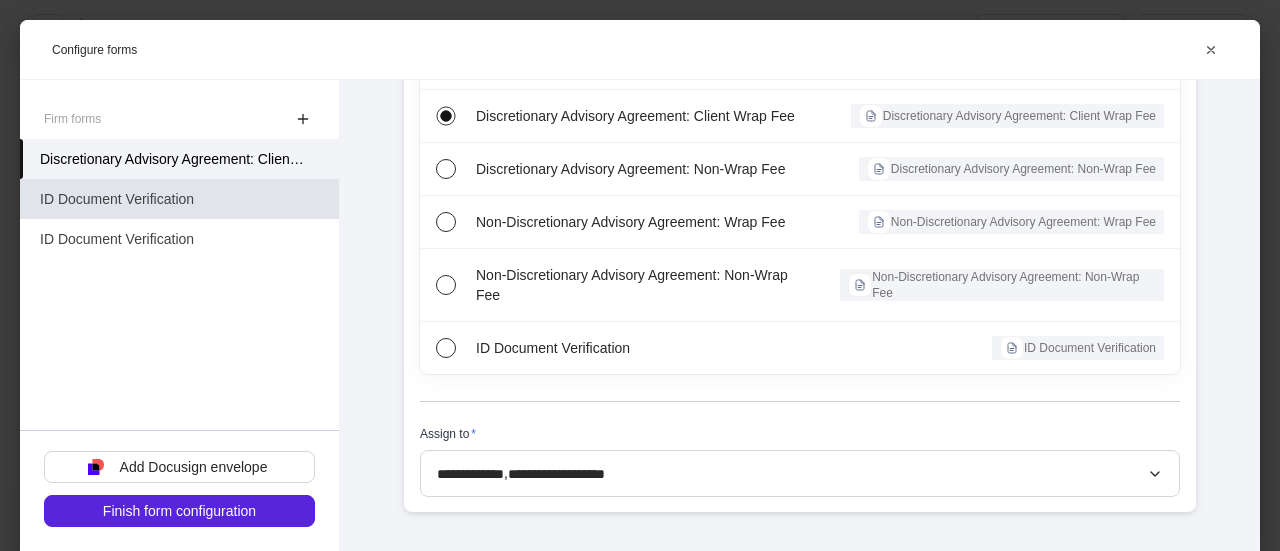 click on "ID Document Verification" at bounding box center [117, 199] 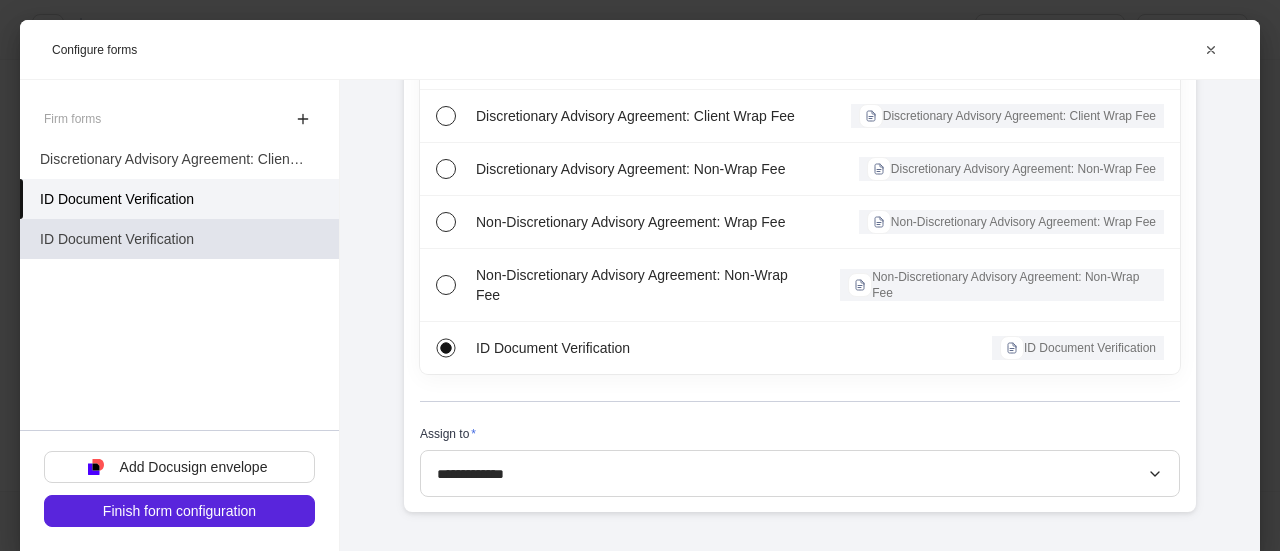 click on "ID Document Verification" at bounding box center [179, 239] 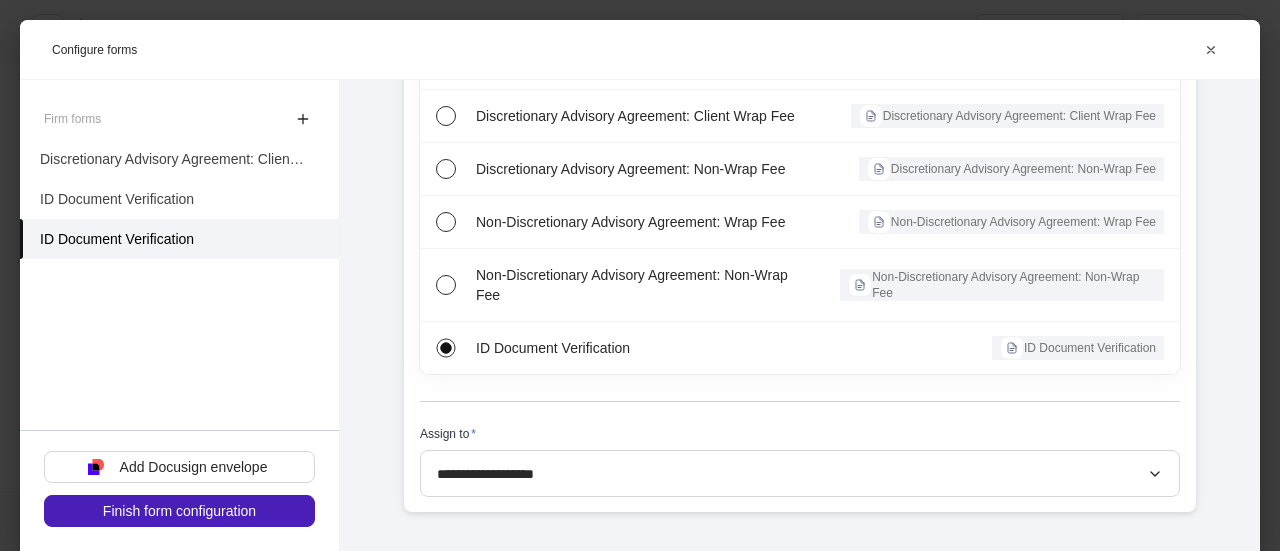 click on "Finish form configuration" at bounding box center [179, 511] 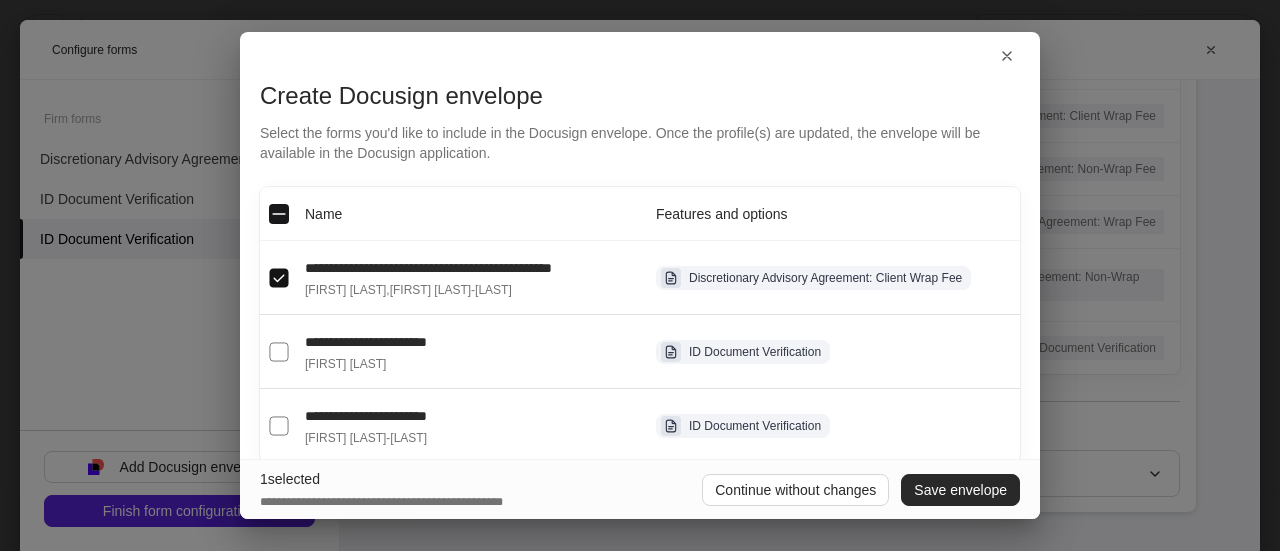 click on "Save envelope" at bounding box center [960, 490] 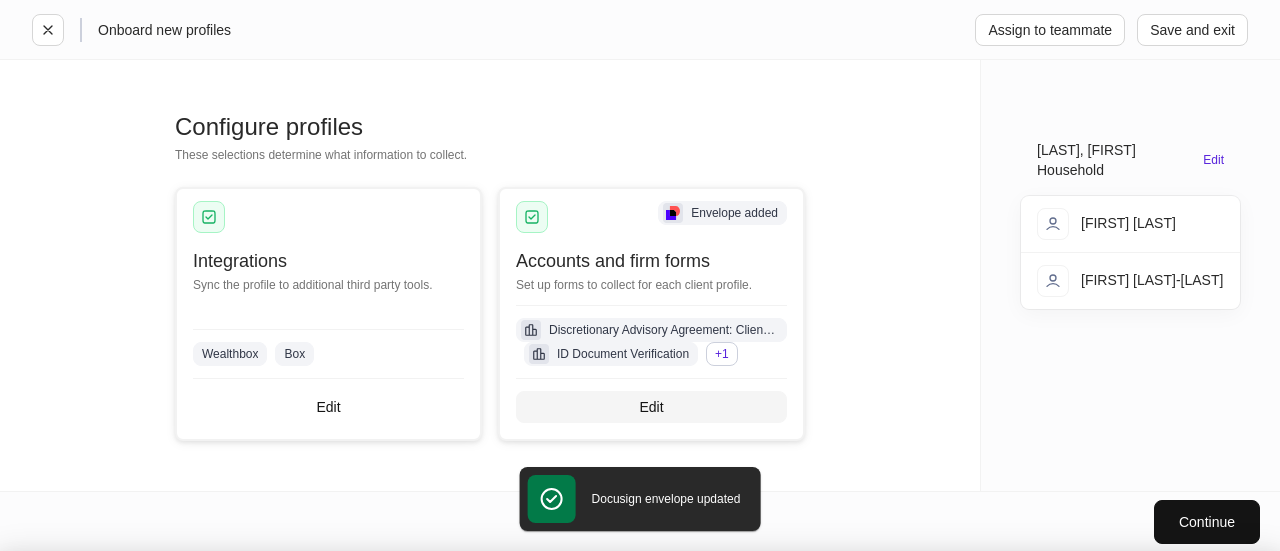 scroll, scrollTop: 318, scrollLeft: 0, axis: vertical 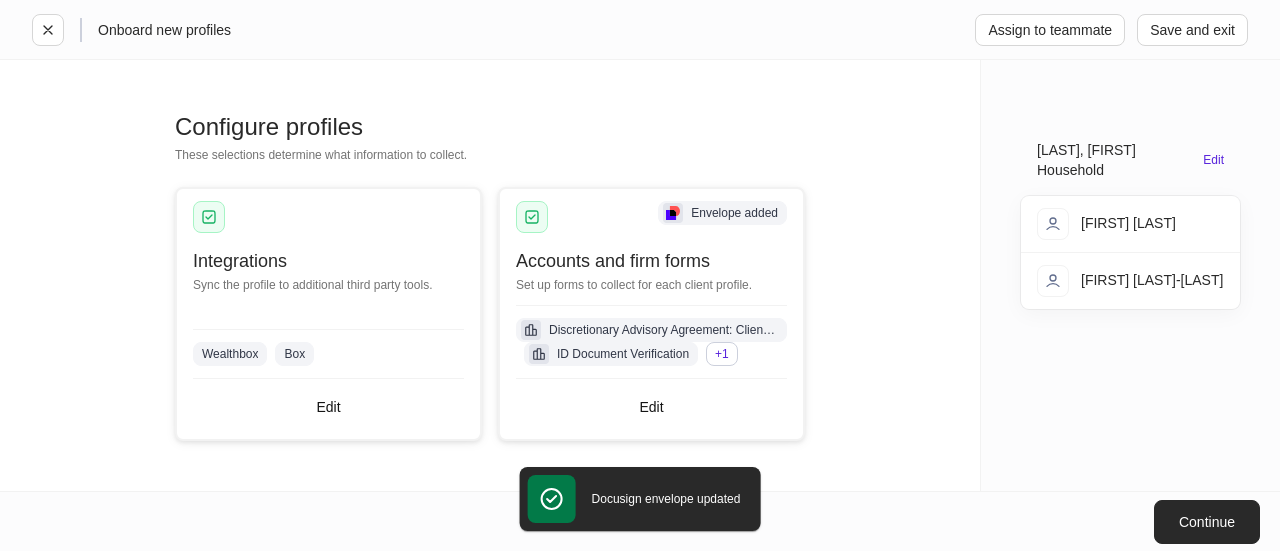 click on "Continue" at bounding box center [1207, 522] 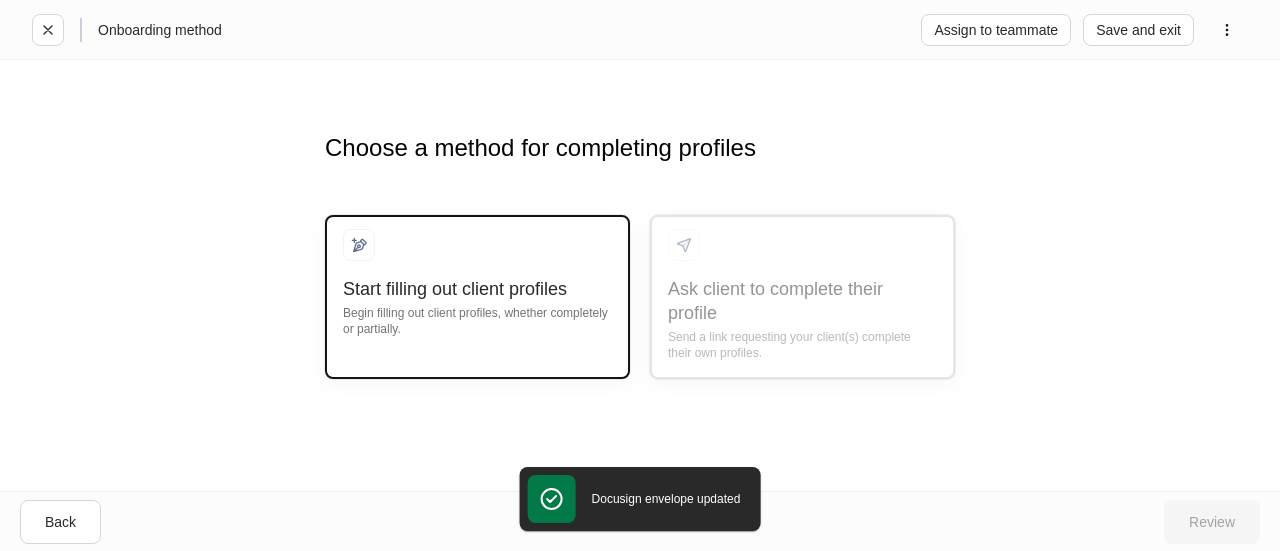 click at bounding box center [477, 253] 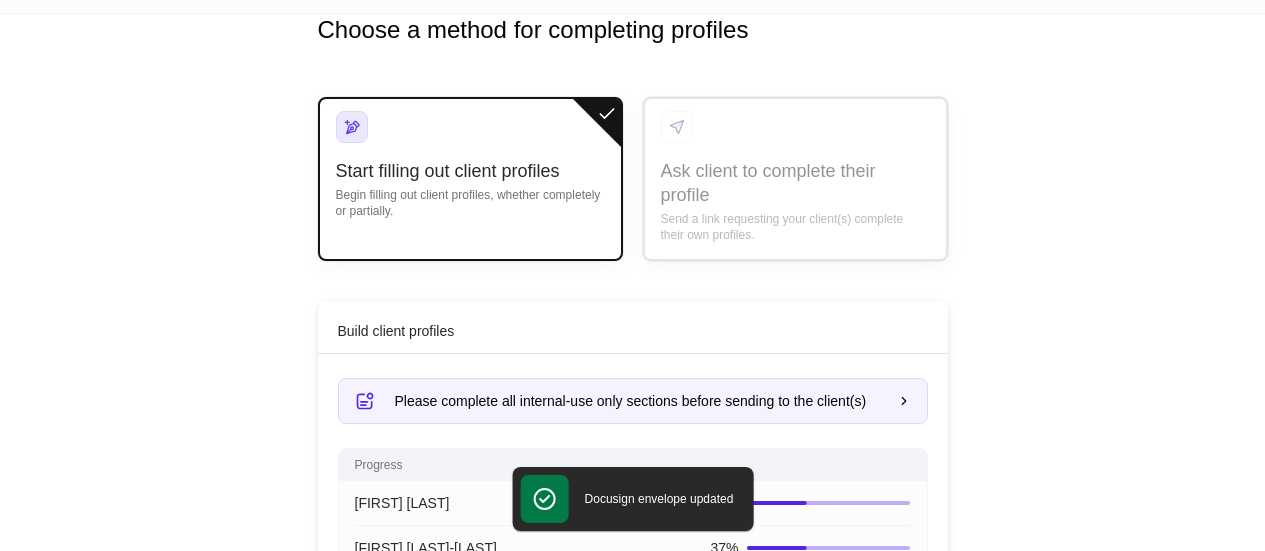 scroll, scrollTop: 206, scrollLeft: 0, axis: vertical 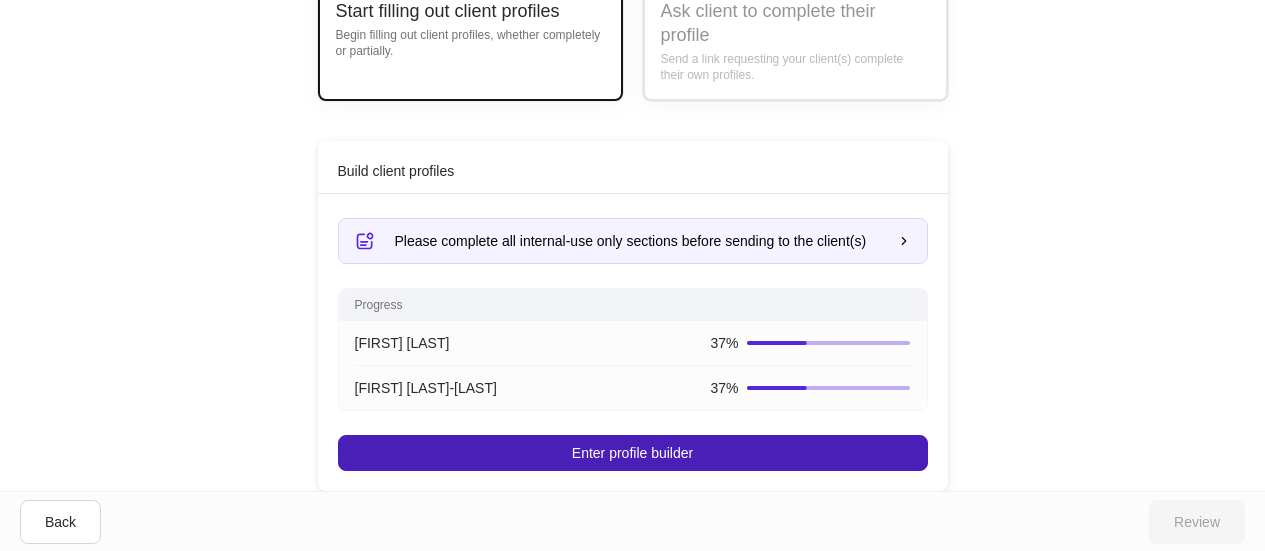 click on "Enter profile builder" at bounding box center (633, 453) 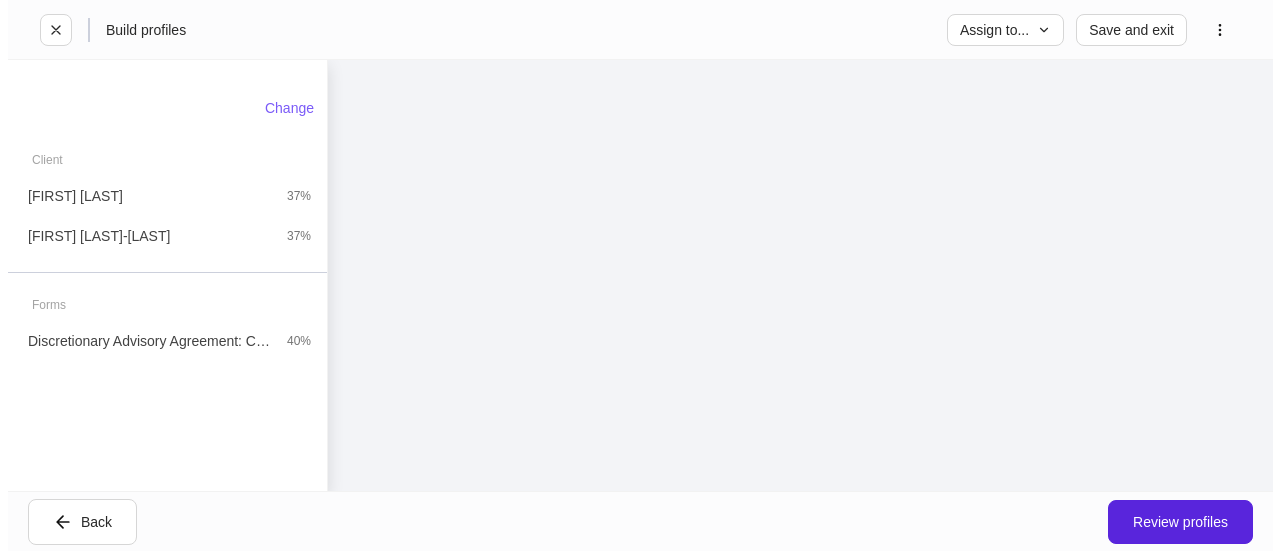scroll, scrollTop: 0, scrollLeft: 0, axis: both 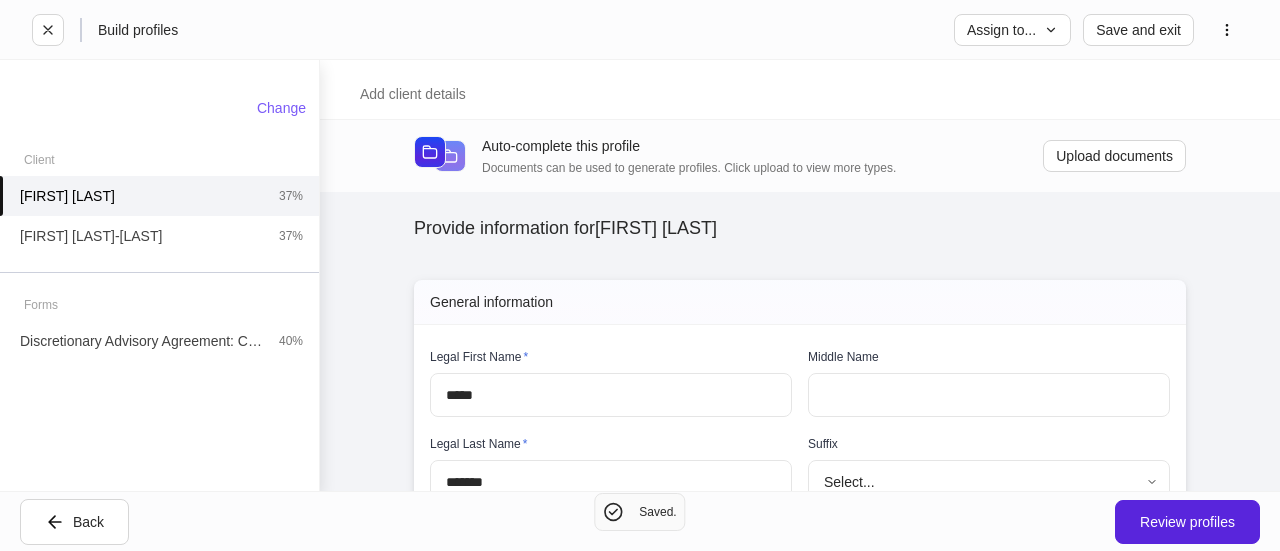 click on "Change" at bounding box center [159, 114] 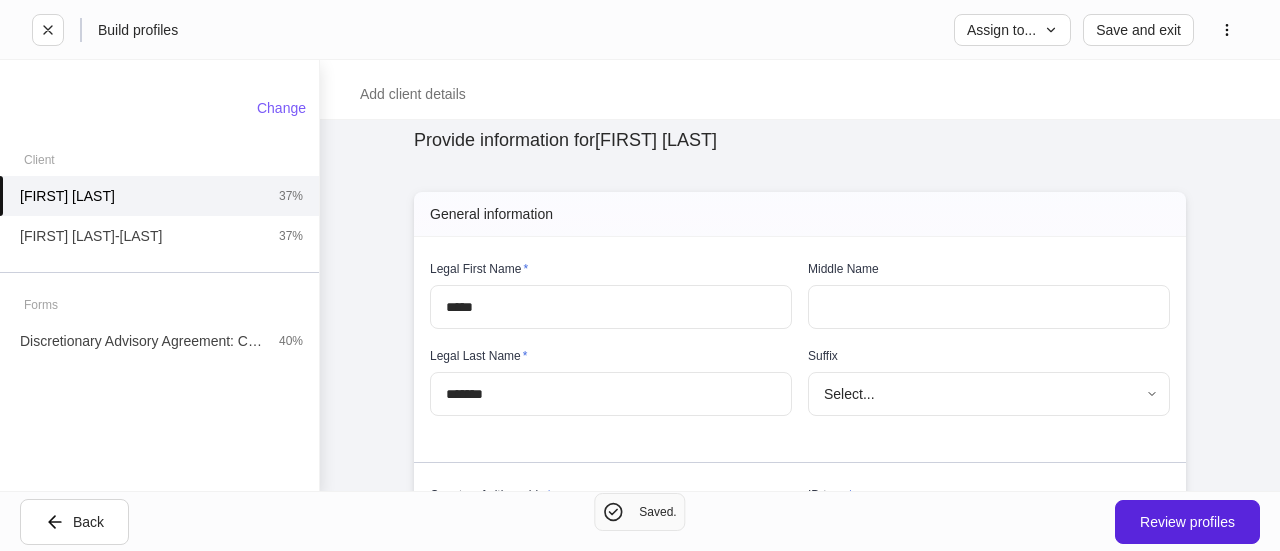 scroll, scrollTop: 200, scrollLeft: 0, axis: vertical 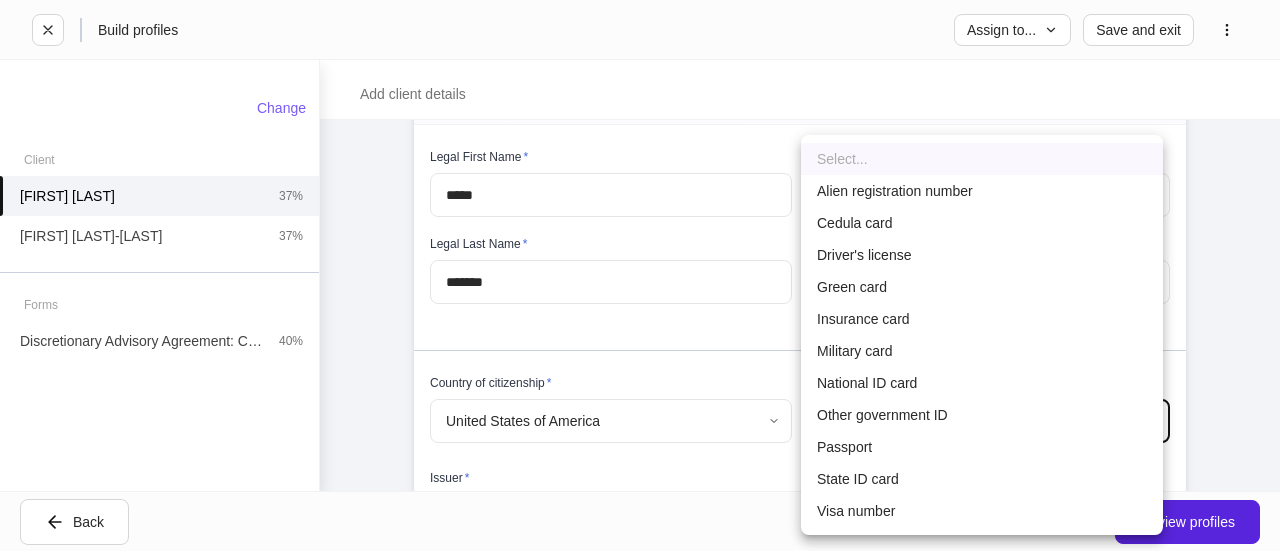 click on "**********" at bounding box center [640, 275] 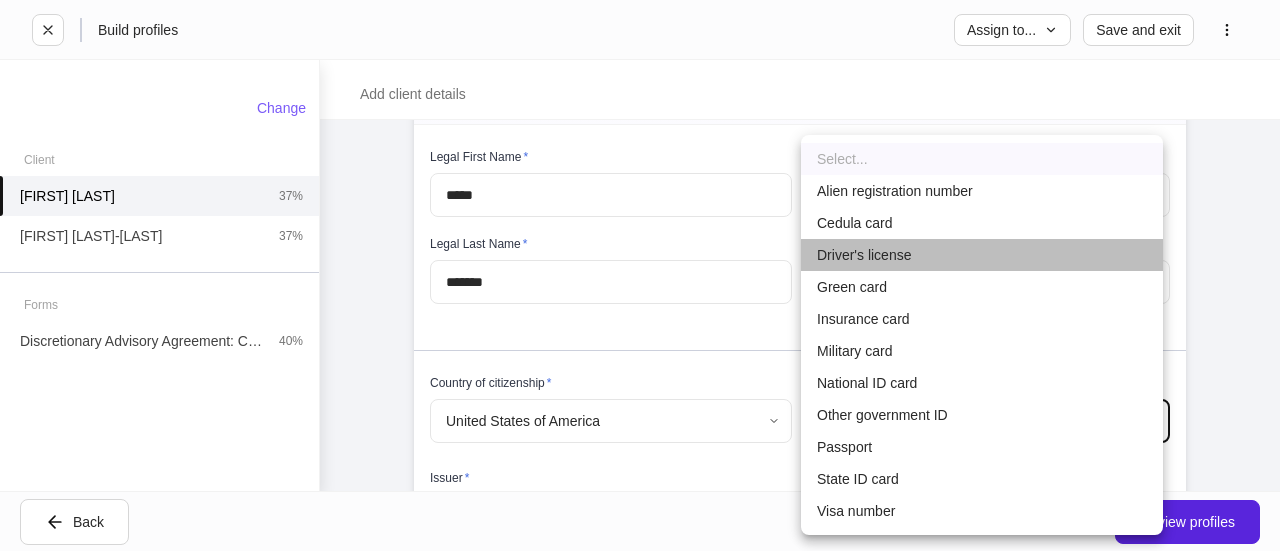 drag, startPoint x: 910, startPoint y: 253, endPoint x: 896, endPoint y: 253, distance: 14 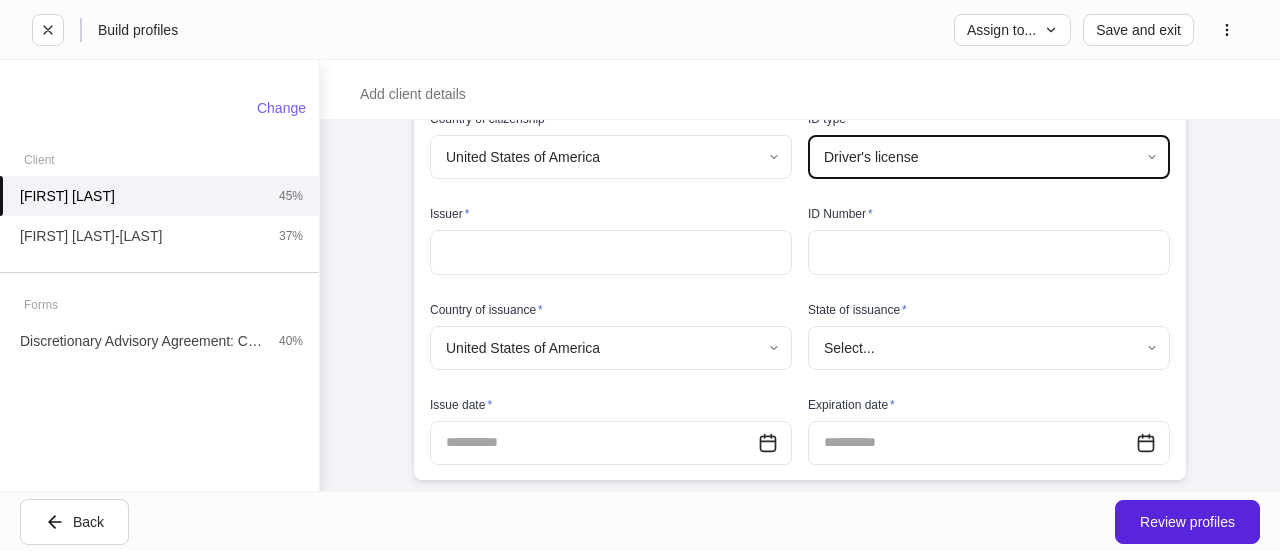 scroll, scrollTop: 500, scrollLeft: 0, axis: vertical 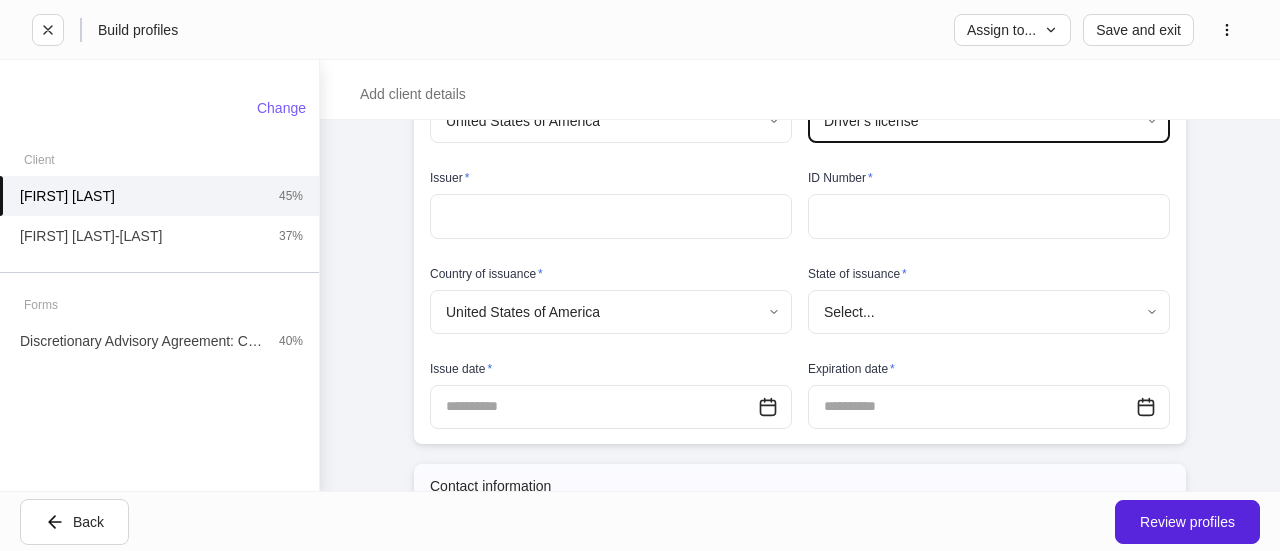 drag, startPoint x: 561, startPoint y: 219, endPoint x: 531, endPoint y: 169, distance: 58.30952 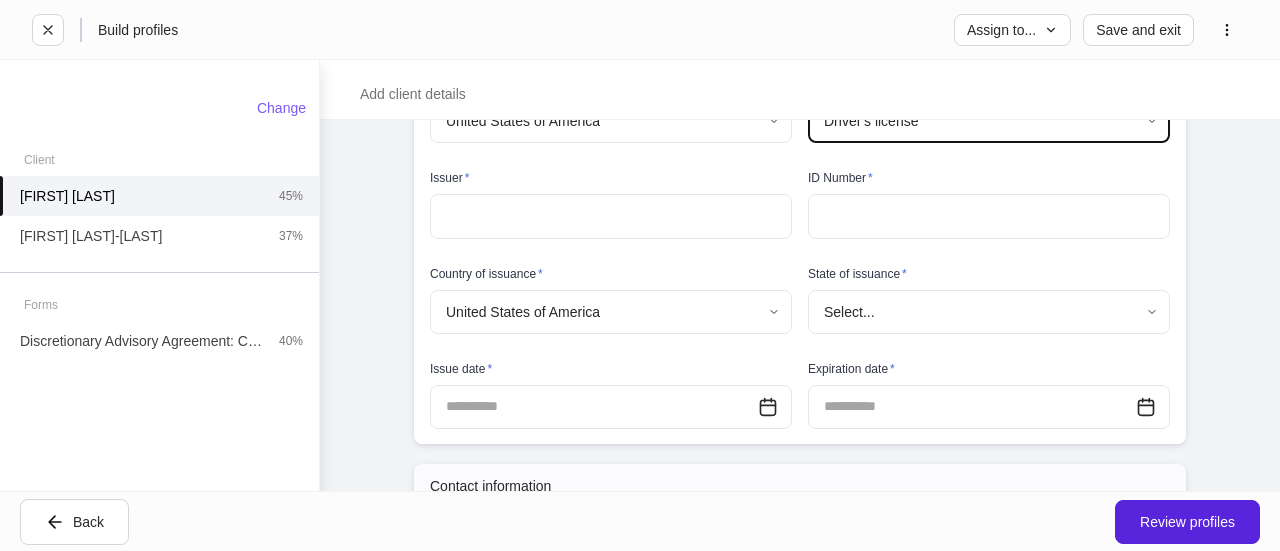 click at bounding box center [611, 216] 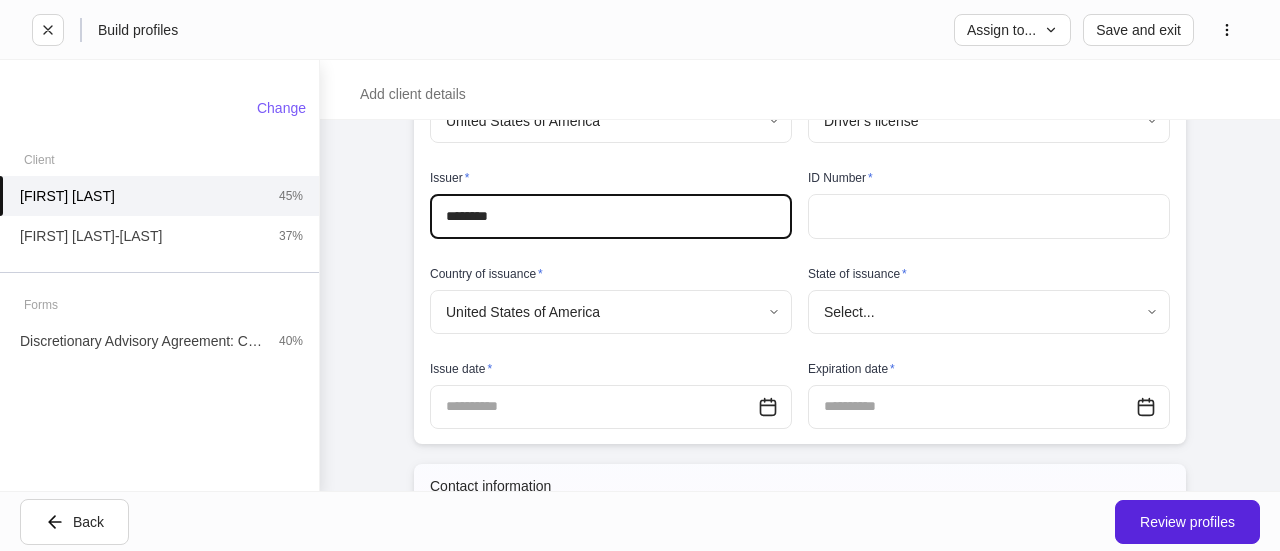 type on "********" 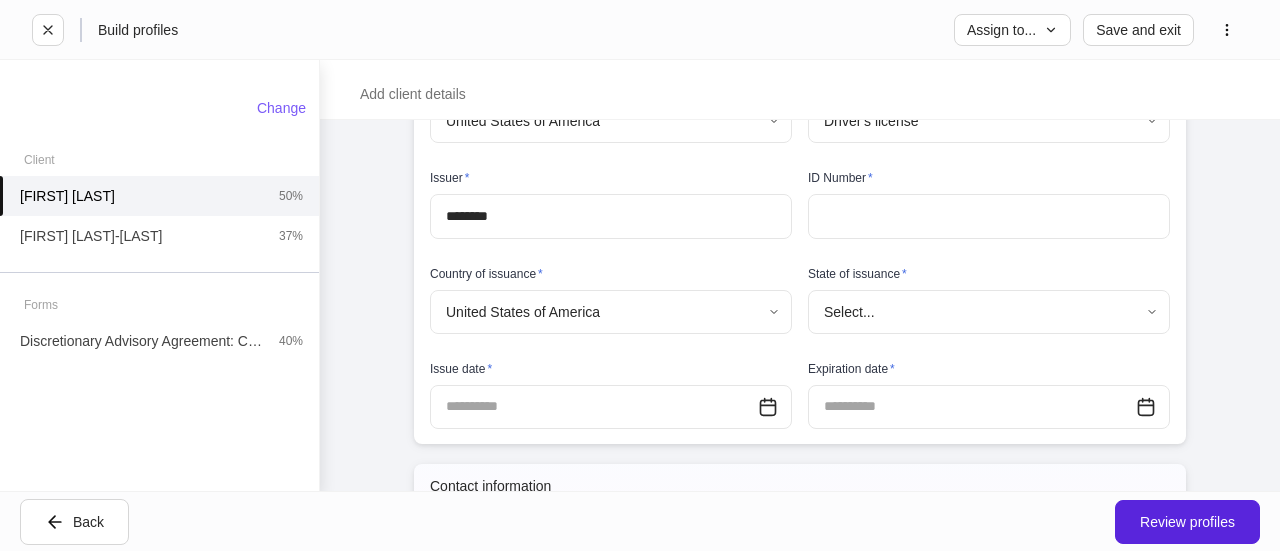 click at bounding box center [989, 216] 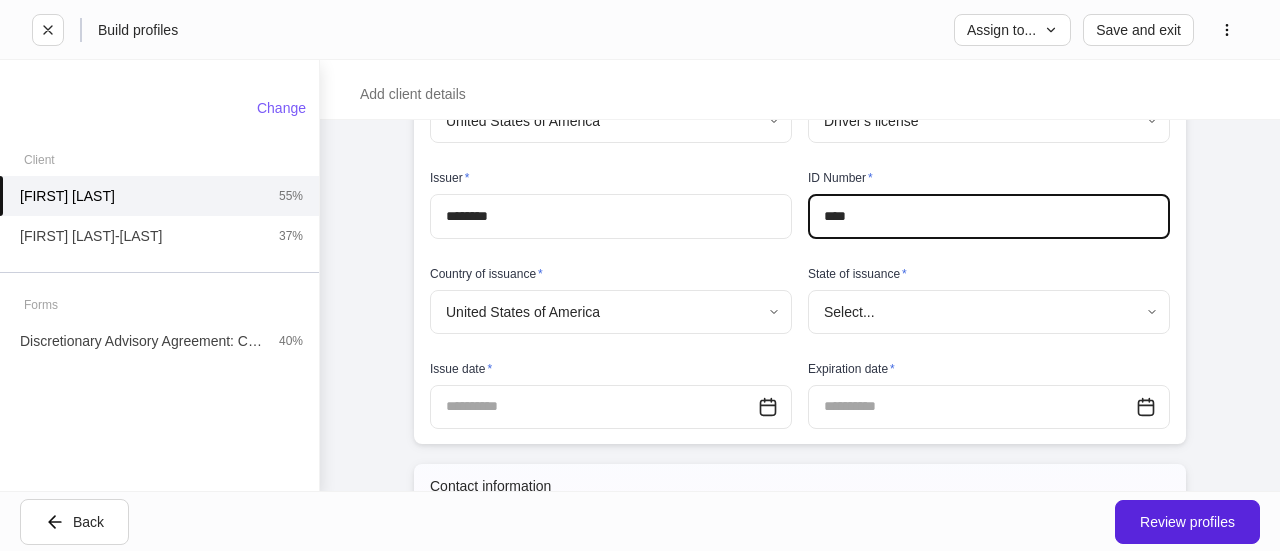 click on "****" at bounding box center [989, 216] 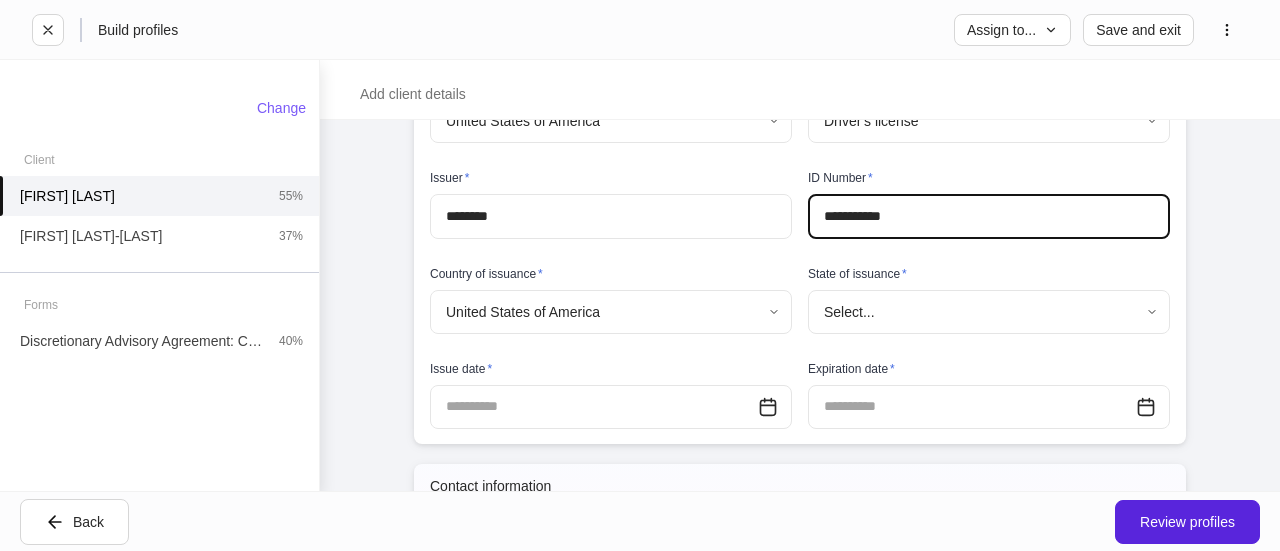 type on "**********" 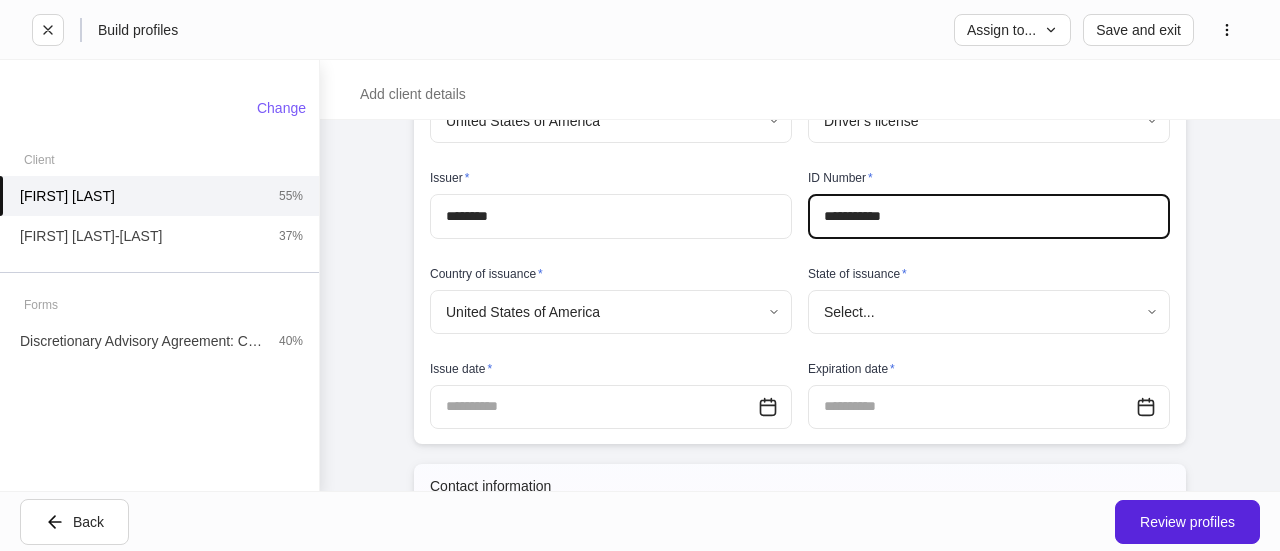 click on "**********" at bounding box center (640, 275) 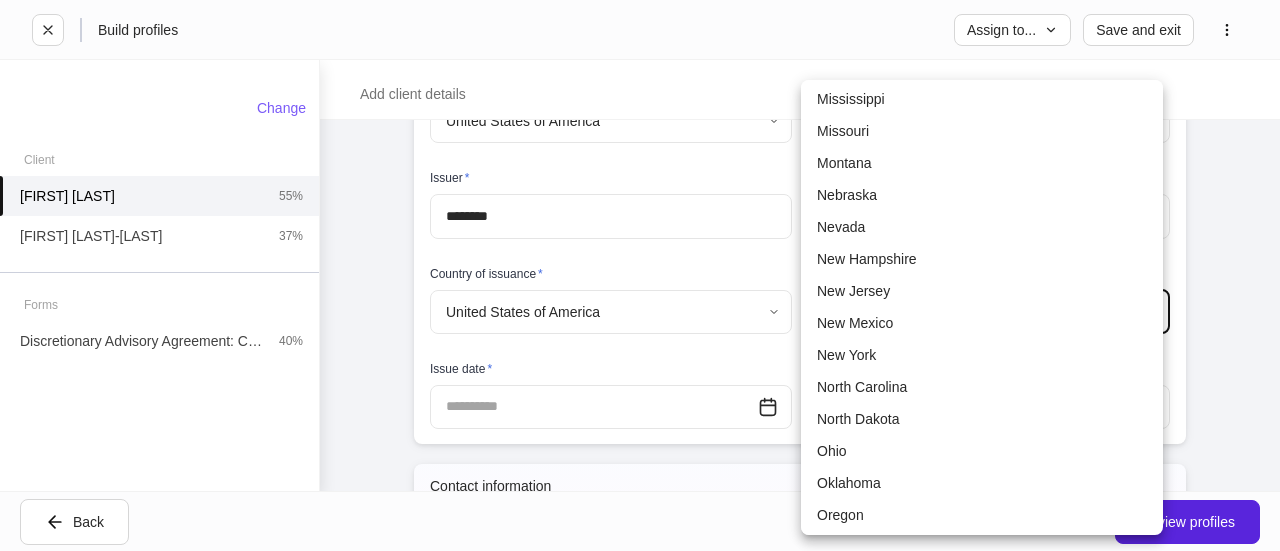 scroll, scrollTop: 800, scrollLeft: 0, axis: vertical 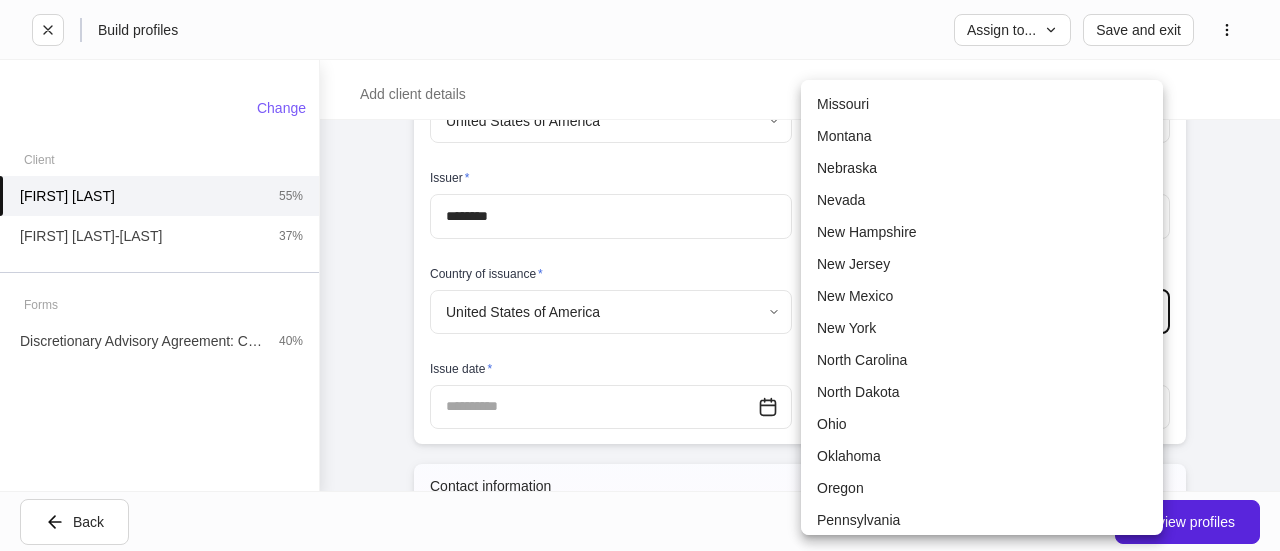 click on "Oklahoma" at bounding box center (982, 456) 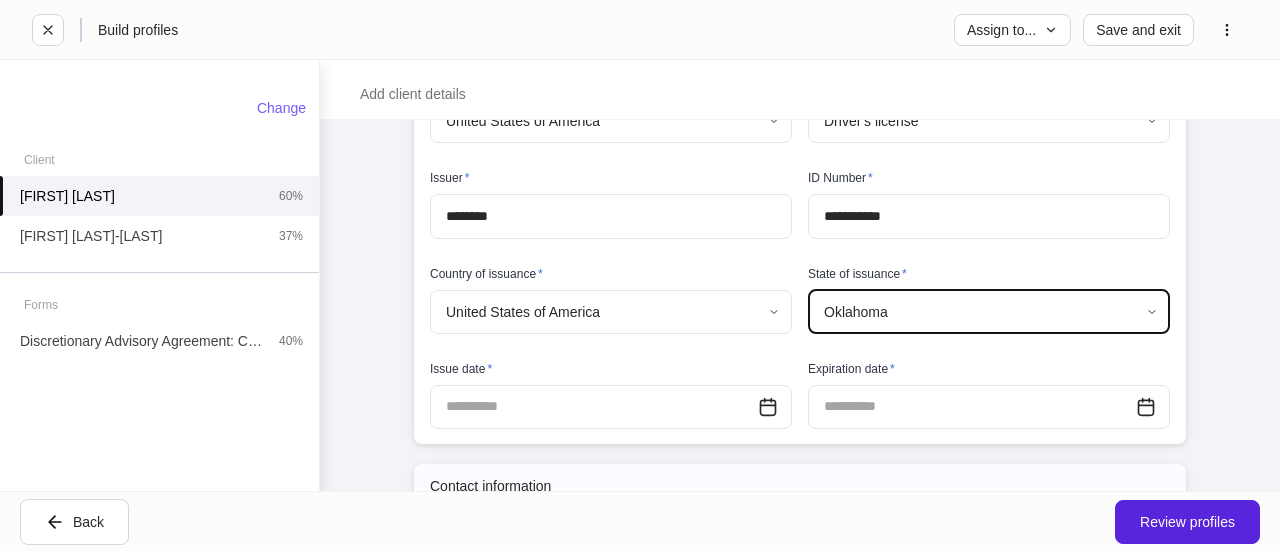 scroll, scrollTop: 768, scrollLeft: 0, axis: vertical 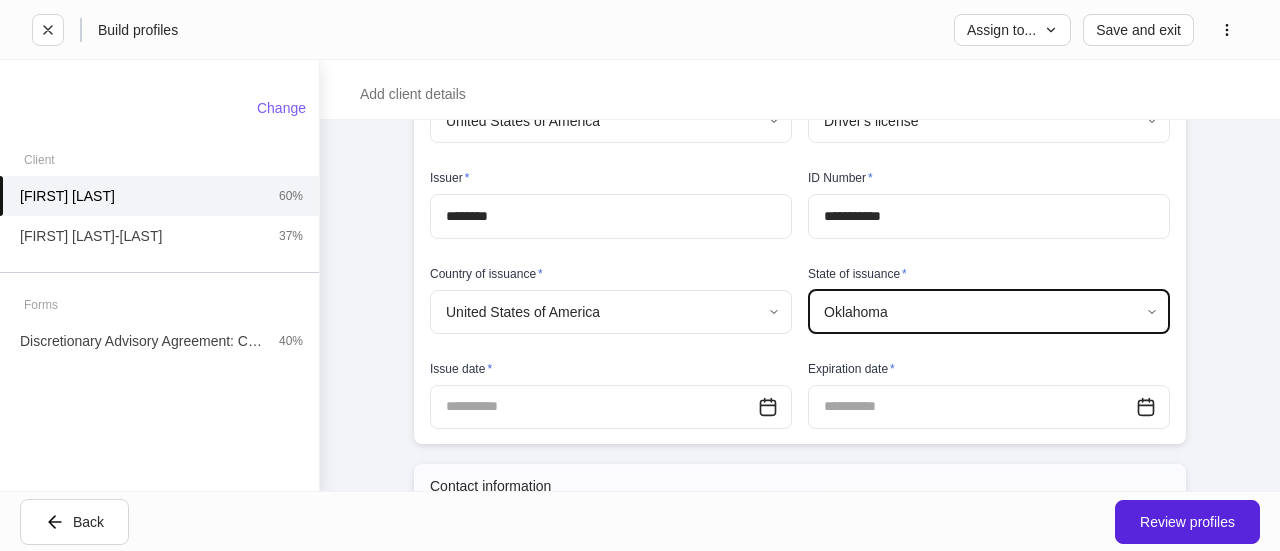 click at bounding box center [594, 407] 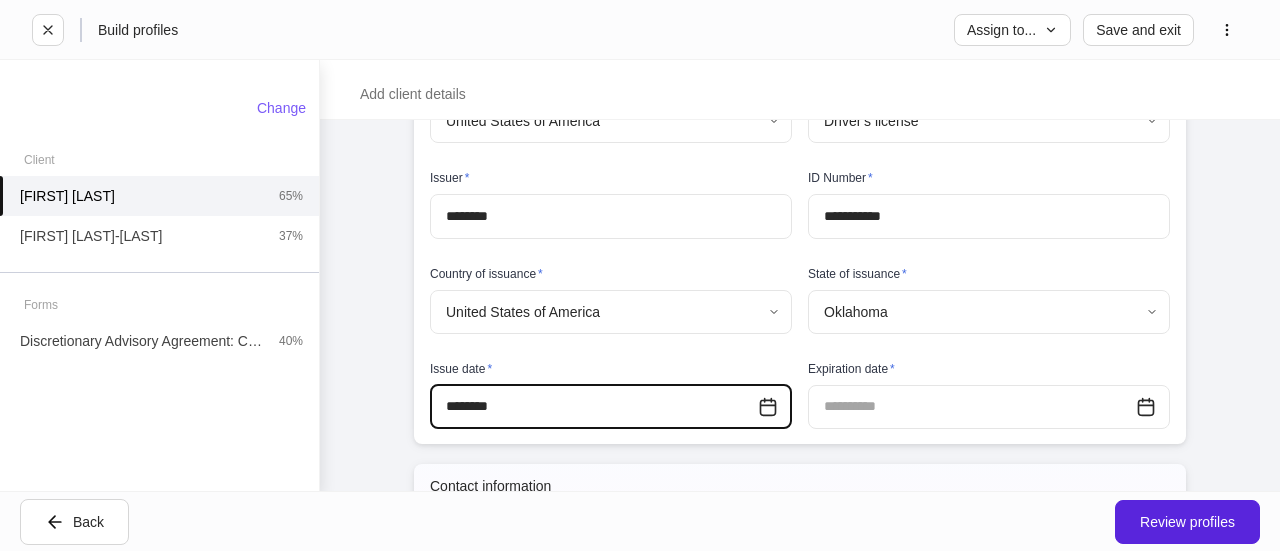 type on "**********" 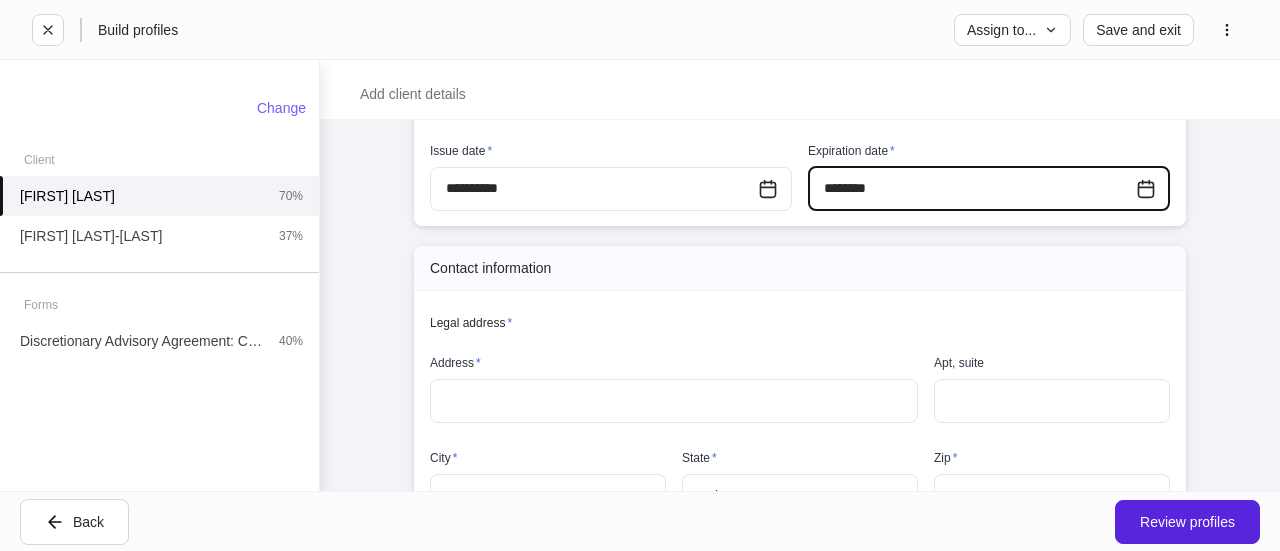 scroll, scrollTop: 800, scrollLeft: 0, axis: vertical 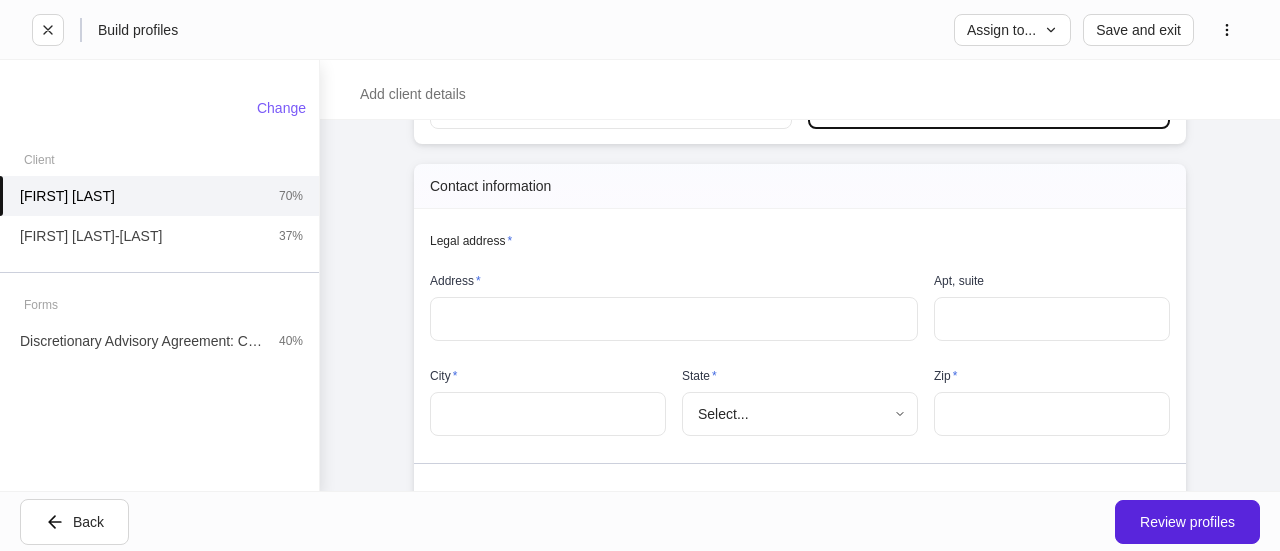 type on "**********" 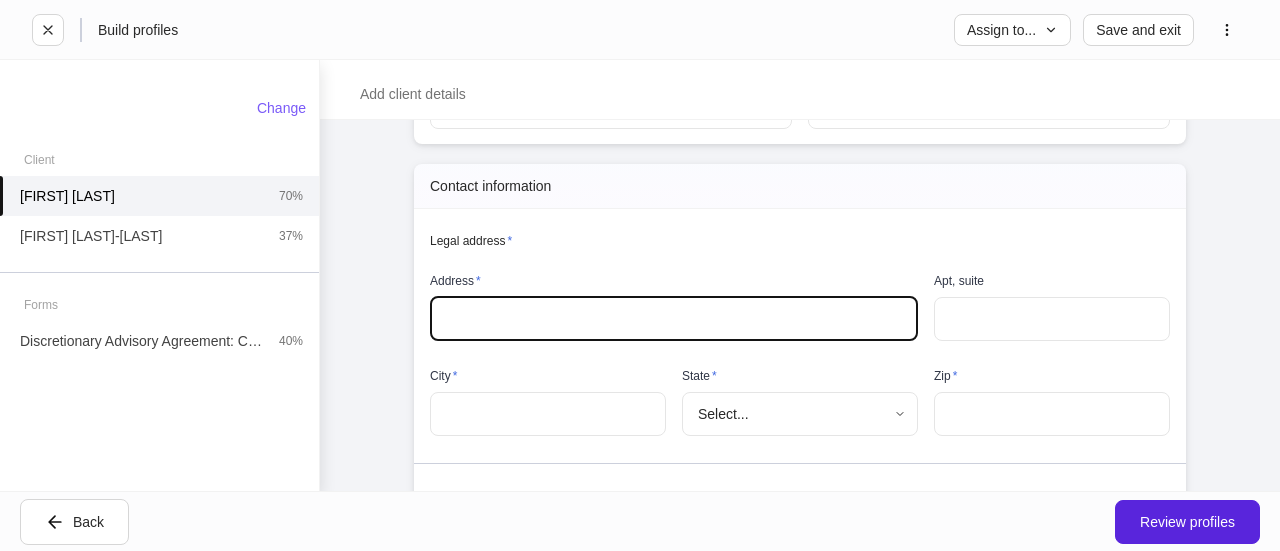 click at bounding box center [674, 319] 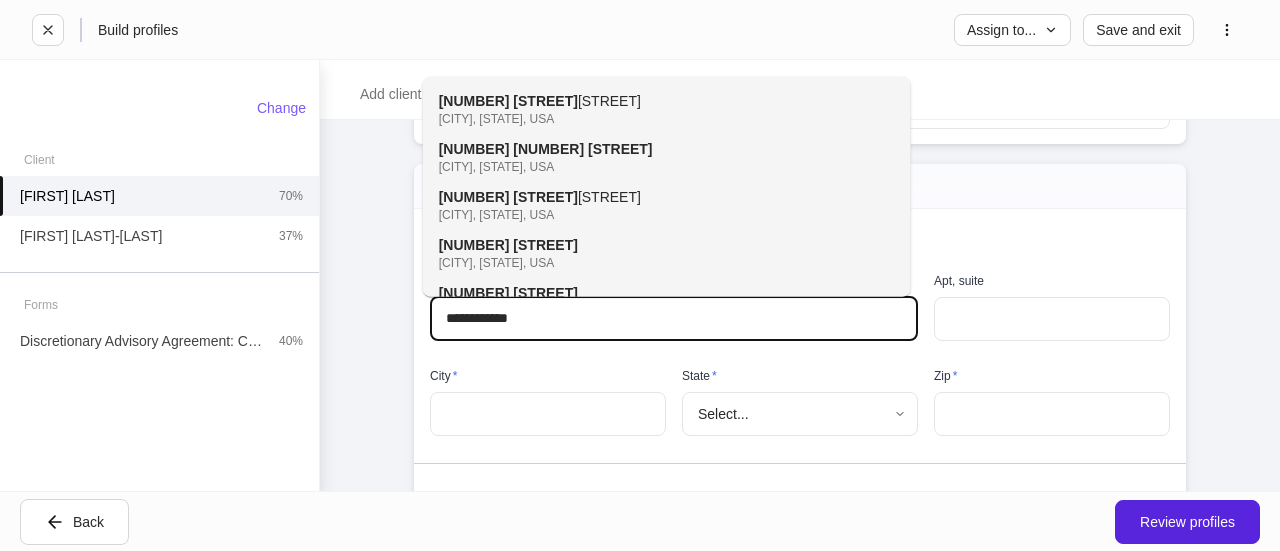 click on "[STREET]" at bounding box center [545, 100] 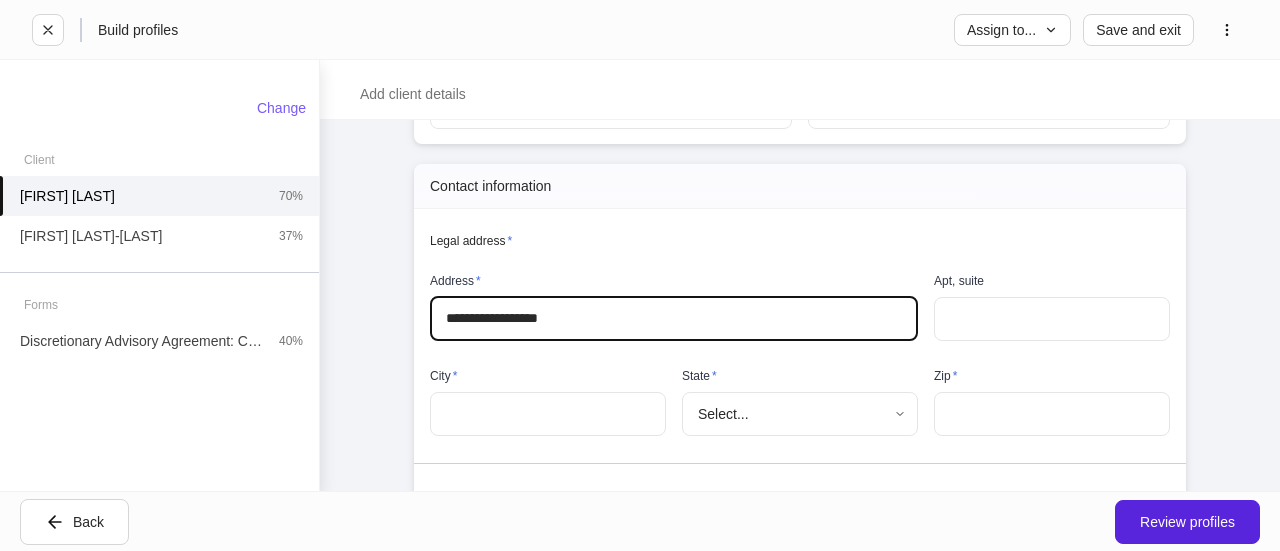 type on "********" 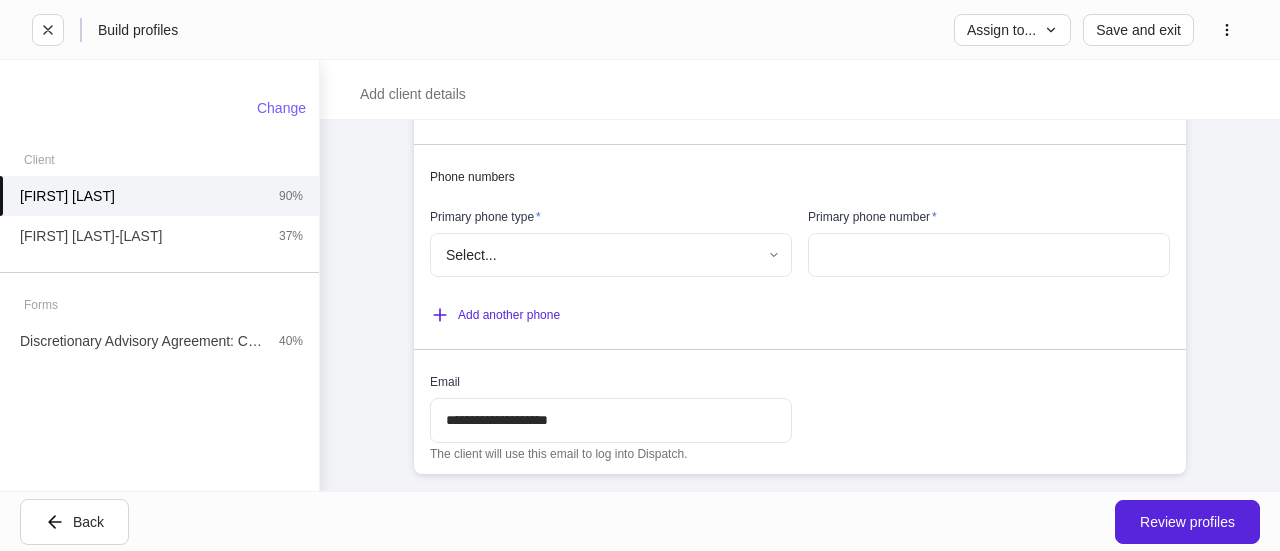 scroll, scrollTop: 1166, scrollLeft: 0, axis: vertical 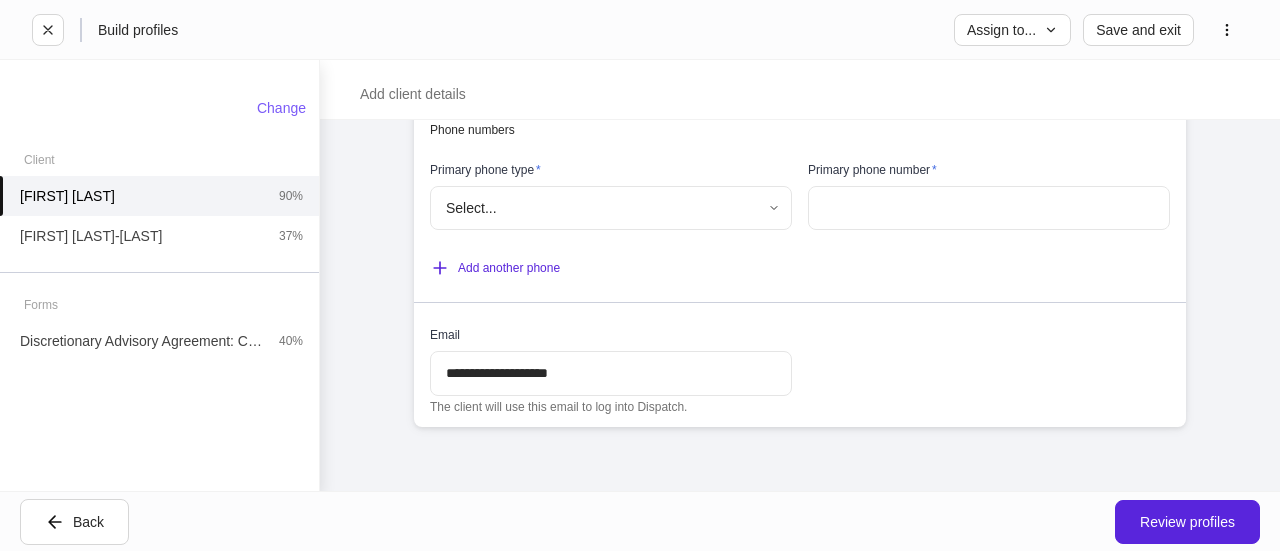 type on "**********" 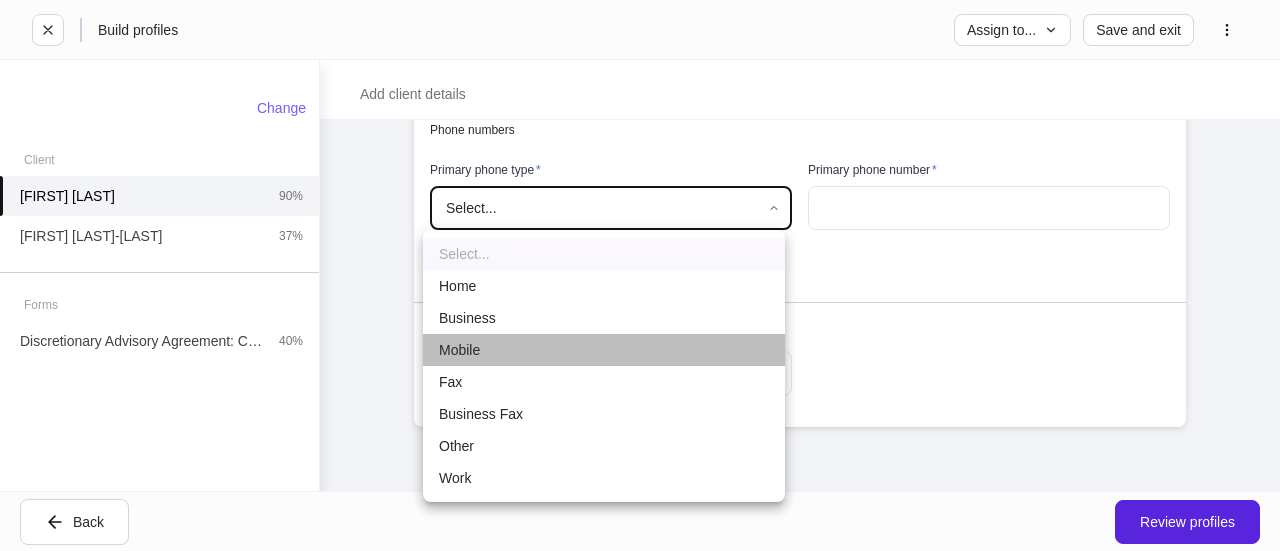 click on "Mobile" at bounding box center (604, 350) 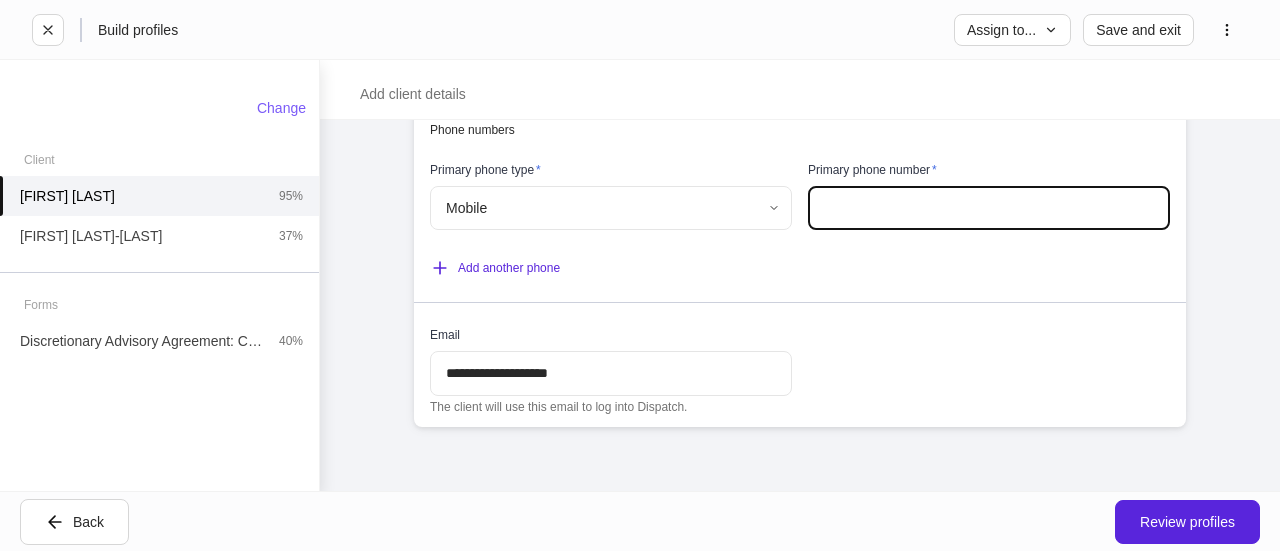 click at bounding box center (989, 208) 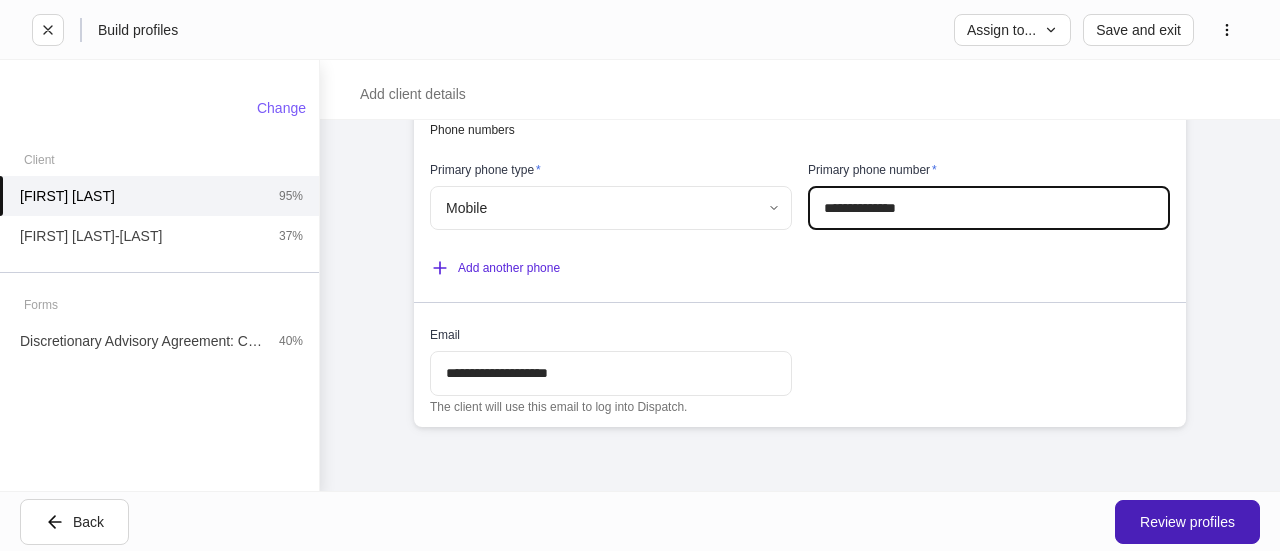 type on "**********" 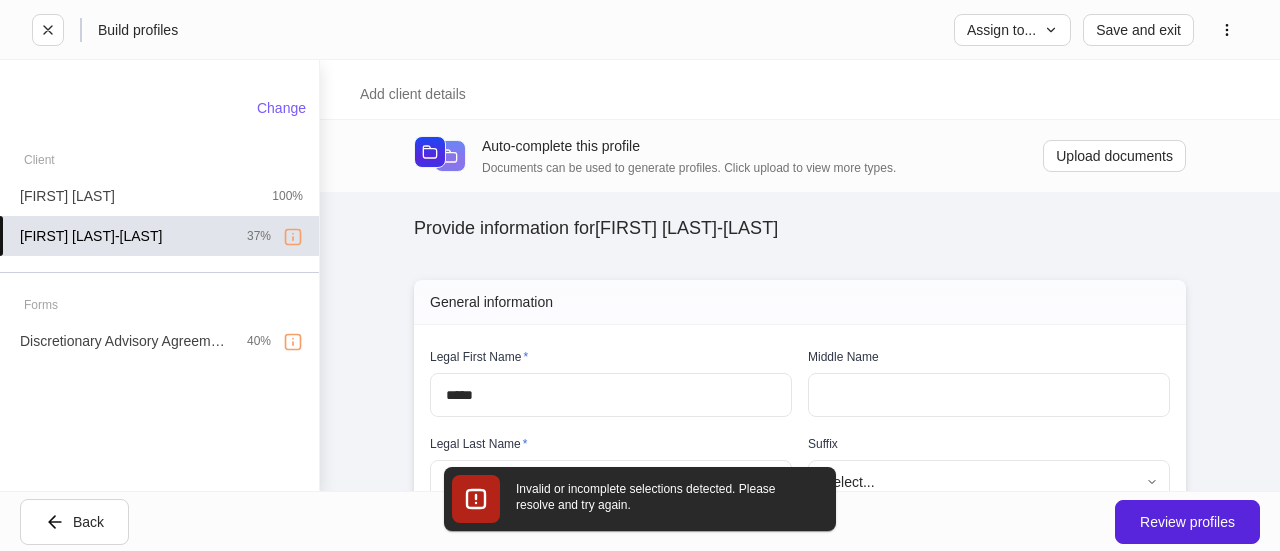 scroll, scrollTop: 328, scrollLeft: 0, axis: vertical 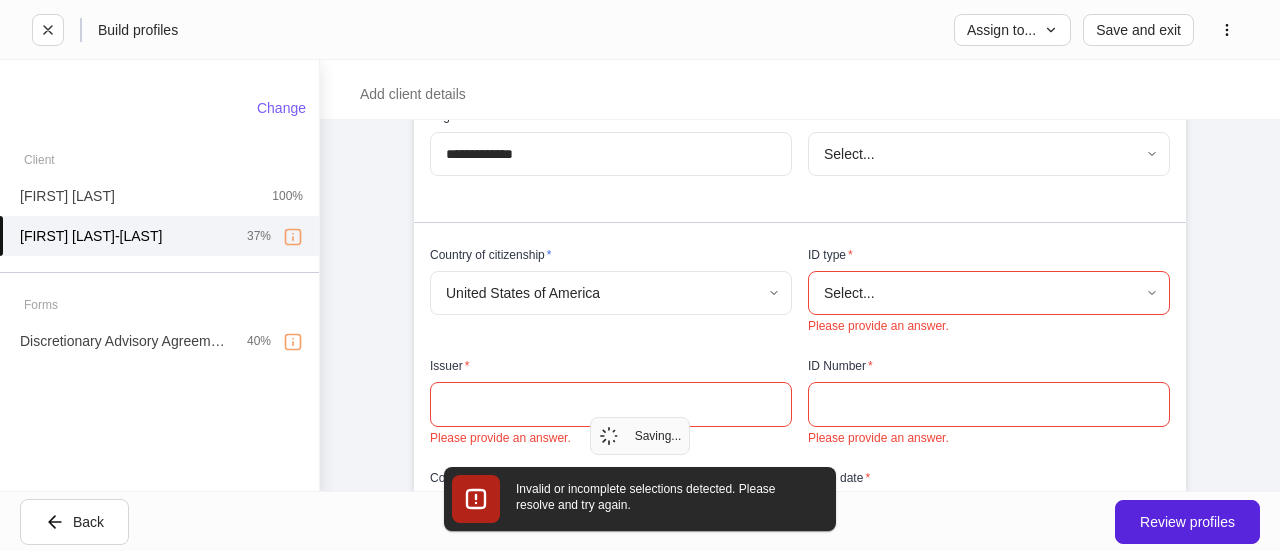click on "**********" at bounding box center (640, 275) 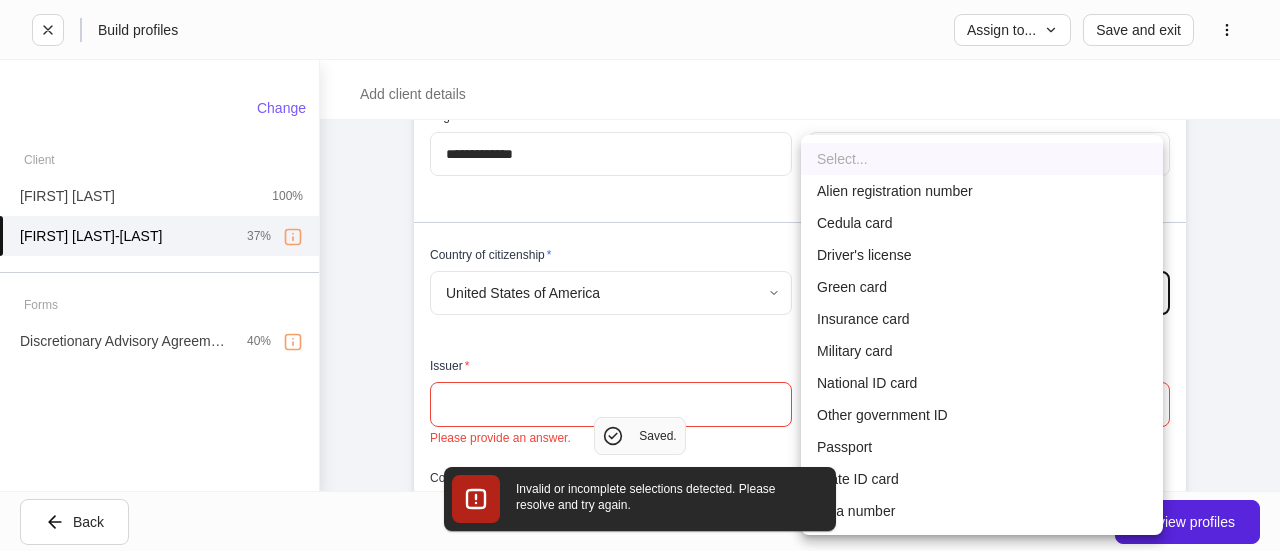 click on "Driver's license" at bounding box center (982, 255) 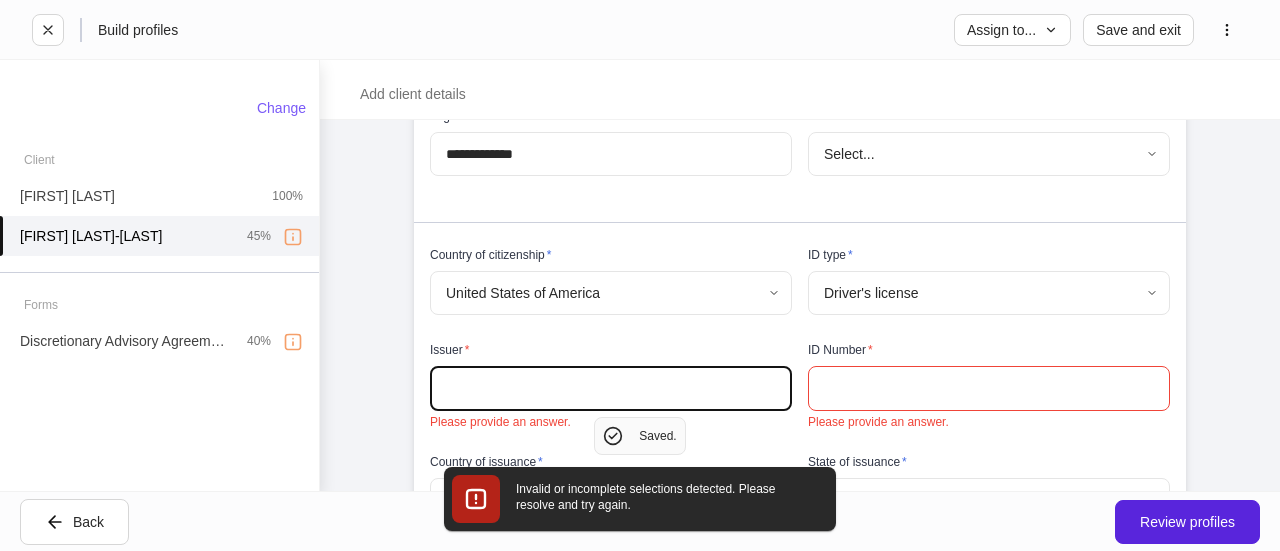 click at bounding box center [611, 388] 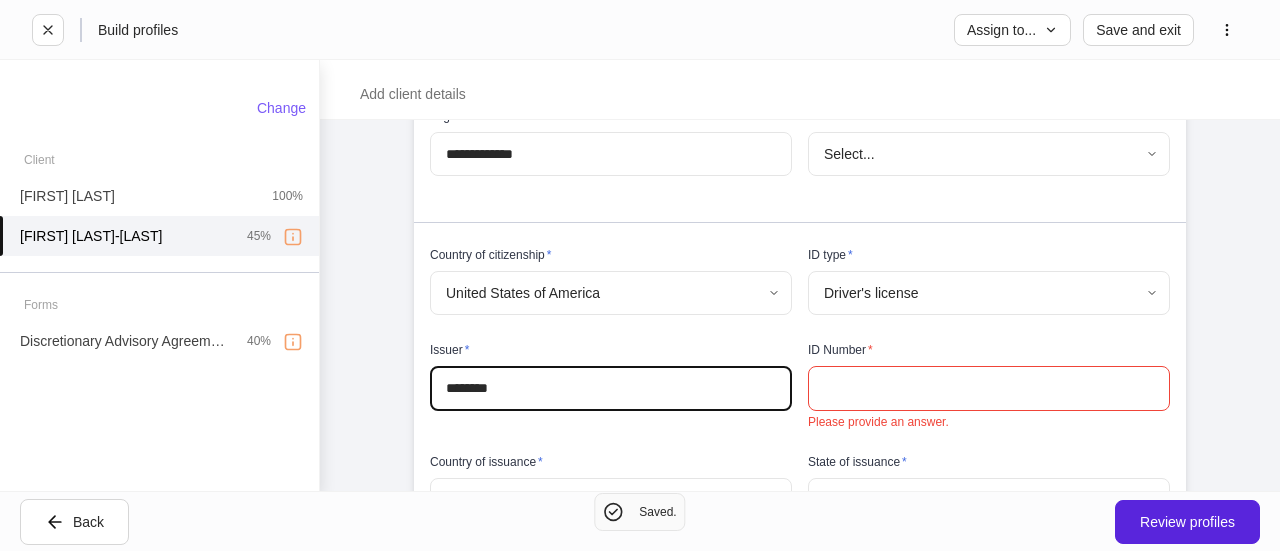 type on "********" 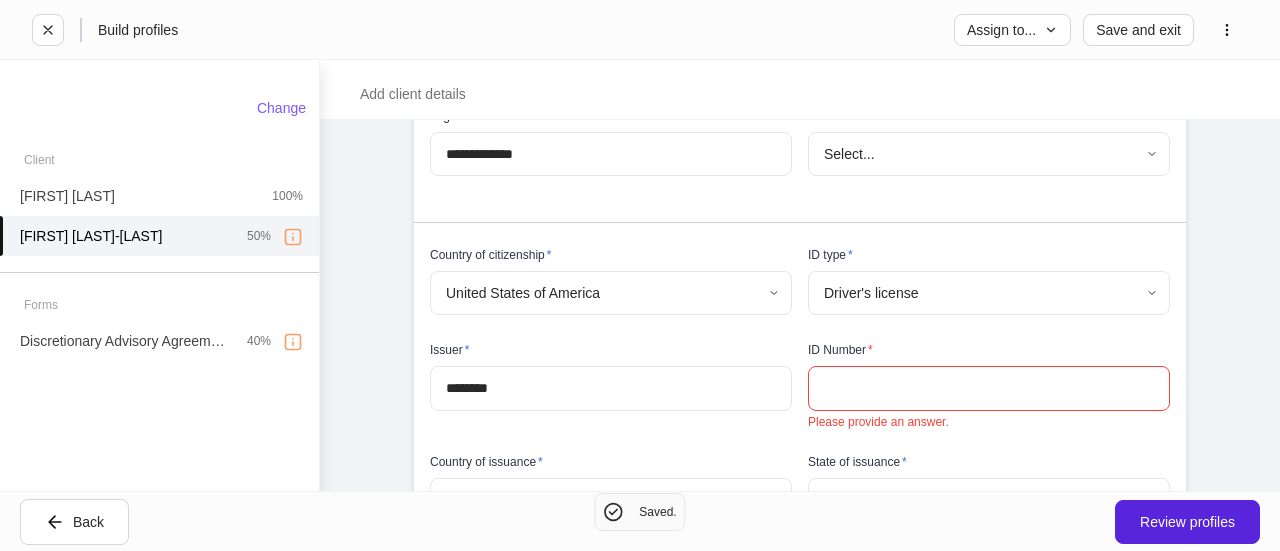 click on "**********" at bounding box center [800, 636] 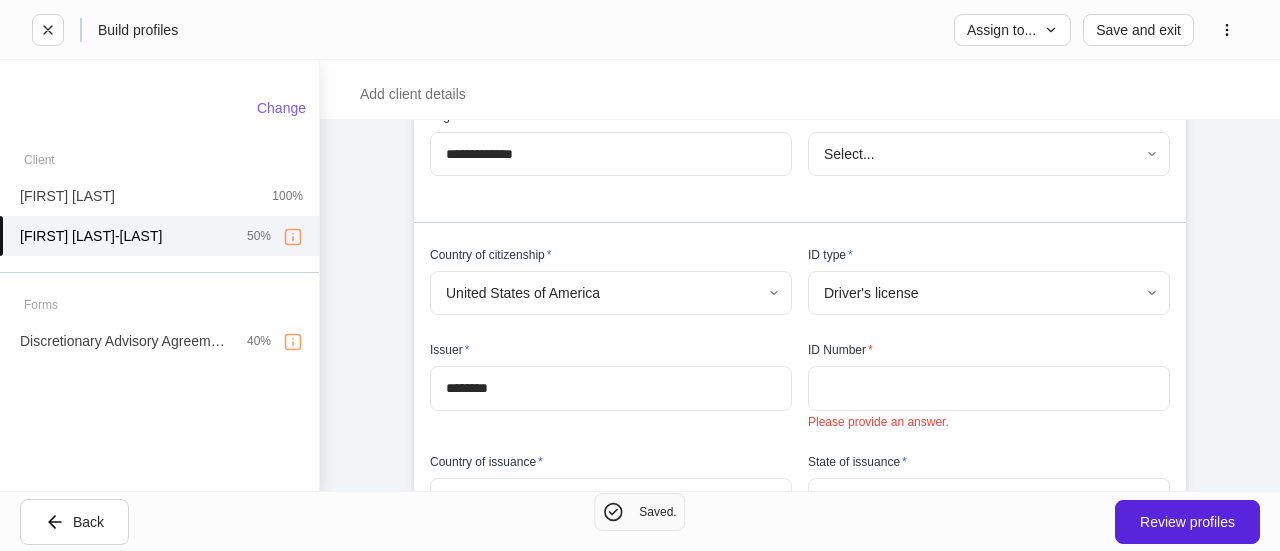 click at bounding box center (989, 388) 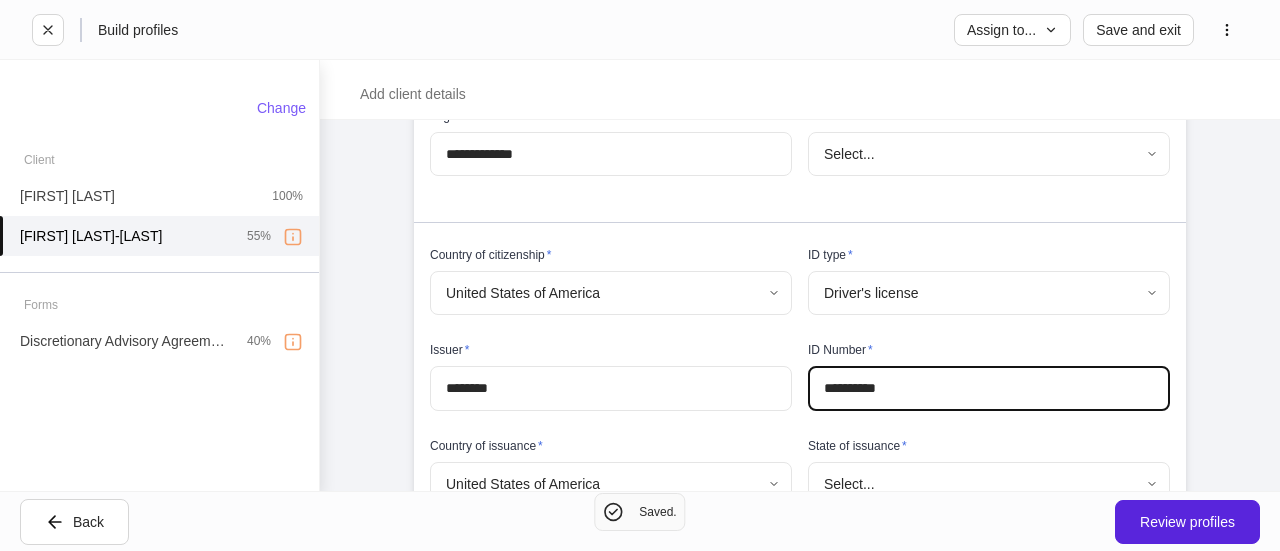 type on "**********" 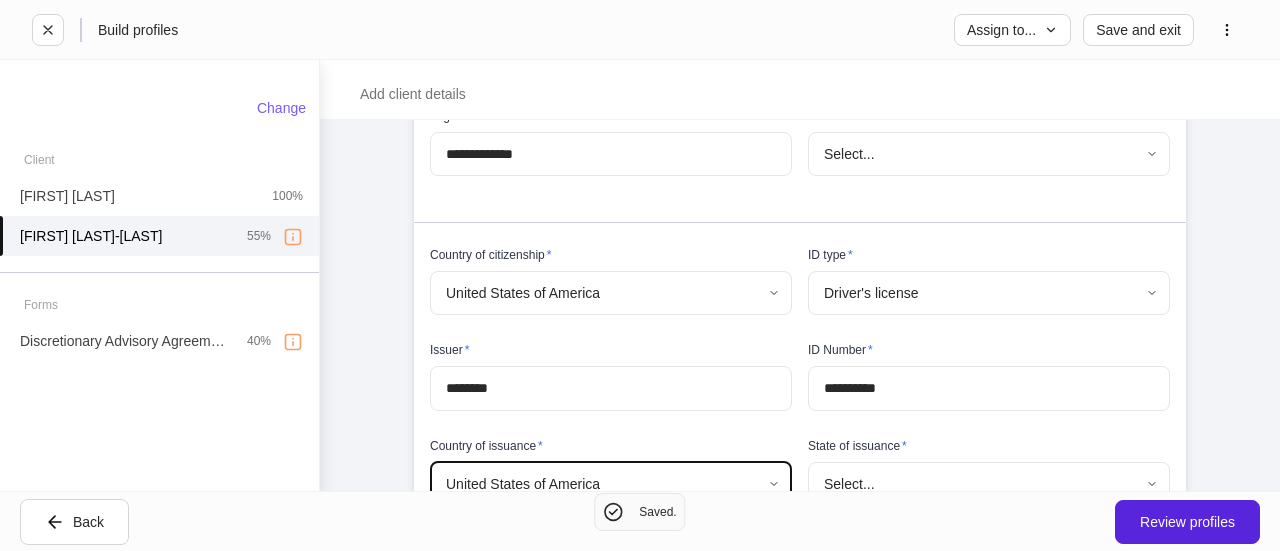 scroll, scrollTop: 342, scrollLeft: 0, axis: vertical 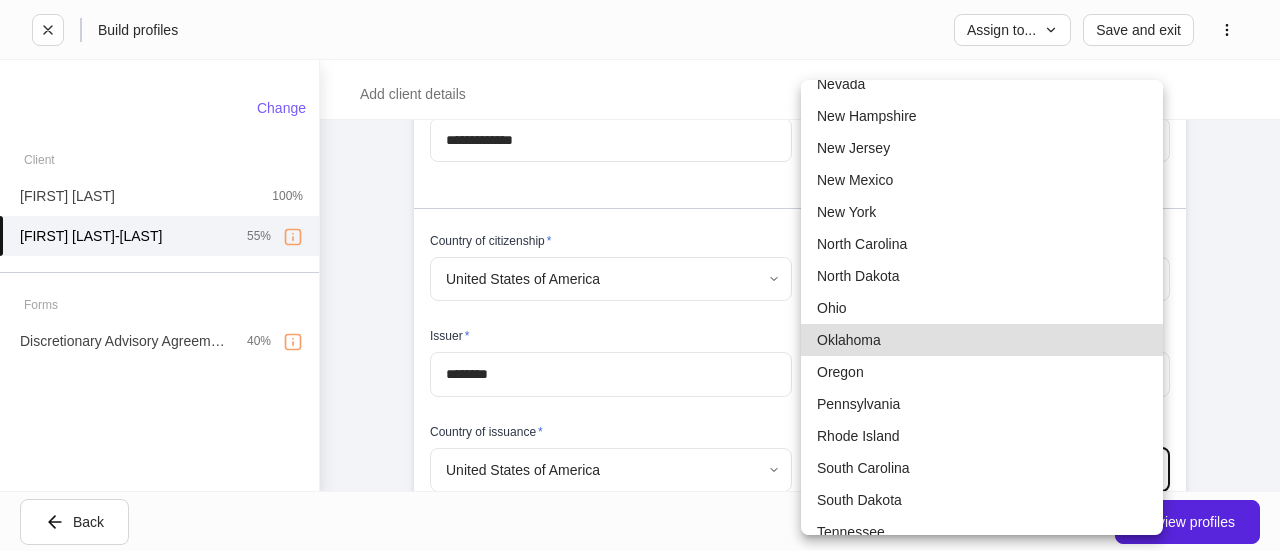 type 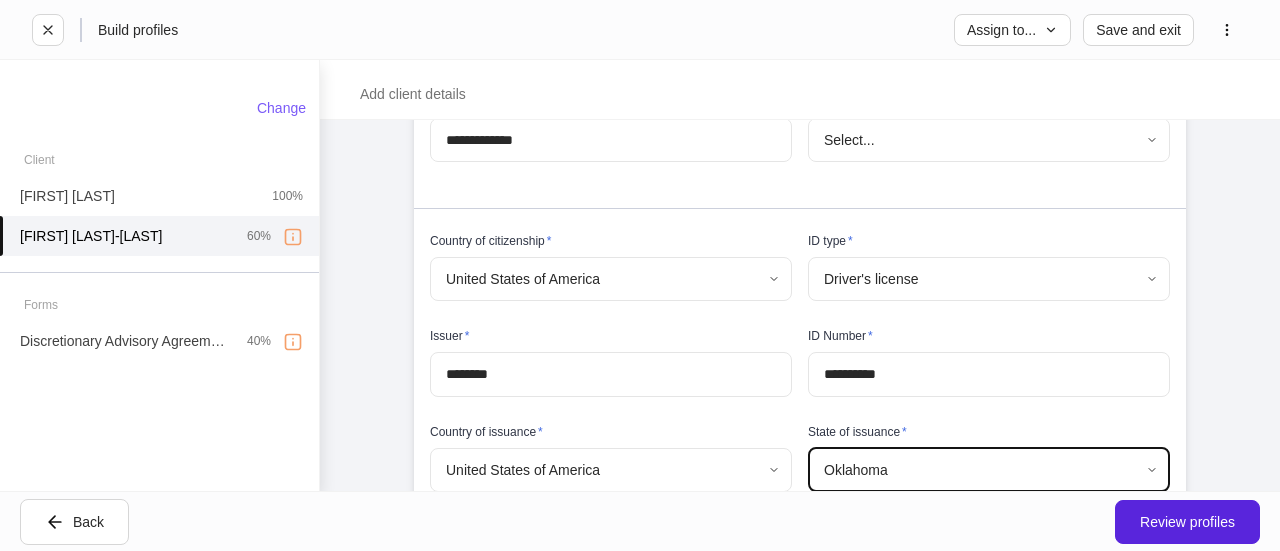 scroll, scrollTop: 542, scrollLeft: 0, axis: vertical 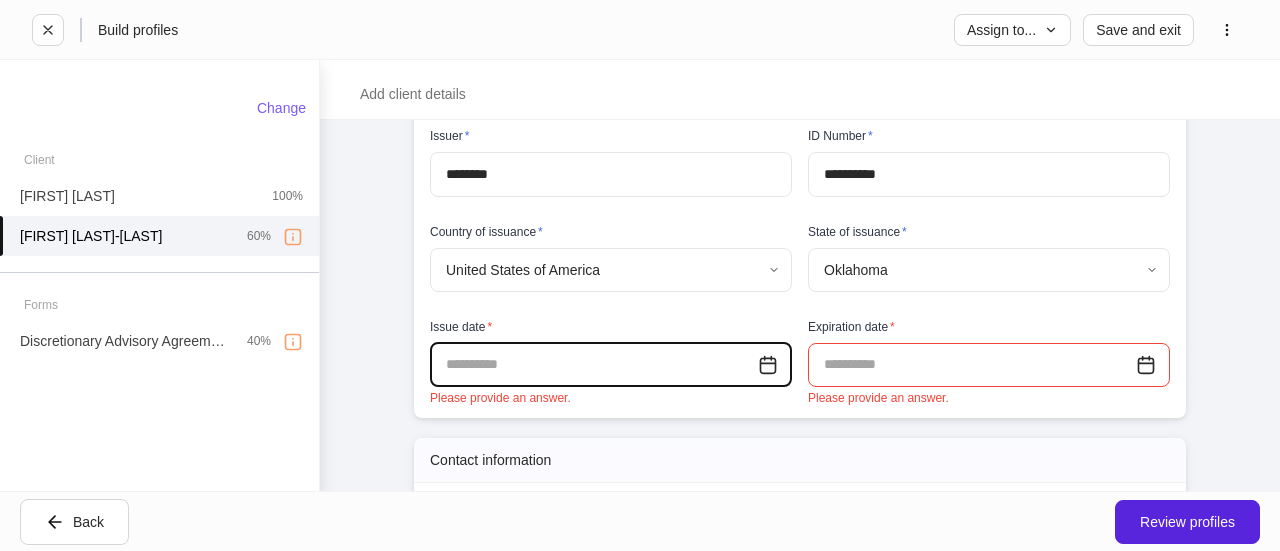 click at bounding box center (594, 365) 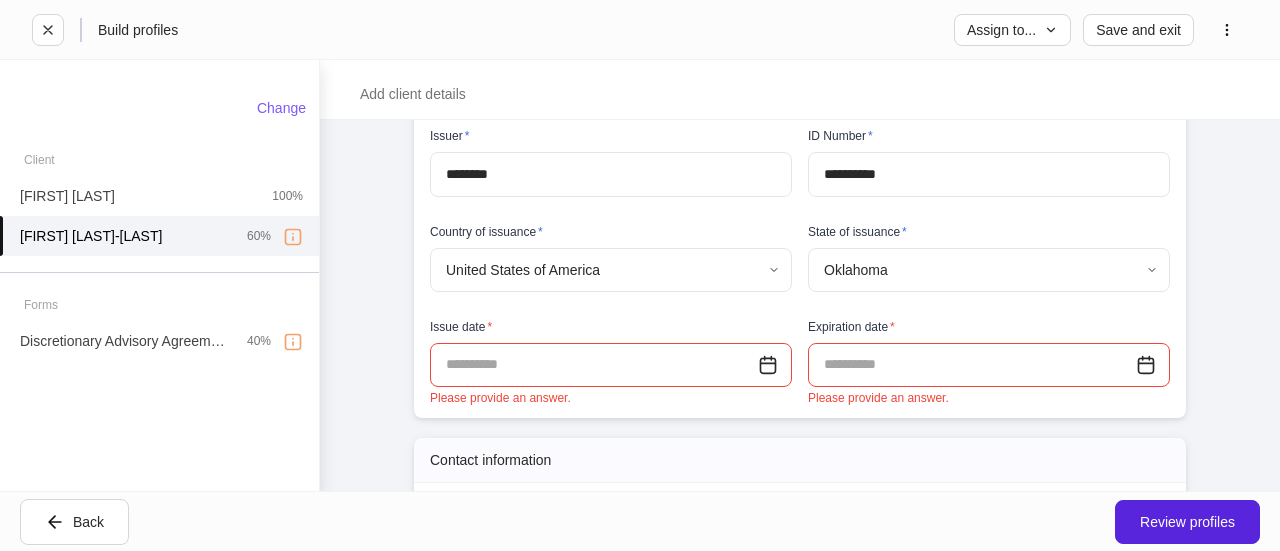 click on "Contact information" at bounding box center (800, 460) 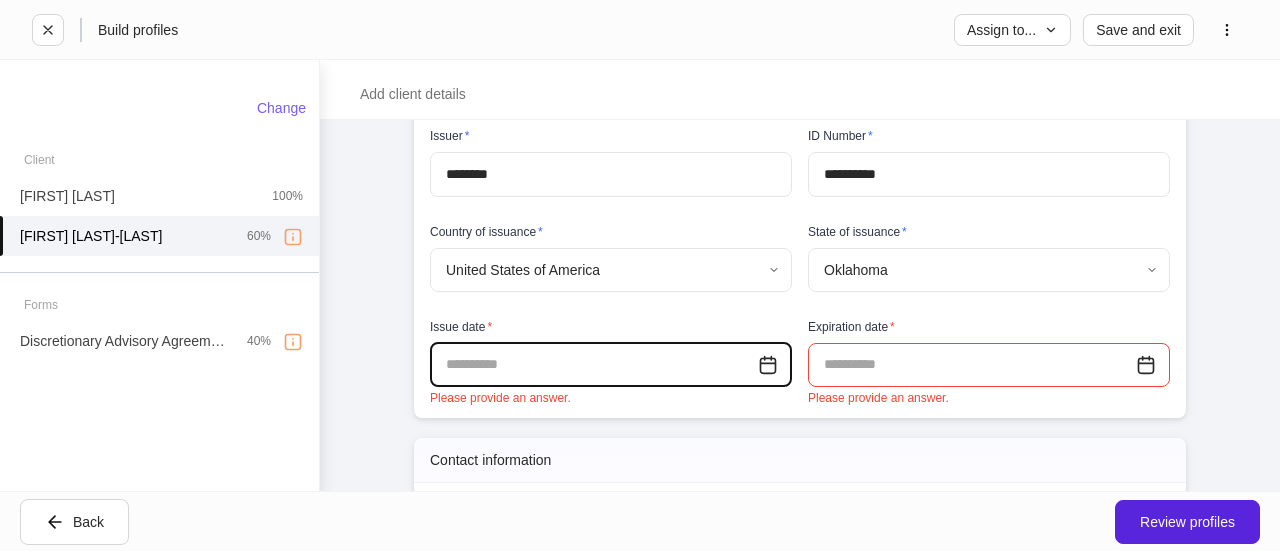 click at bounding box center (594, 365) 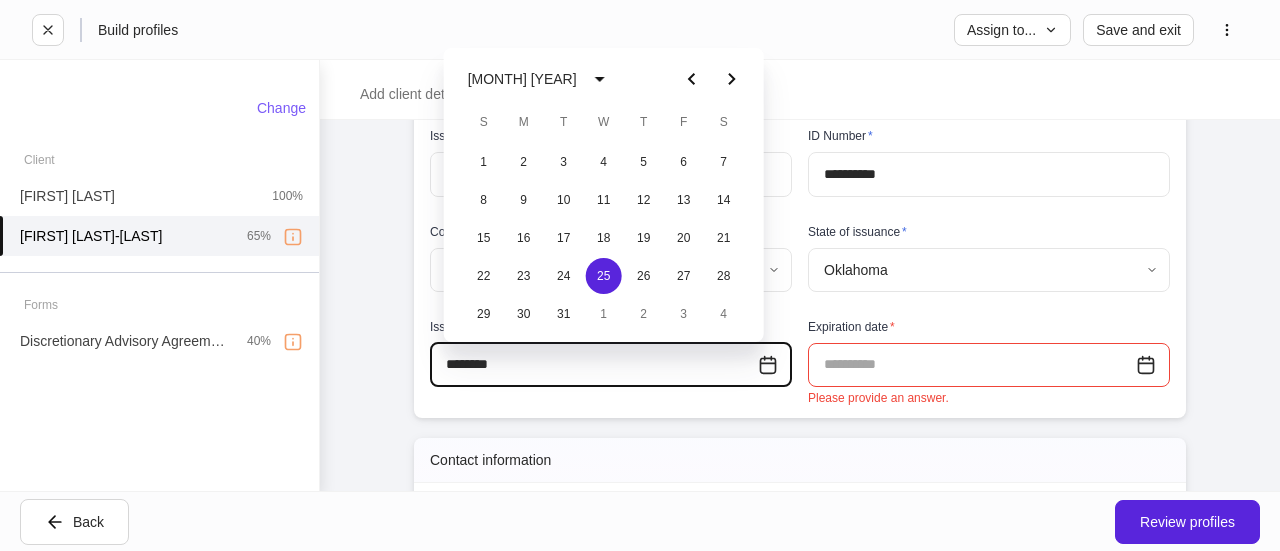 type on "**********" 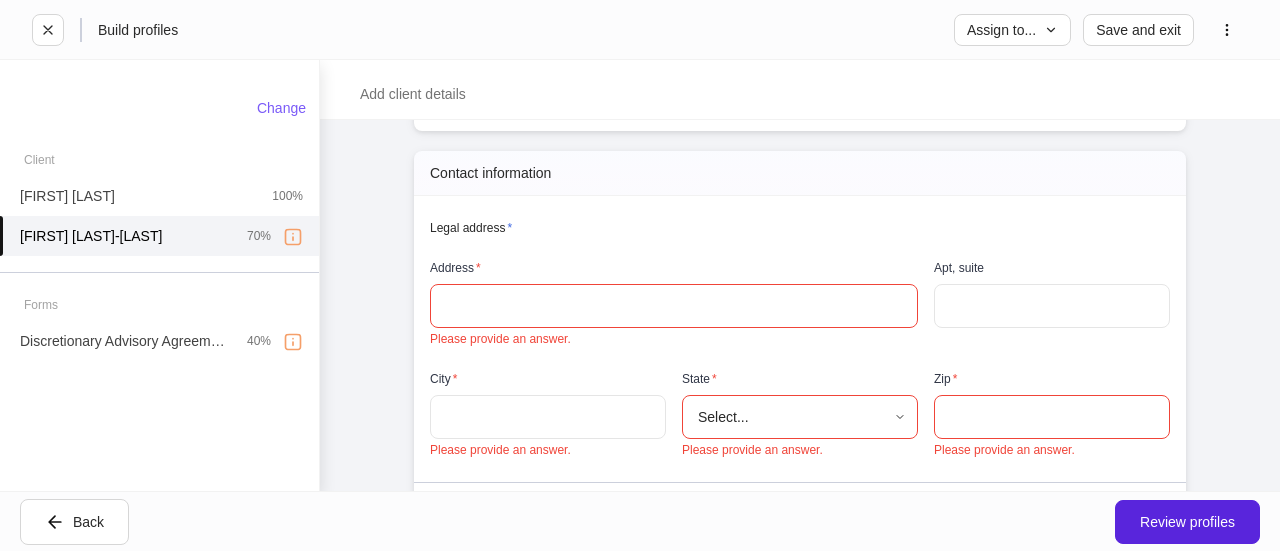 scroll, scrollTop: 842, scrollLeft: 0, axis: vertical 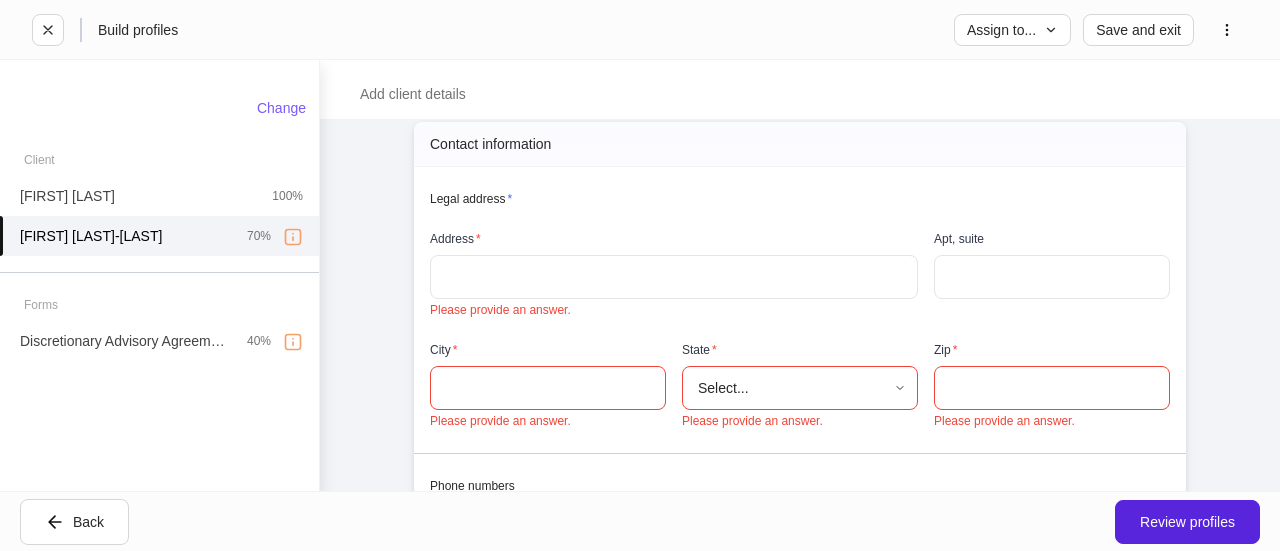type on "**********" 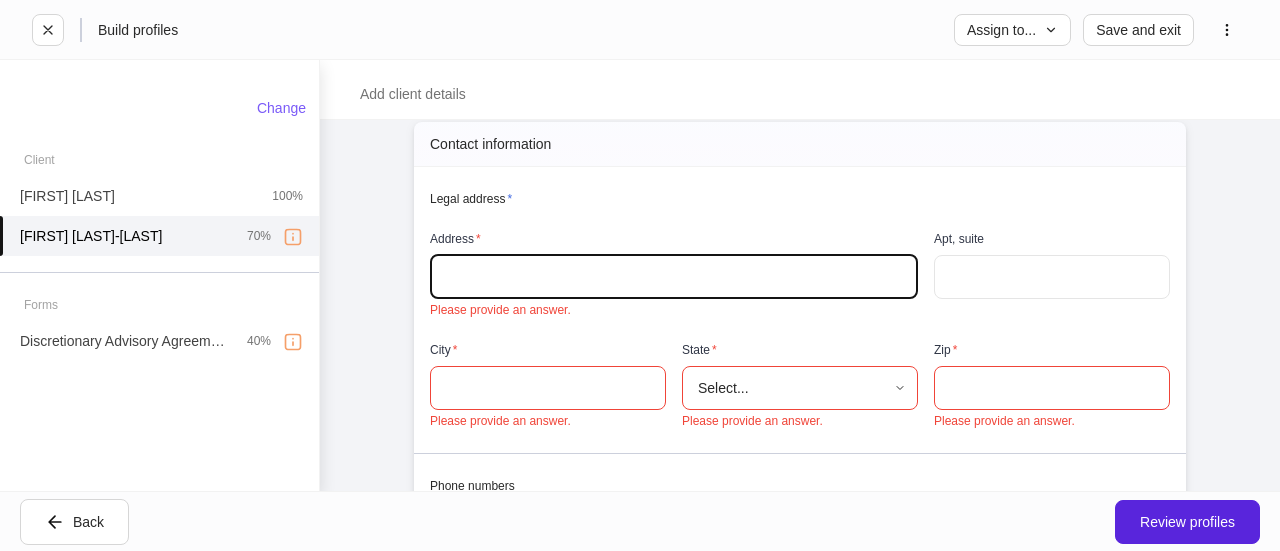 click at bounding box center [674, 277] 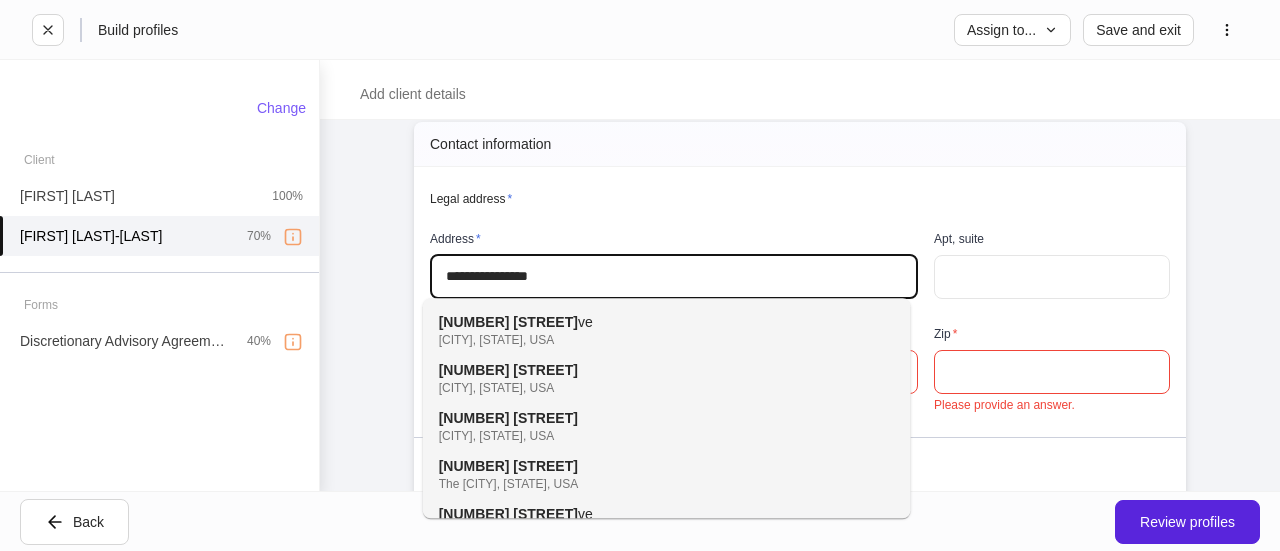click on "[NUMBER] [STREET] [CITY], [STATE], USA" at bounding box center [645, 330] 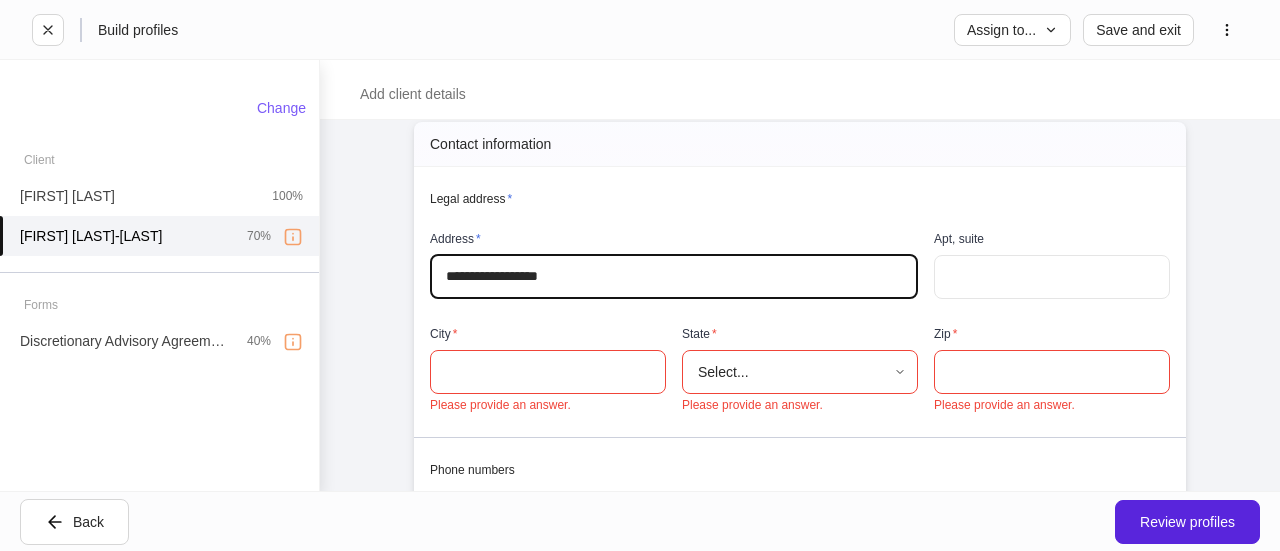 type on "********" 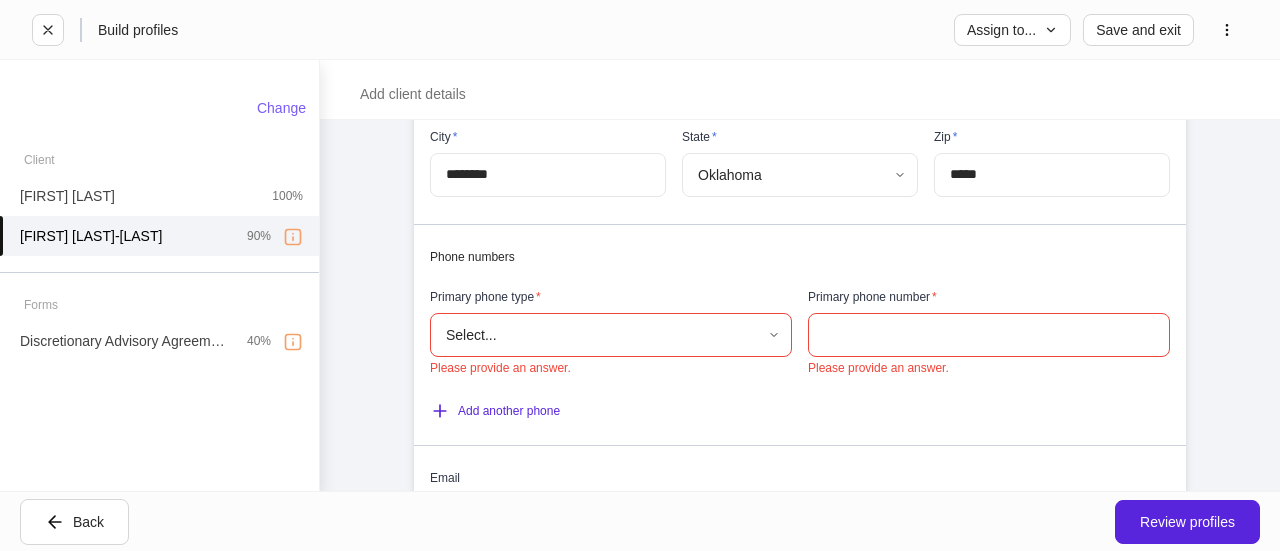 scroll, scrollTop: 1142, scrollLeft: 0, axis: vertical 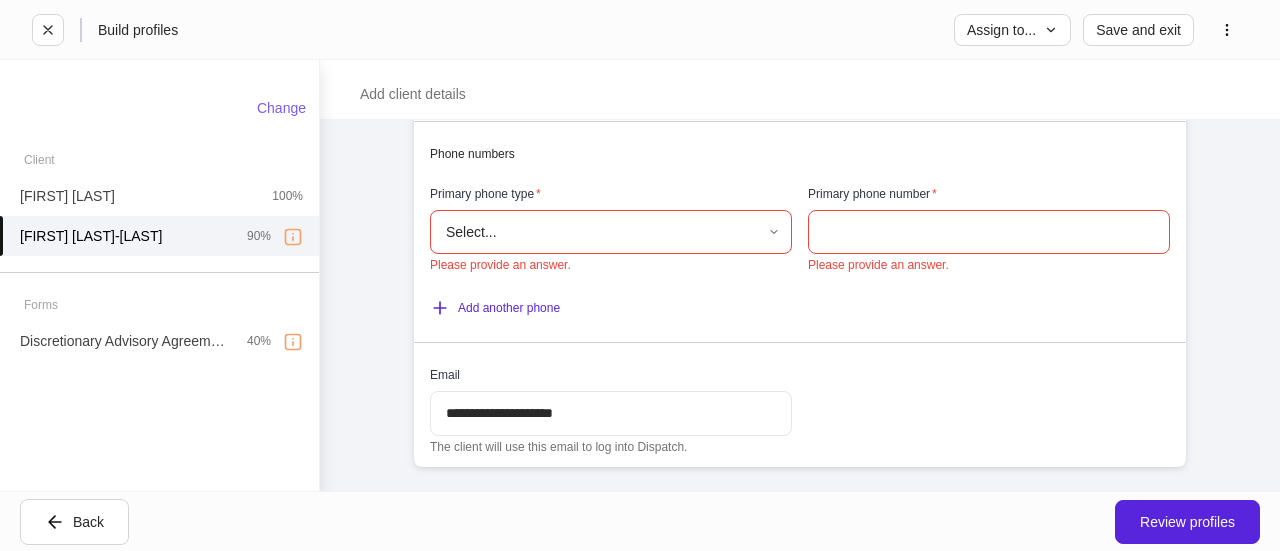 type on "**********" 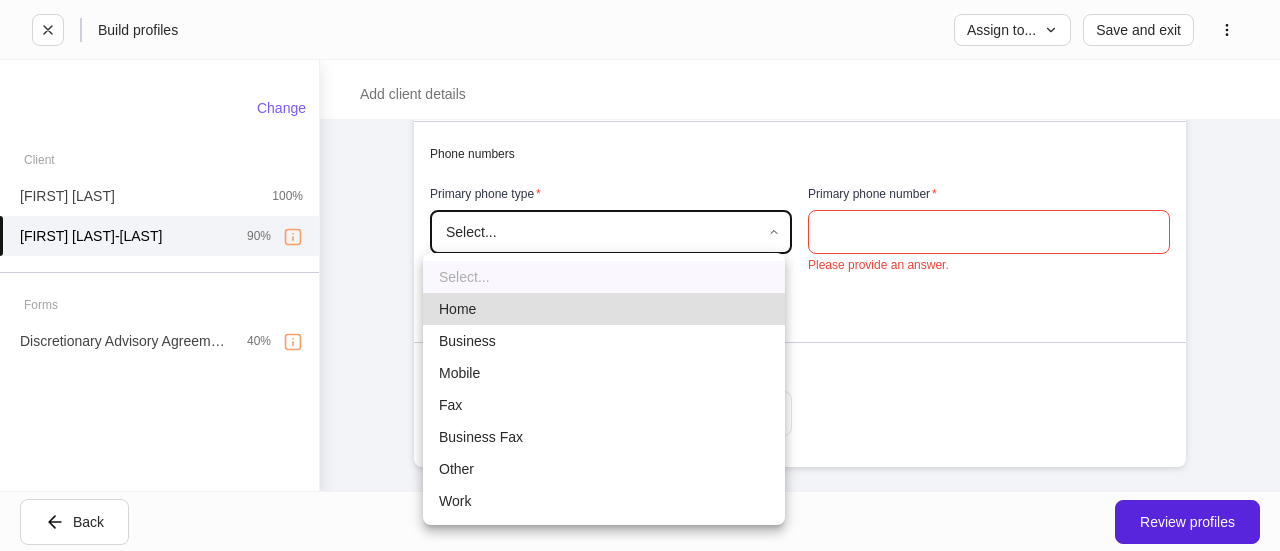 click on "**********" at bounding box center [640, 275] 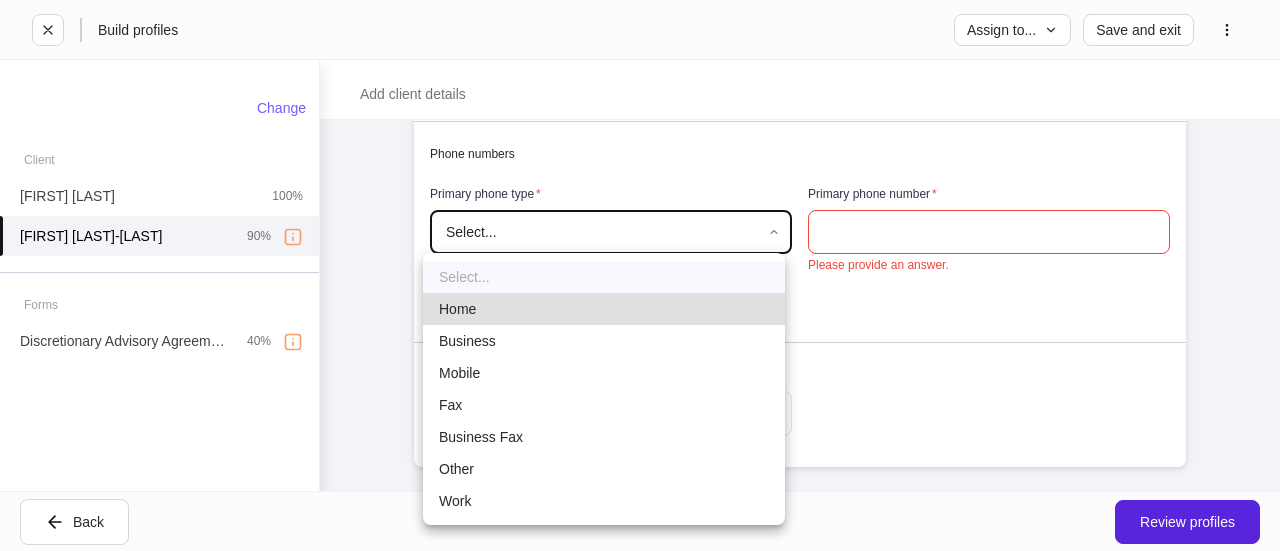 click on "Mobile" at bounding box center [604, 373] 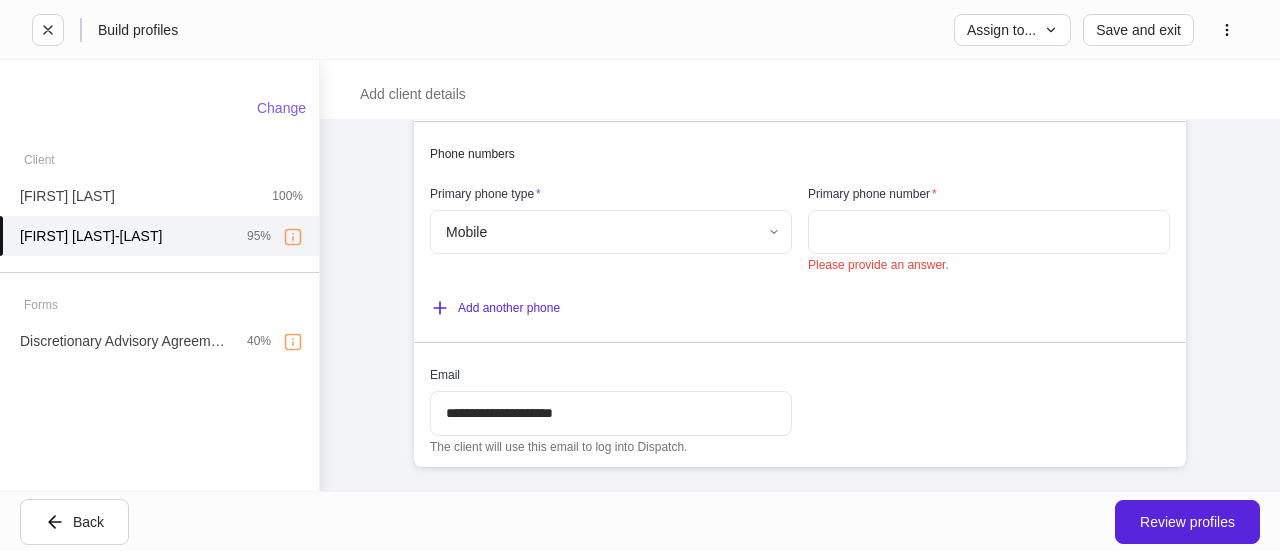 click at bounding box center [989, 232] 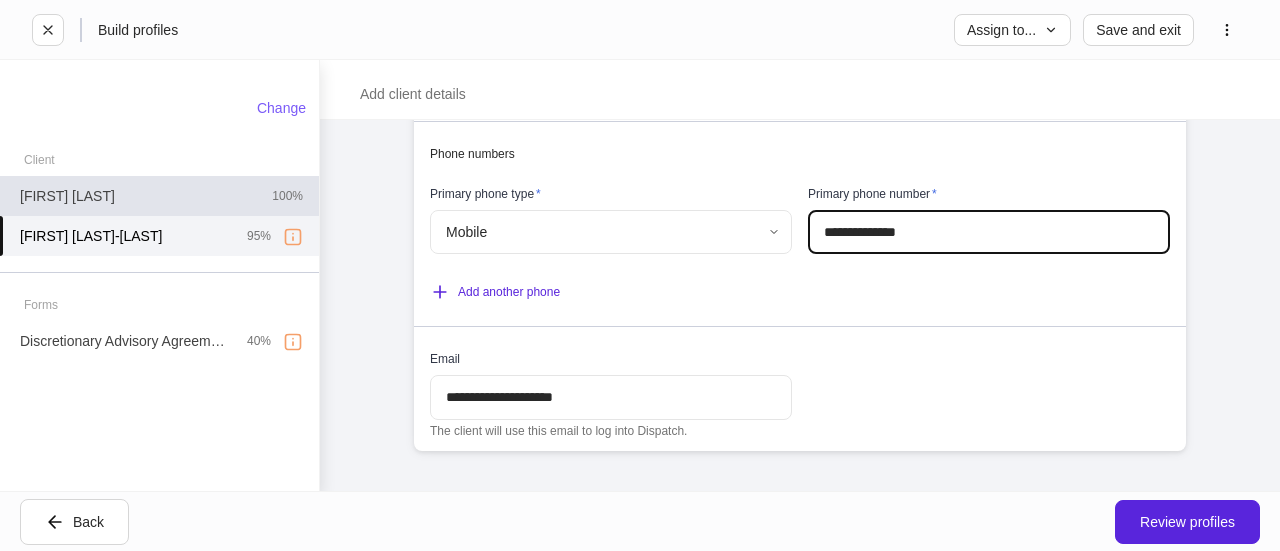 type on "**********" 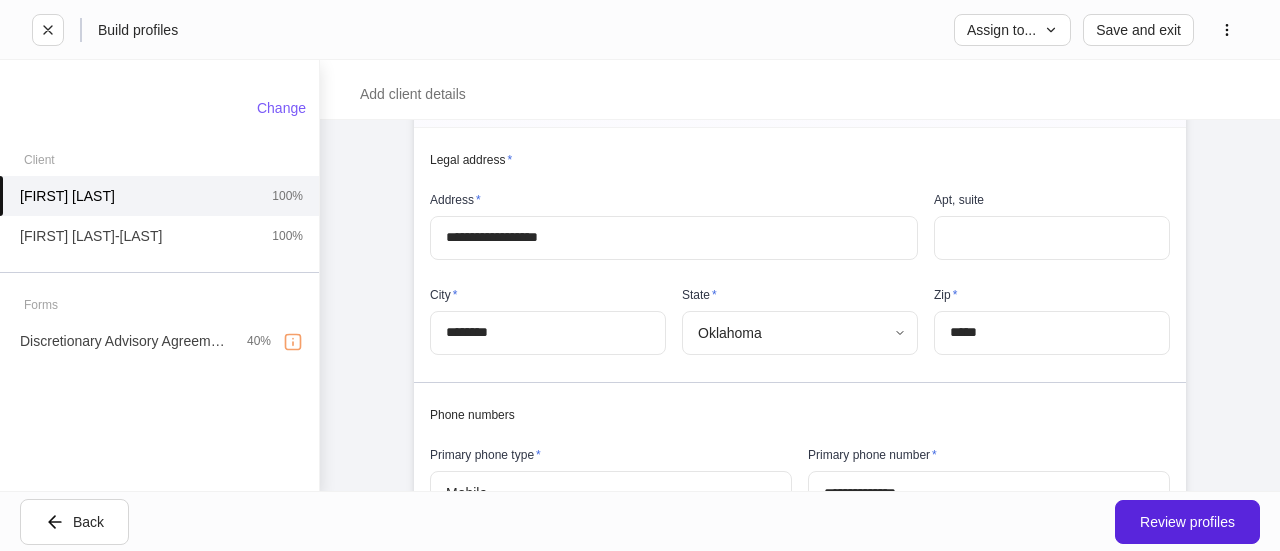 scroll, scrollTop: 900, scrollLeft: 0, axis: vertical 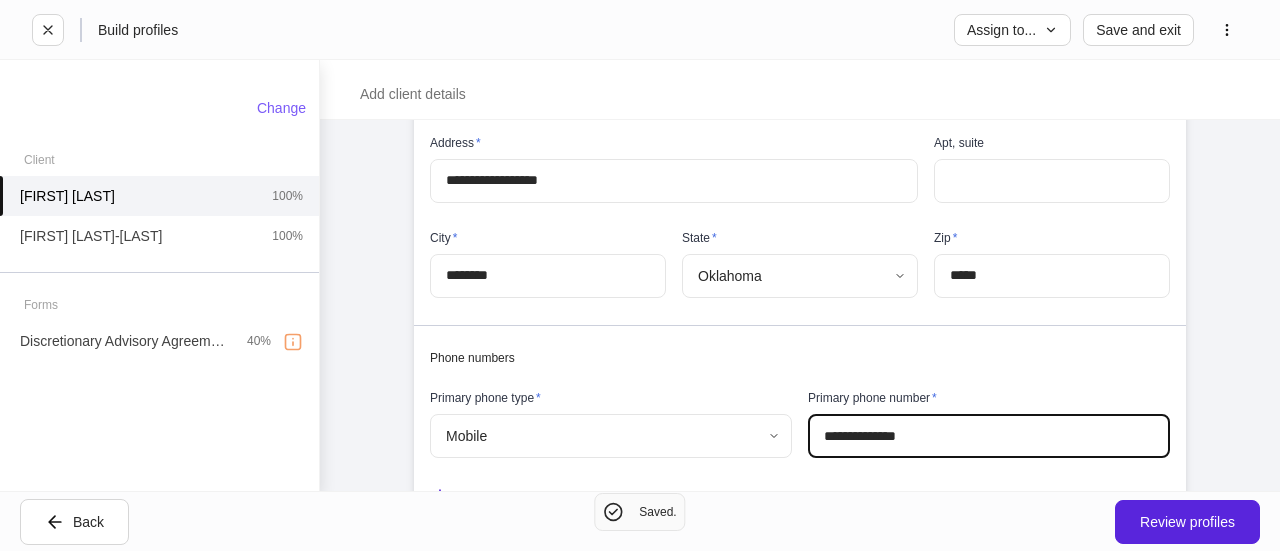 drag, startPoint x: 923, startPoint y: 478, endPoint x: 780, endPoint y: 485, distance: 143.17122 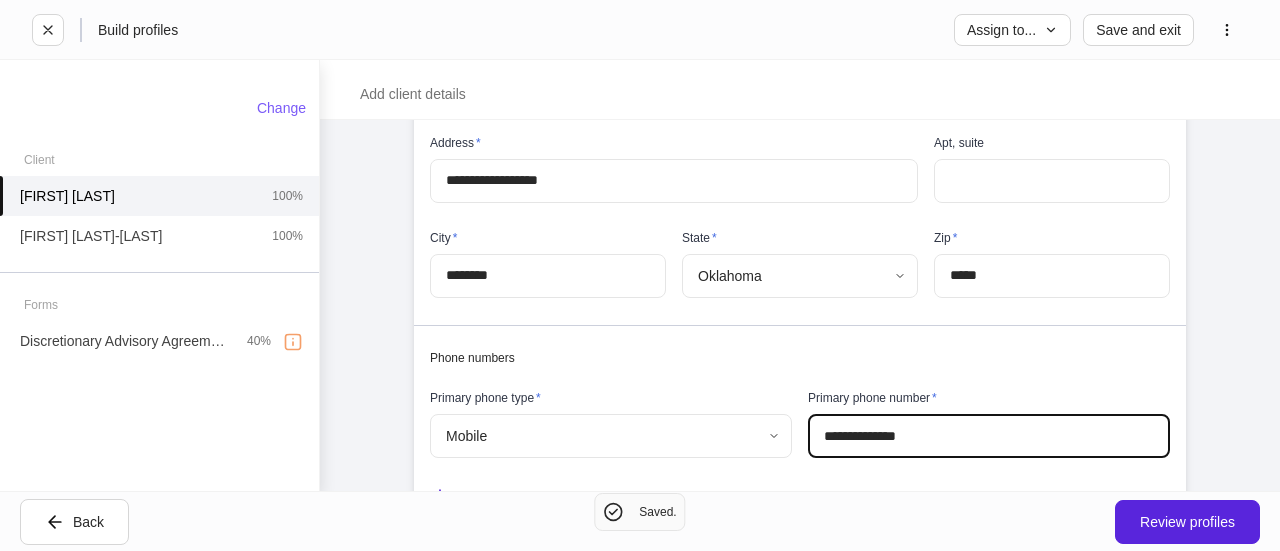 click on "**********" at bounding box center [792, 357] 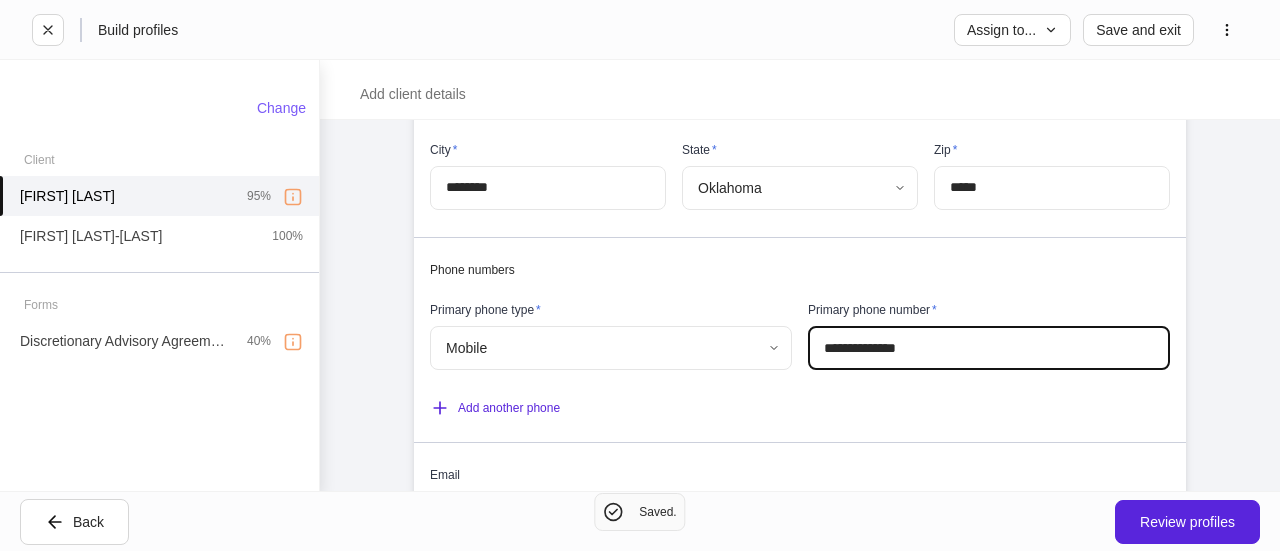 scroll, scrollTop: 1142, scrollLeft: 0, axis: vertical 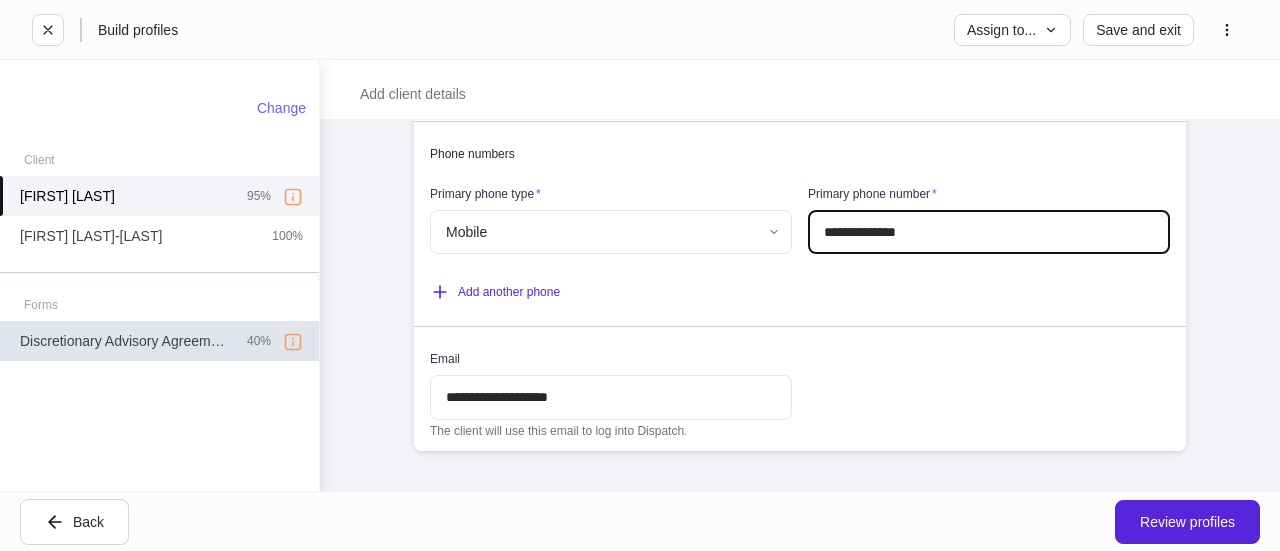 type on "**********" 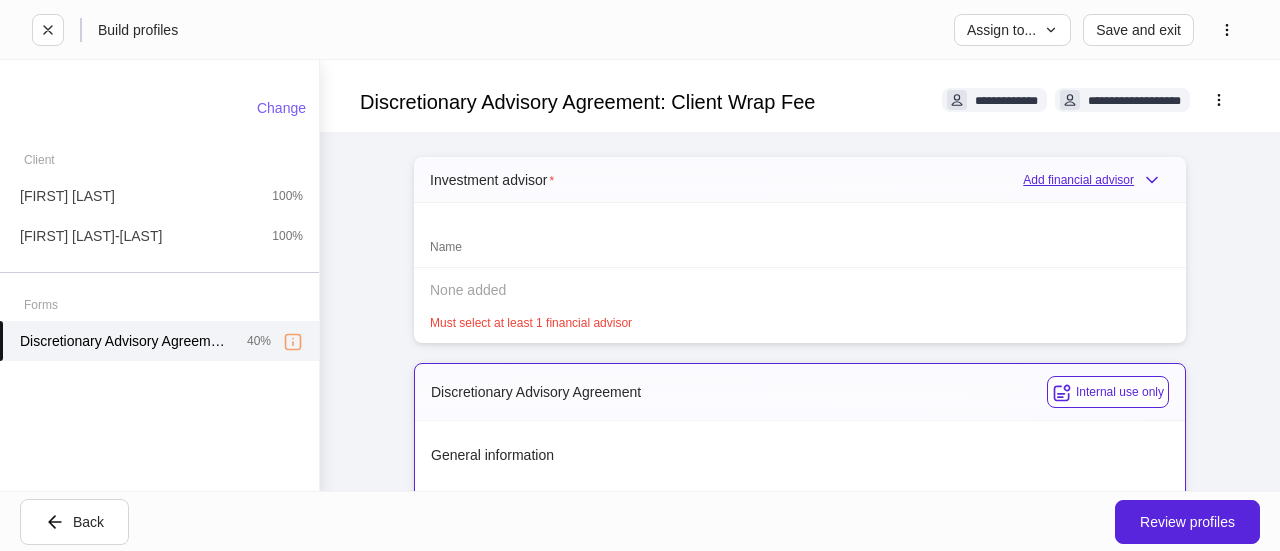 click on "Add financial advisor" at bounding box center [1096, 180] 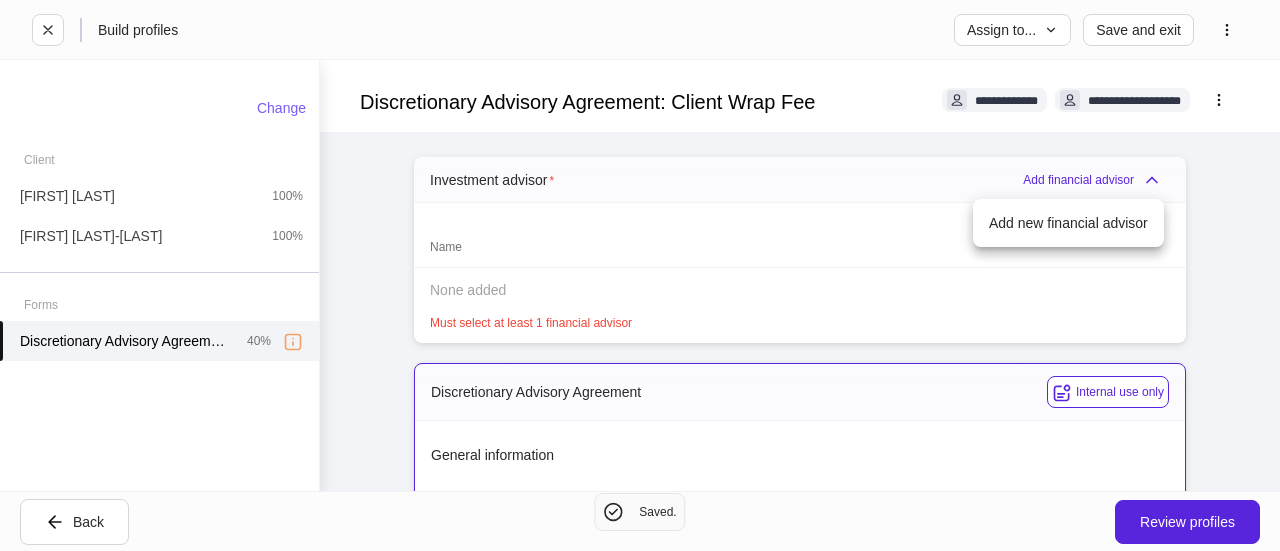 click on "Add new financial advisor" at bounding box center (1068, 223) 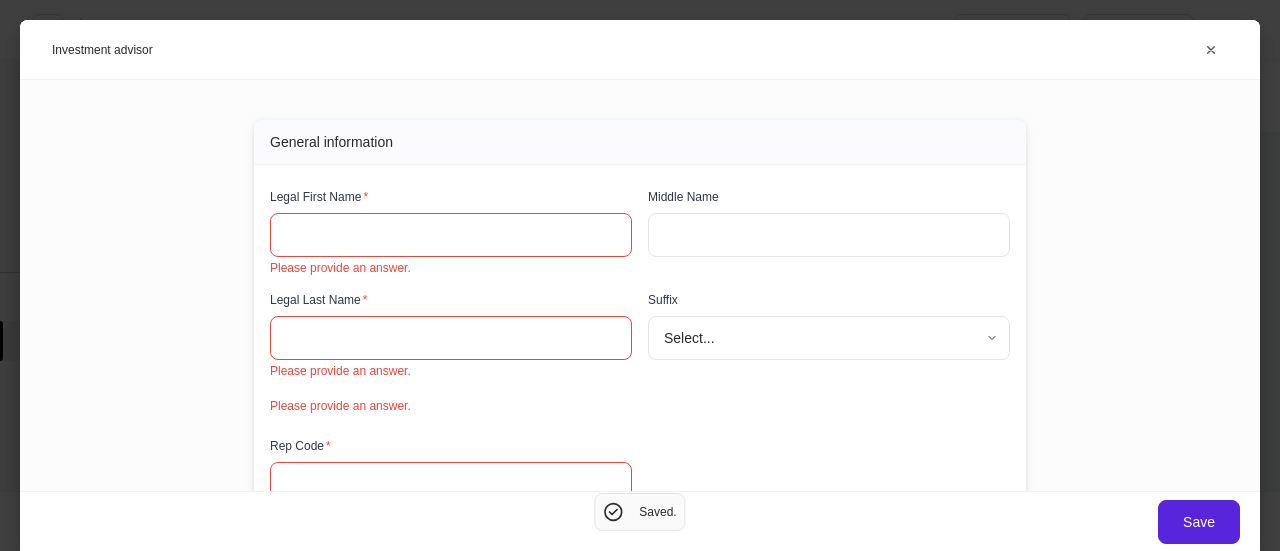 scroll, scrollTop: 4, scrollLeft: 0, axis: vertical 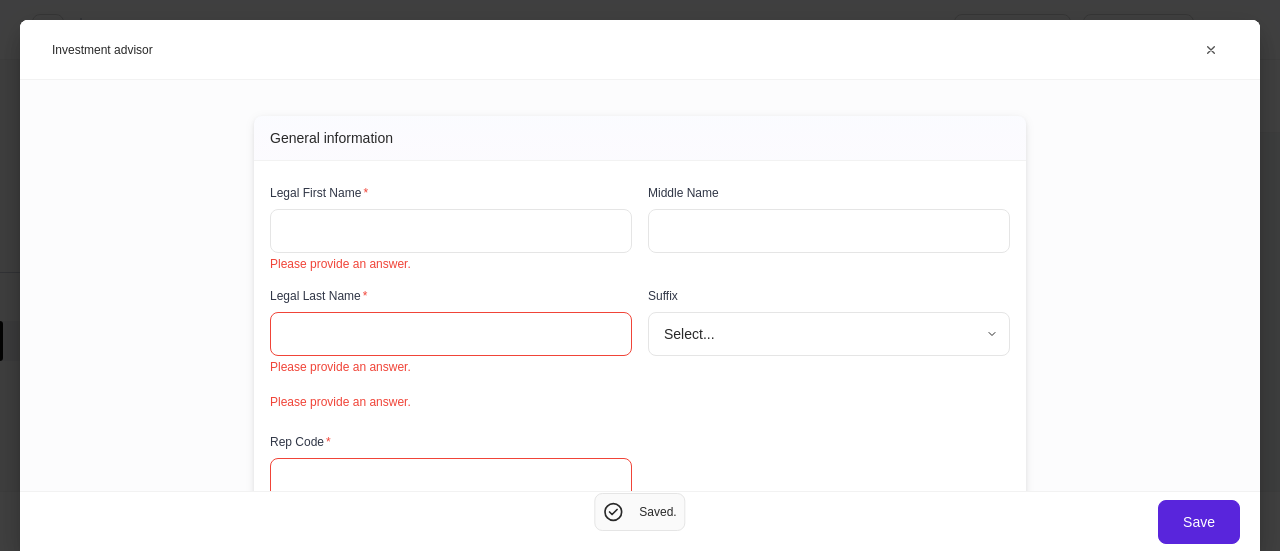 click at bounding box center (451, 231) 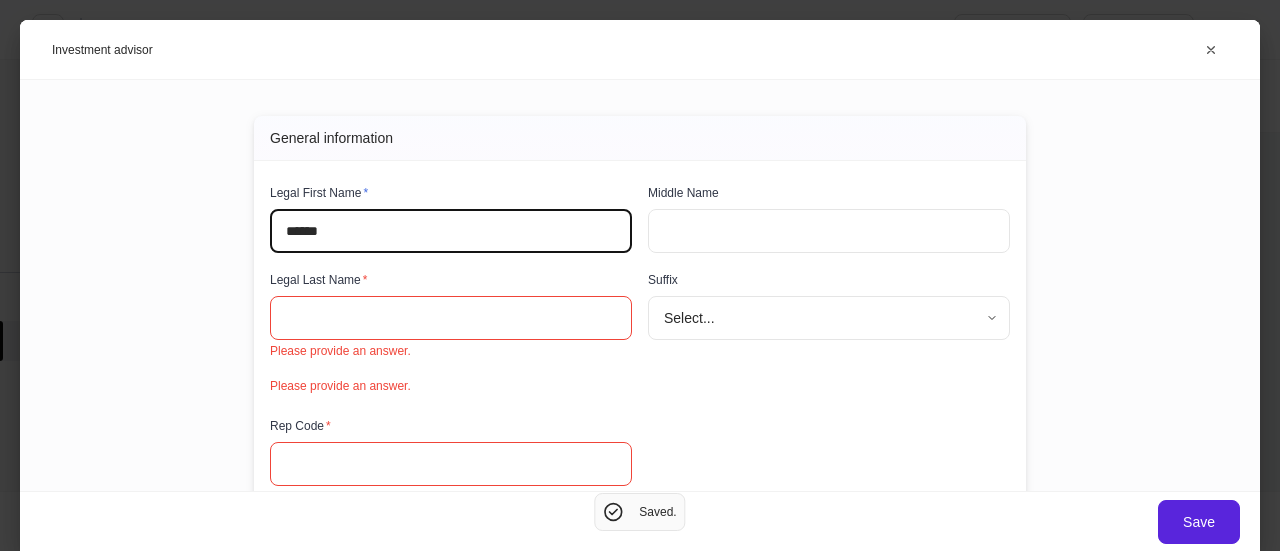 type on "******" 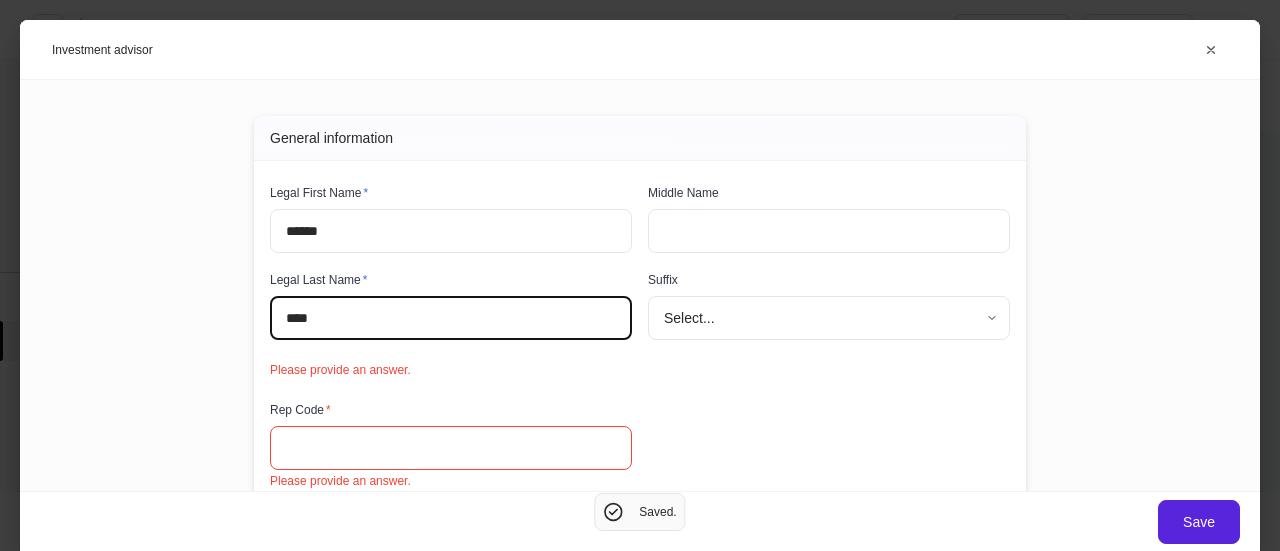 type on "****" 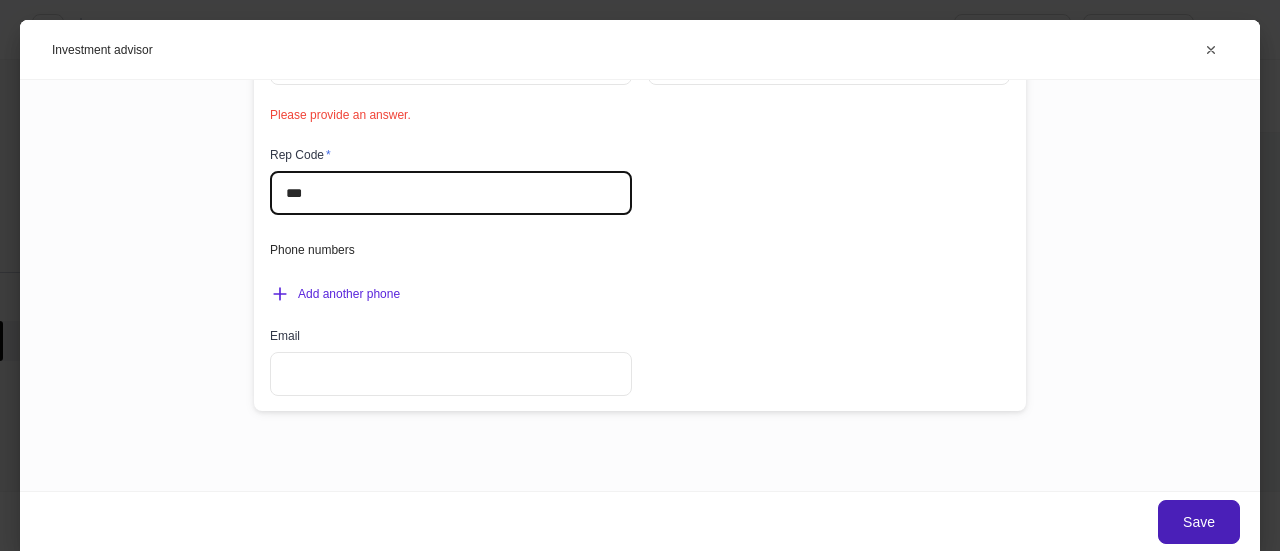 type on "***" 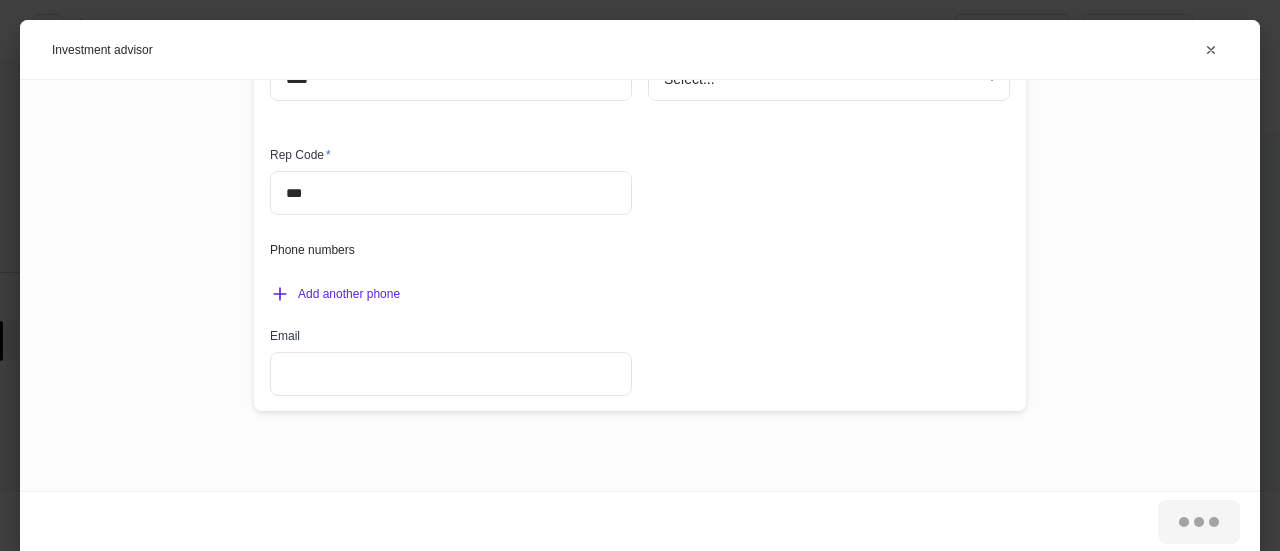 scroll, scrollTop: 243, scrollLeft: 0, axis: vertical 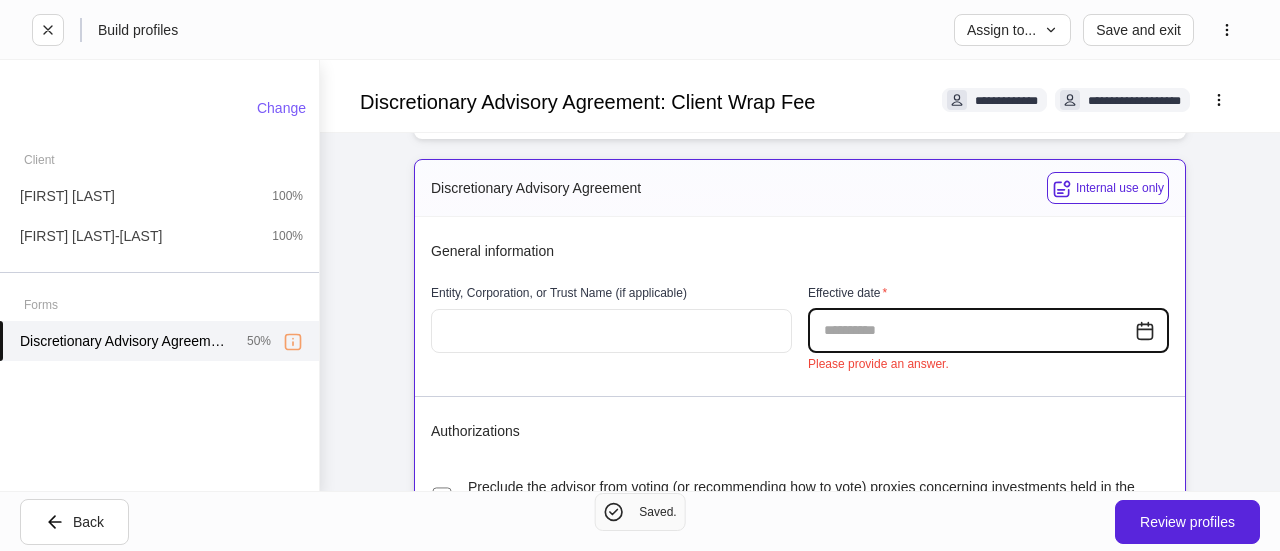 click at bounding box center [971, 331] 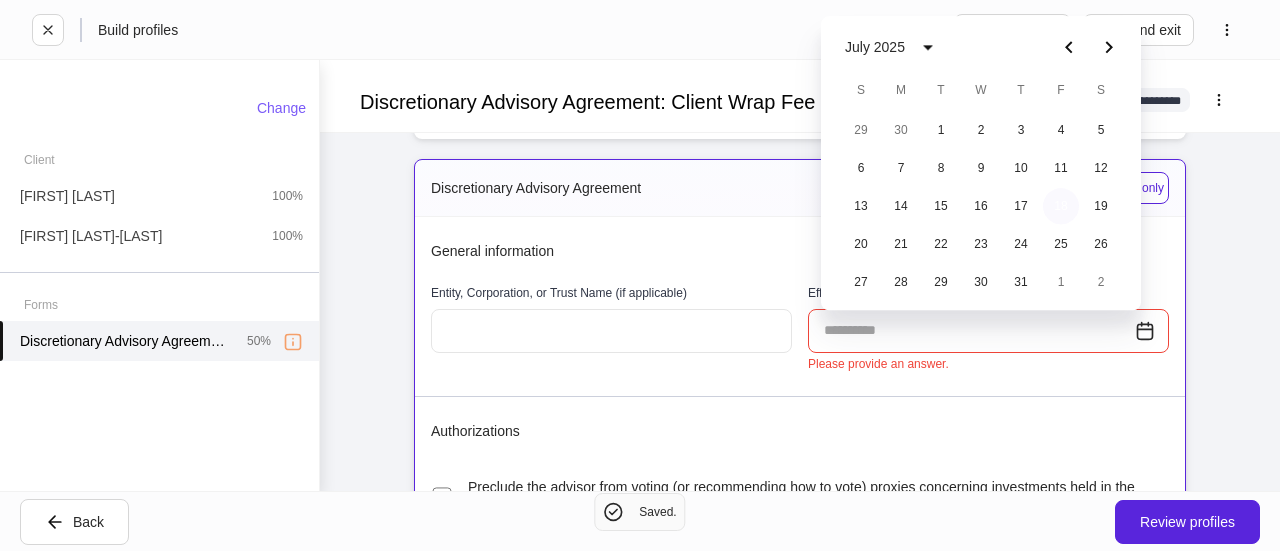 click on "18" at bounding box center [1061, 206] 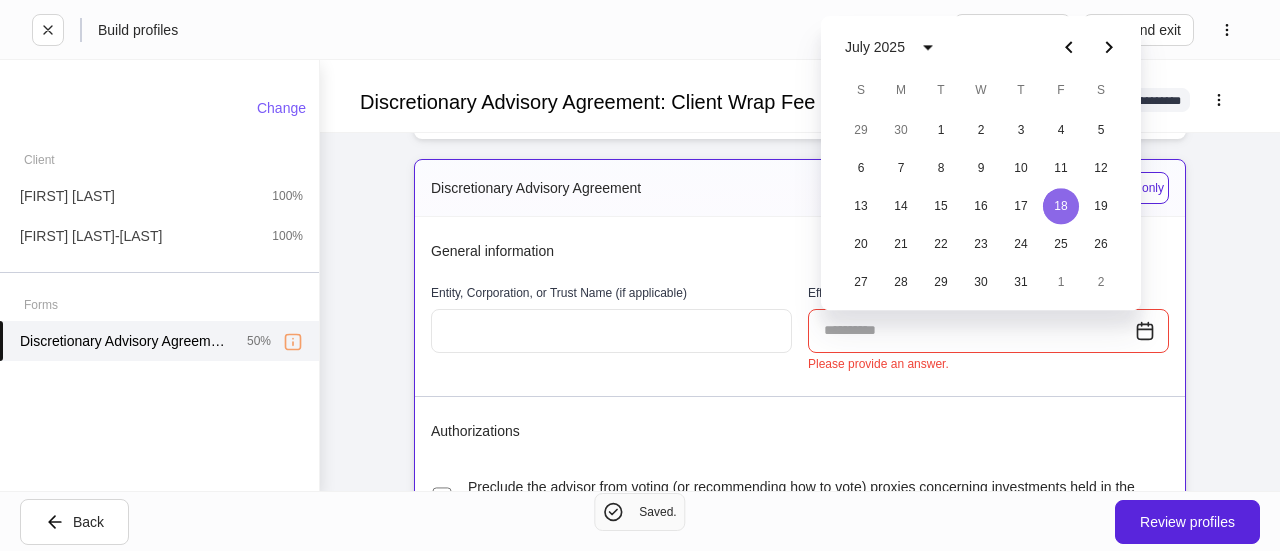 type on "**********" 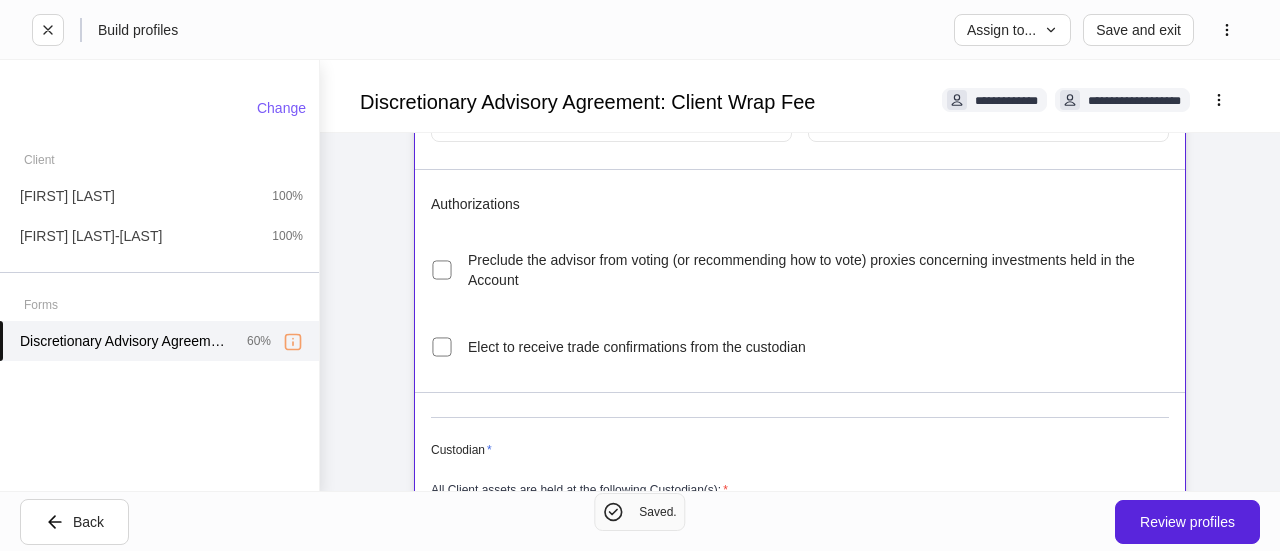 scroll, scrollTop: 500, scrollLeft: 0, axis: vertical 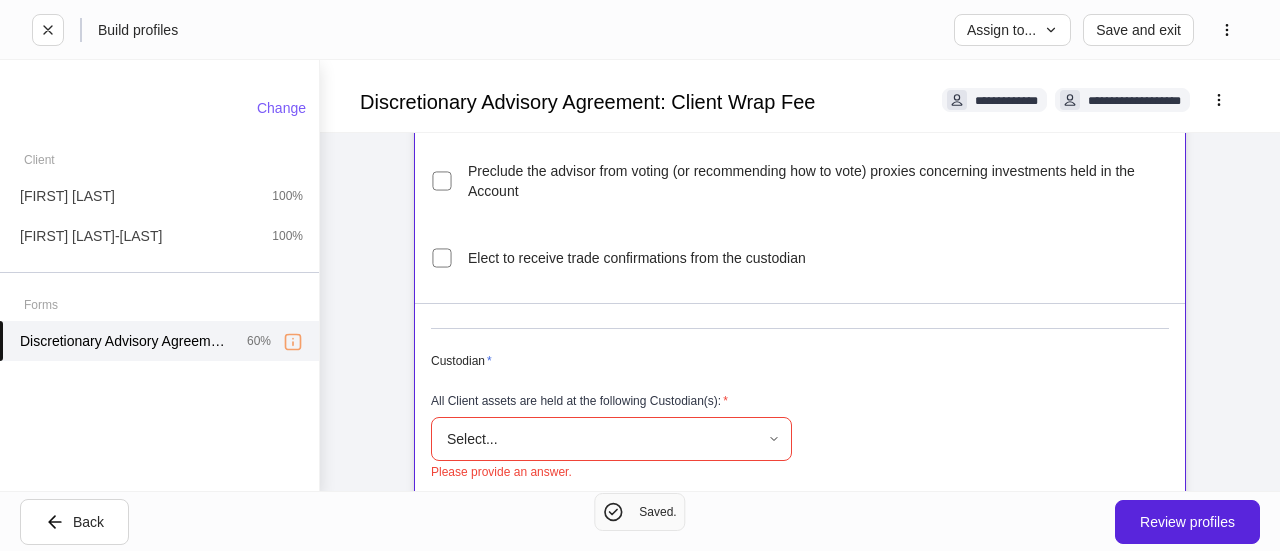 click on "**********" at bounding box center (640, 275) 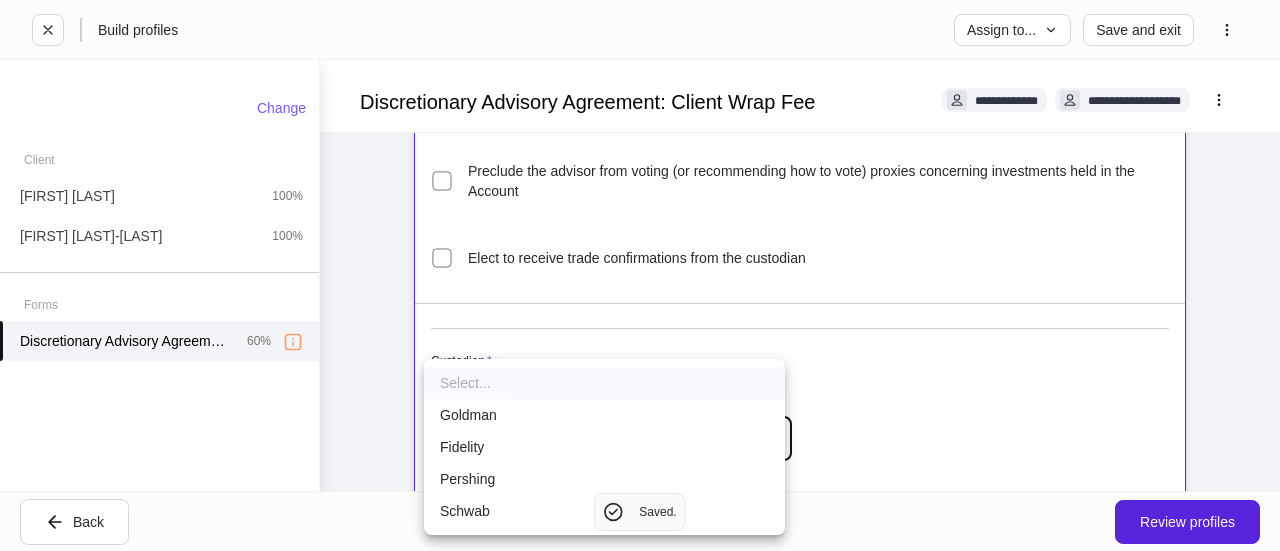 click on "Goldman" at bounding box center (604, 415) 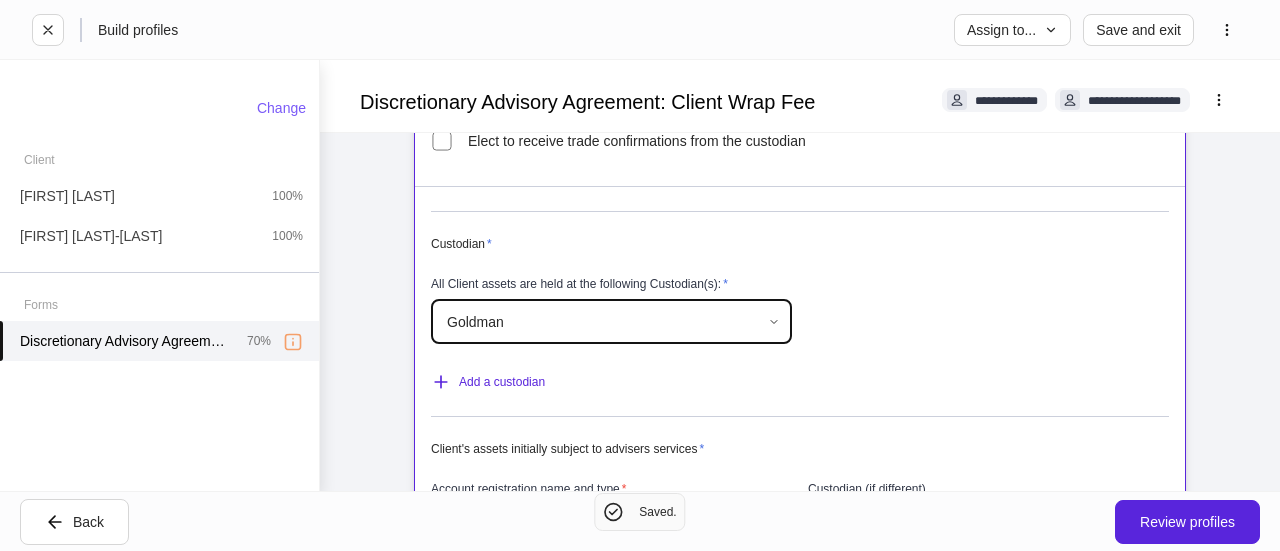 scroll, scrollTop: 800, scrollLeft: 0, axis: vertical 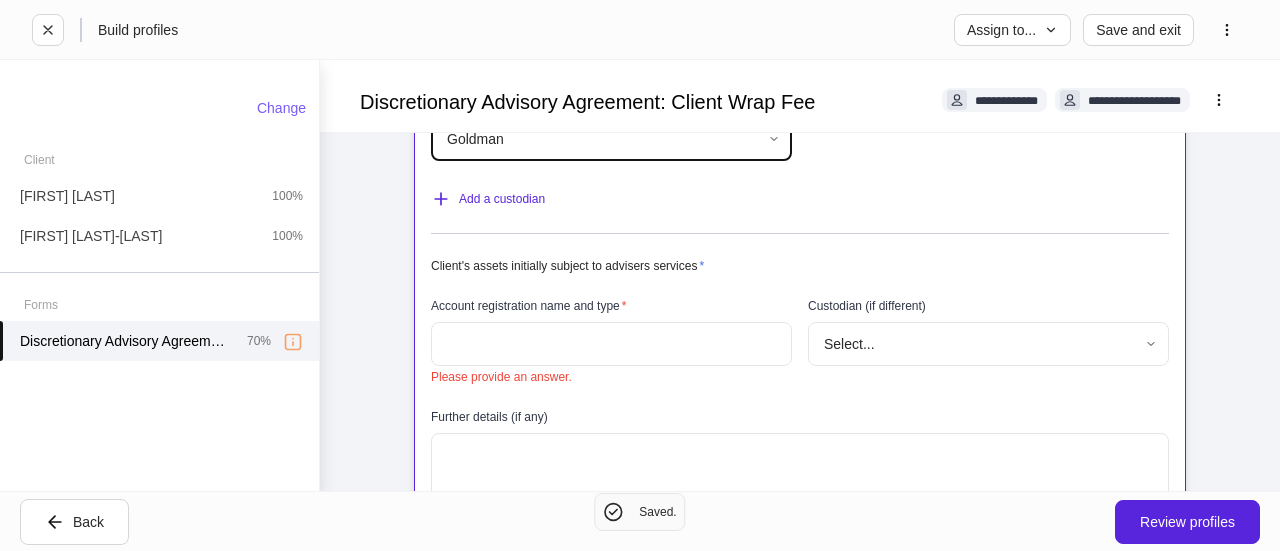 click at bounding box center [611, 344] 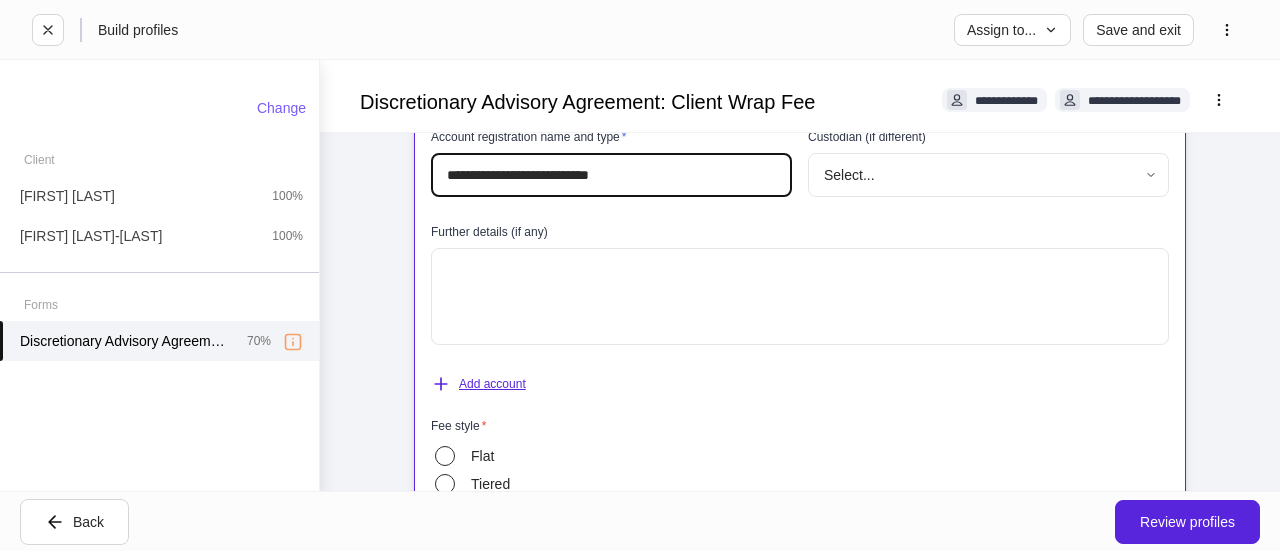 scroll, scrollTop: 1000, scrollLeft: 0, axis: vertical 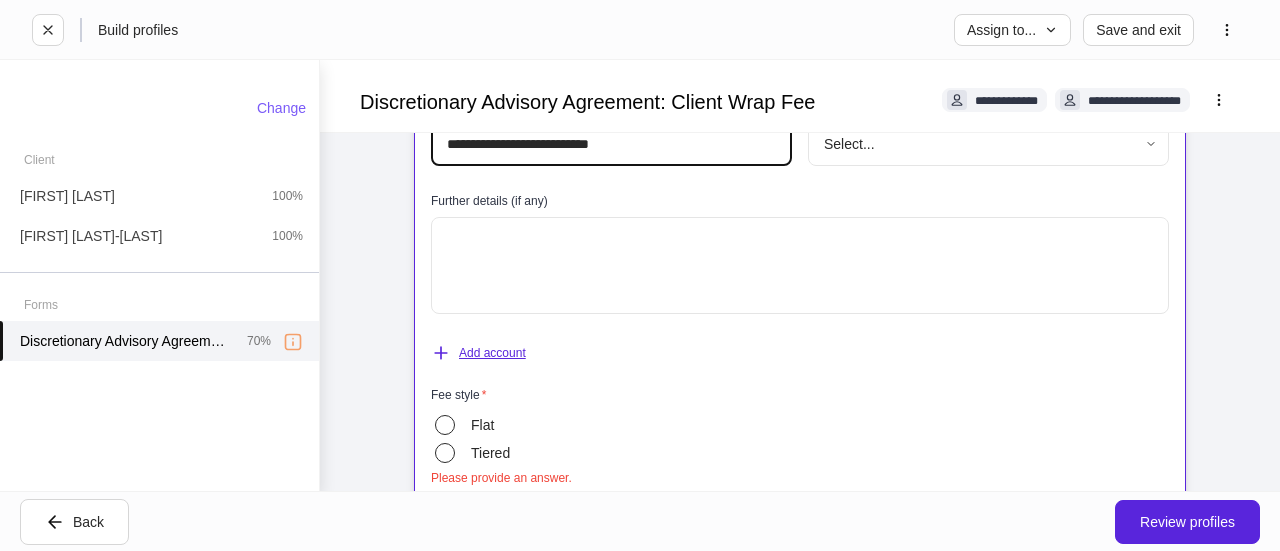 type on "**********" 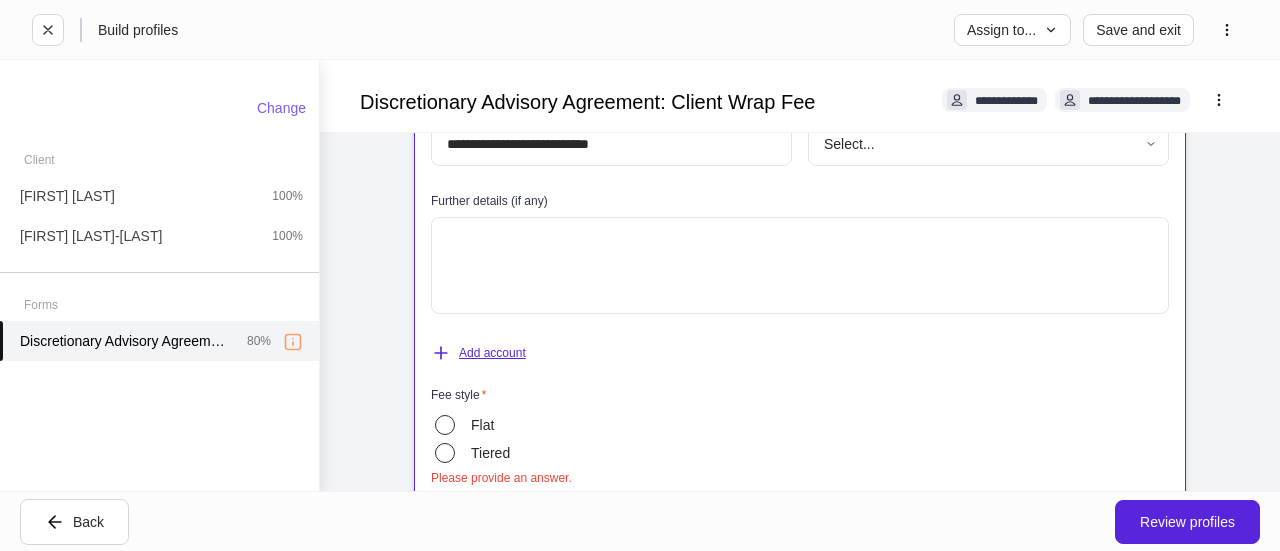 click on "Add account" at bounding box center (478, 353) 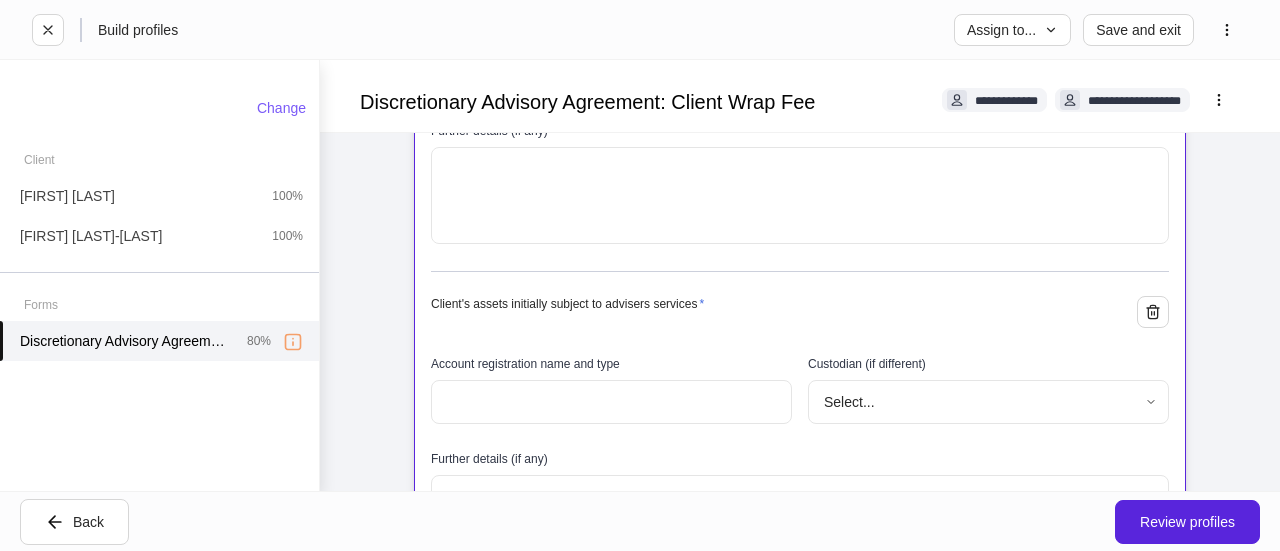 scroll, scrollTop: 1100, scrollLeft: 0, axis: vertical 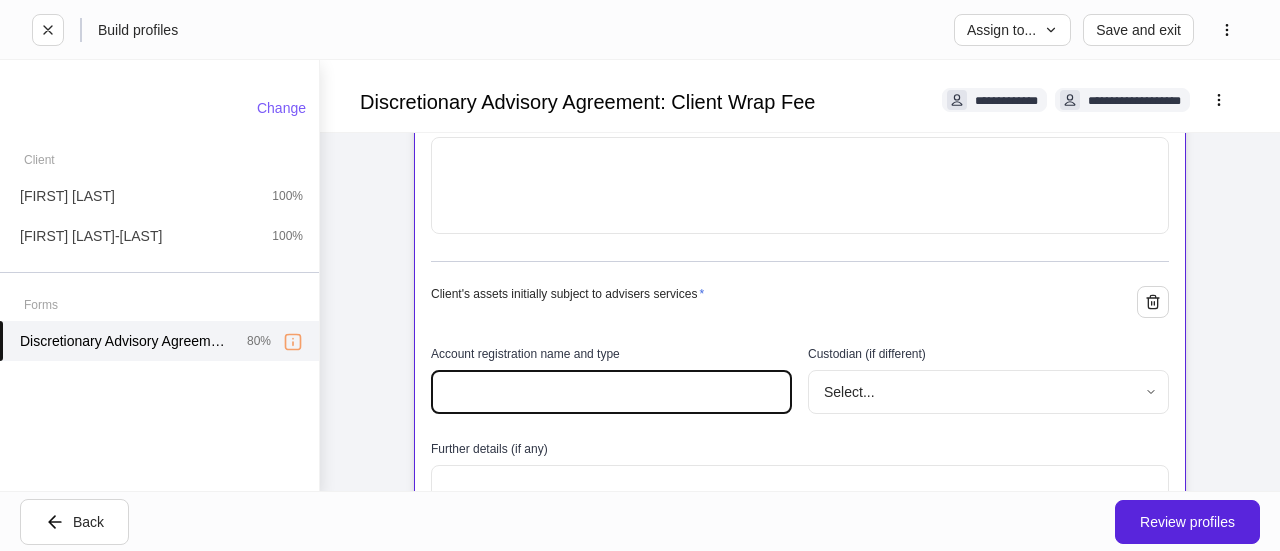 click at bounding box center [611, 392] 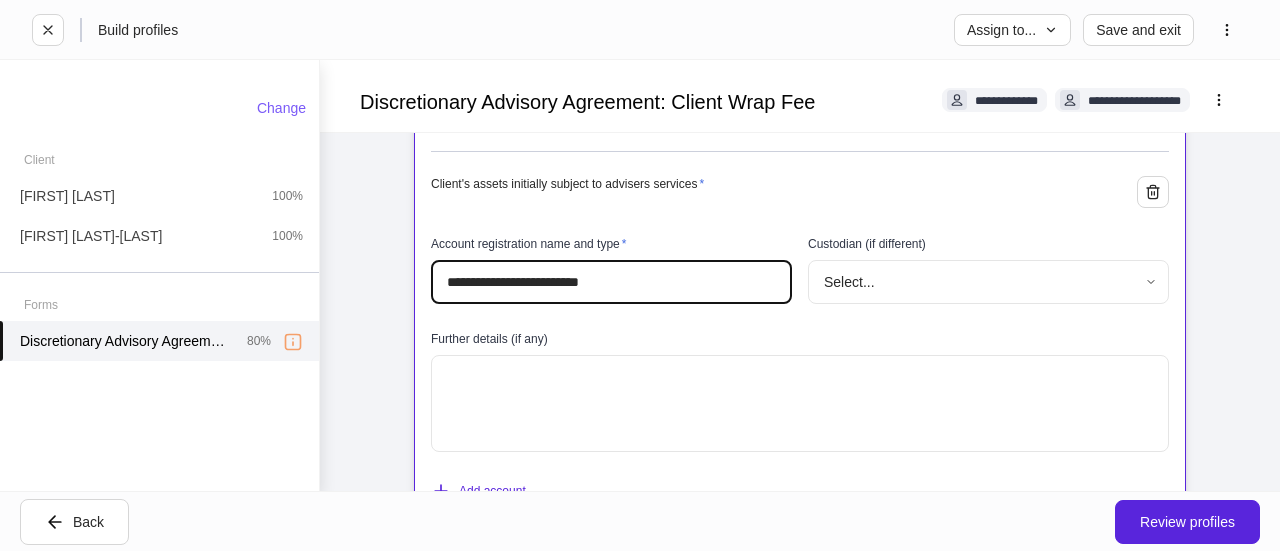 scroll, scrollTop: 1300, scrollLeft: 0, axis: vertical 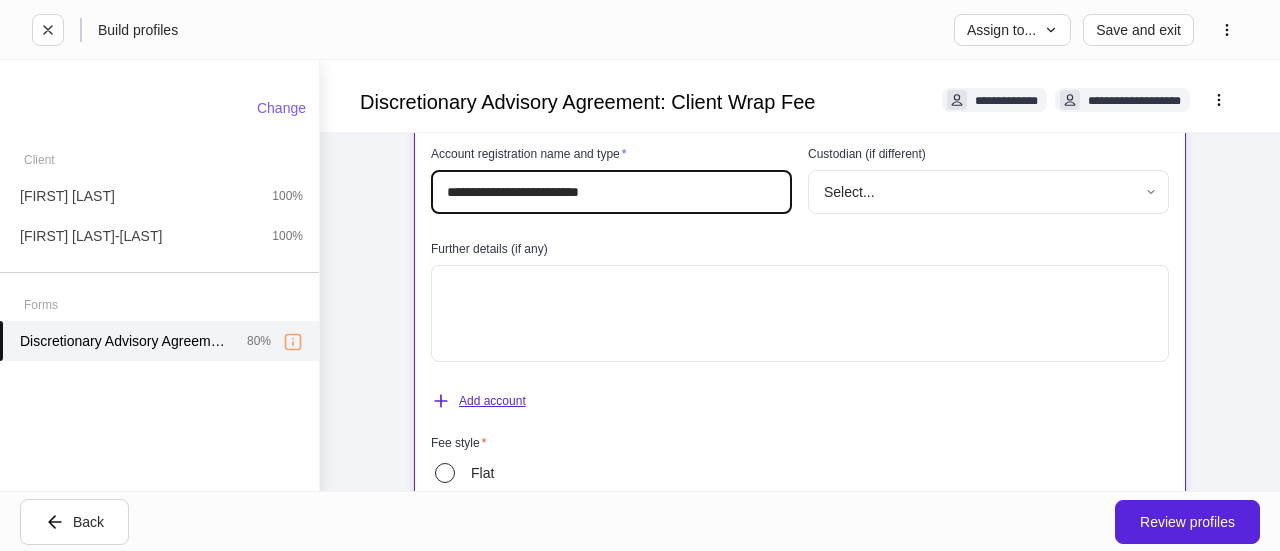 type on "**********" 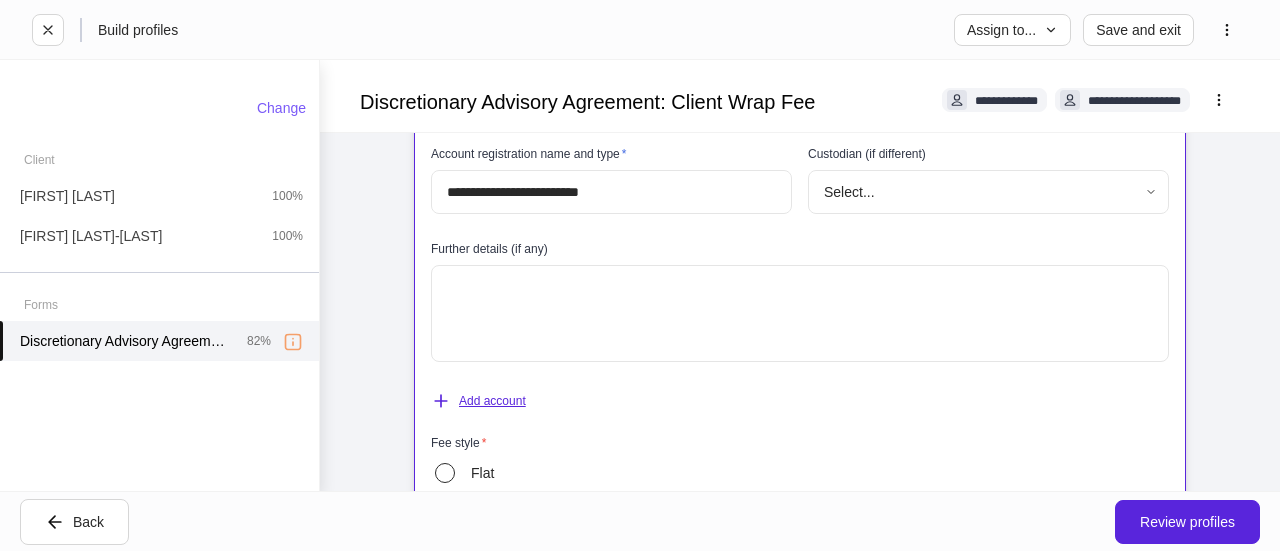 click on "Add account" at bounding box center (478, 401) 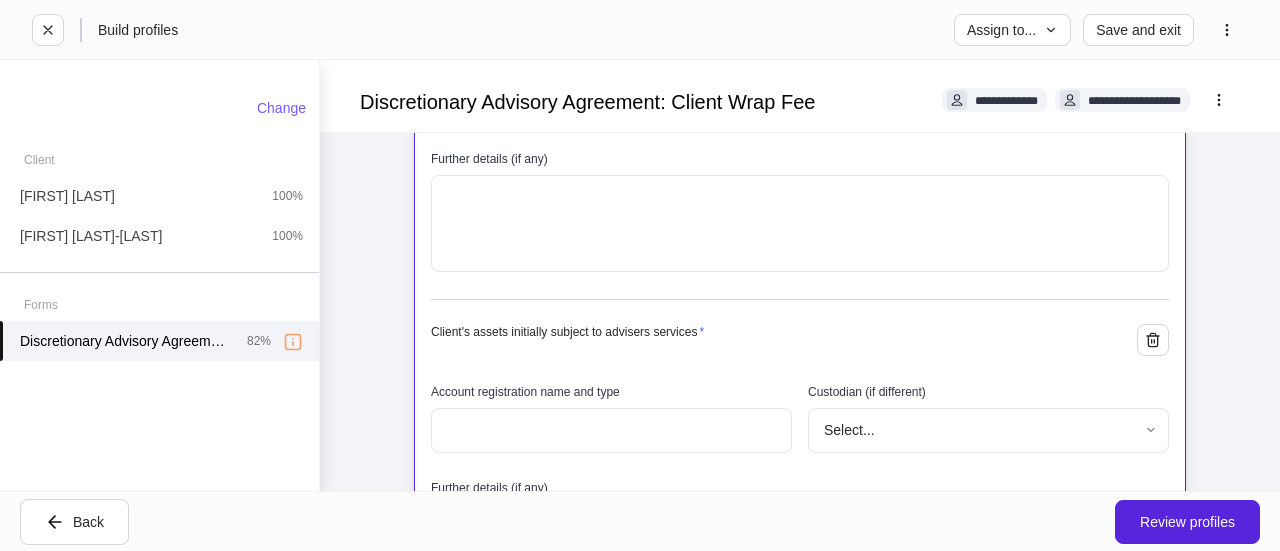 scroll, scrollTop: 1400, scrollLeft: 0, axis: vertical 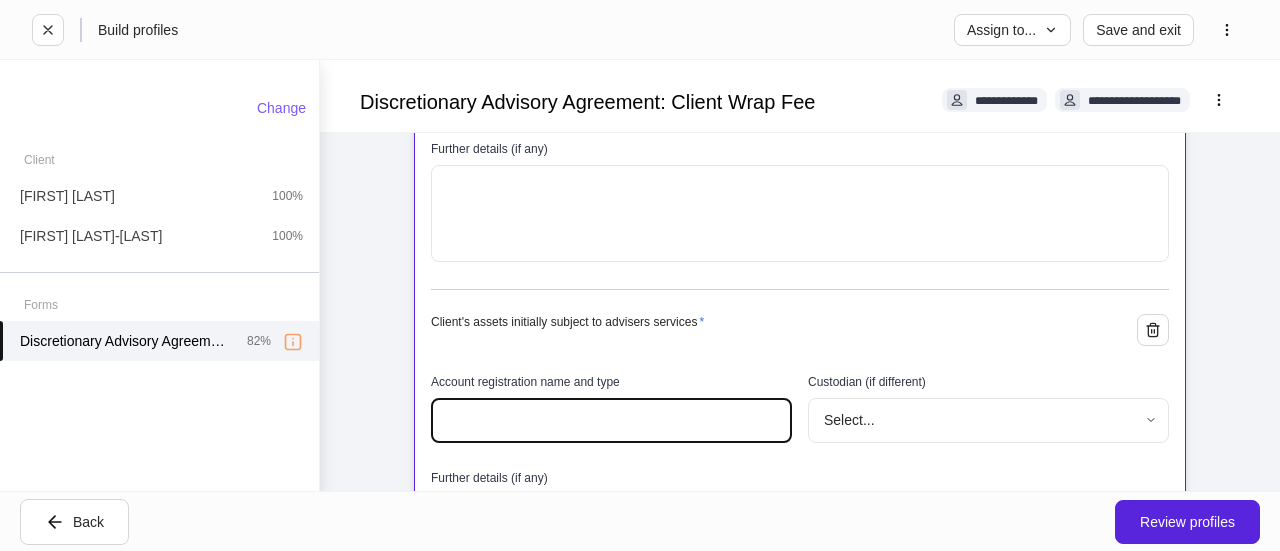 drag, startPoint x: 493, startPoint y: 419, endPoint x: 479, endPoint y: 421, distance: 14.142136 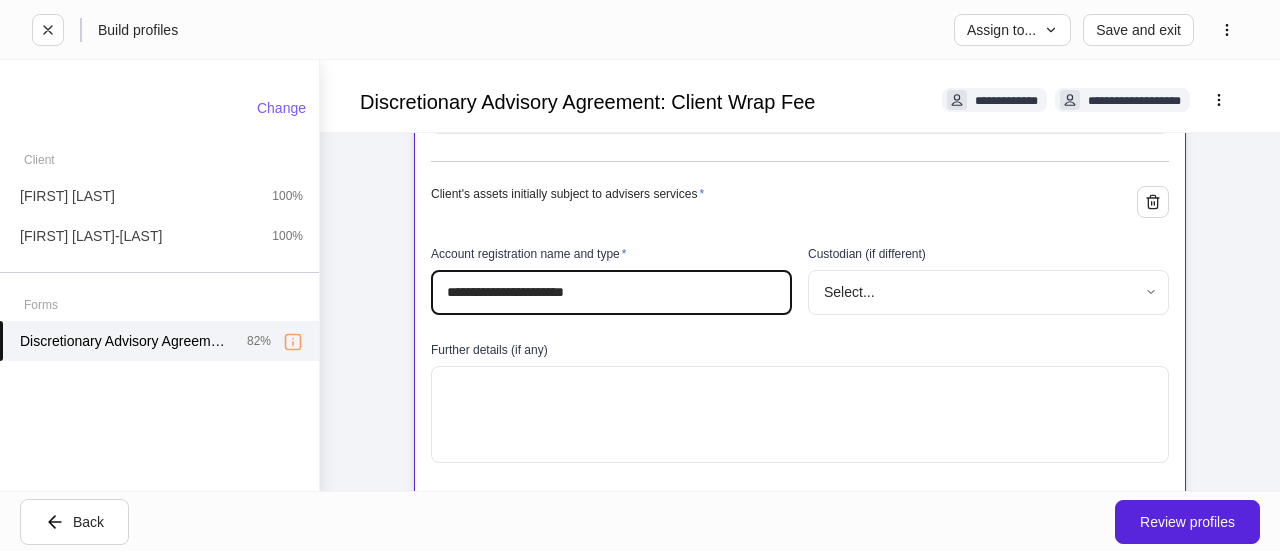 scroll, scrollTop: 1600, scrollLeft: 0, axis: vertical 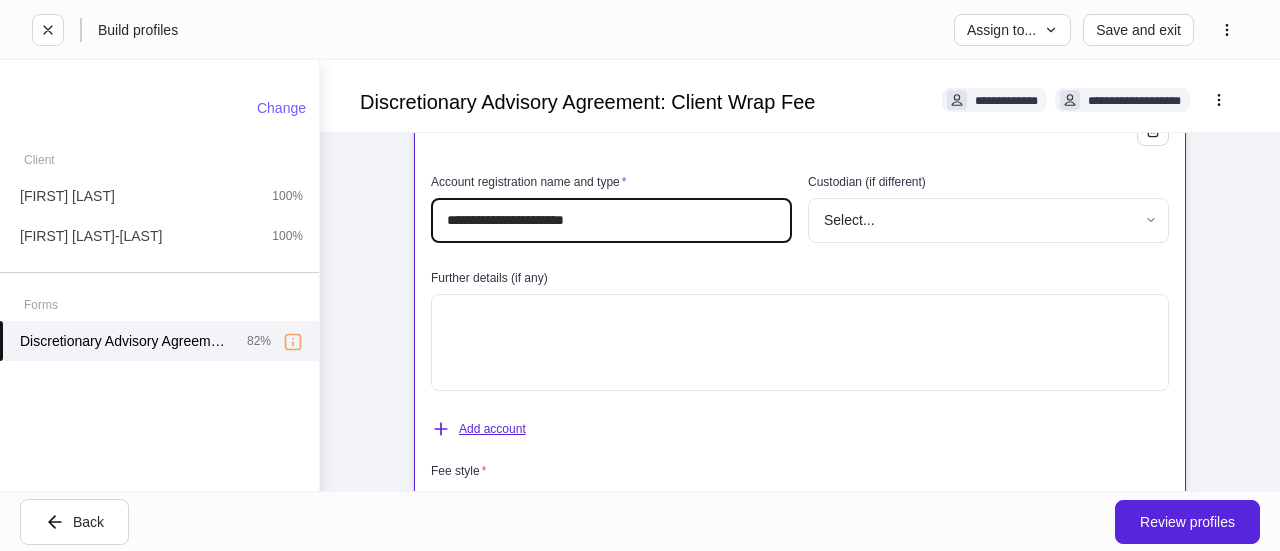 type on "**********" 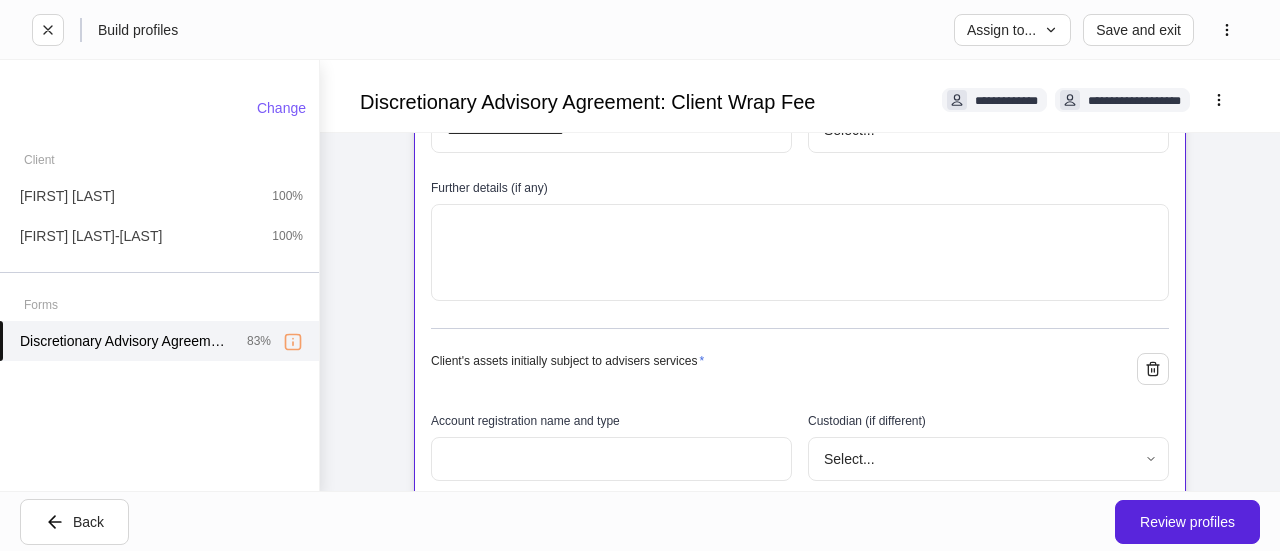 scroll, scrollTop: 1700, scrollLeft: 0, axis: vertical 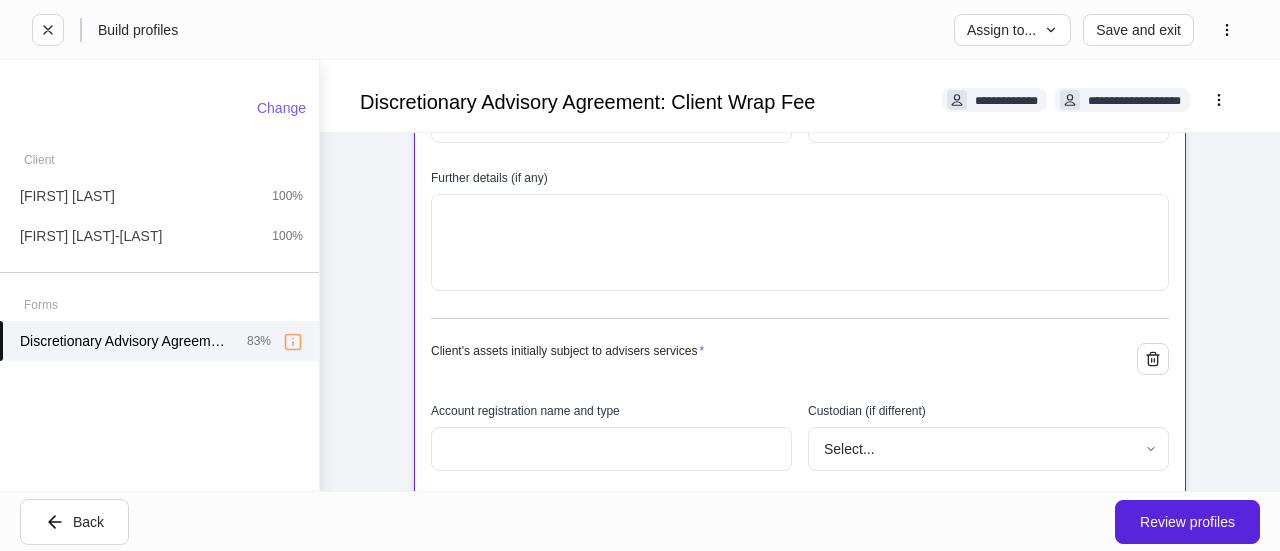 click at bounding box center [611, 449] 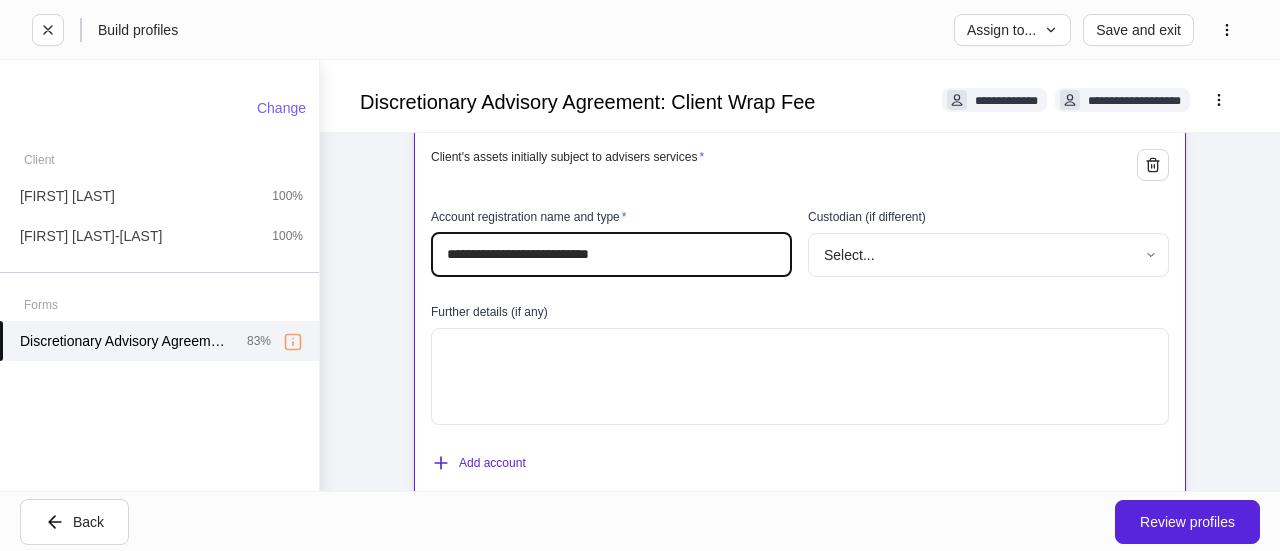 scroll, scrollTop: 1900, scrollLeft: 0, axis: vertical 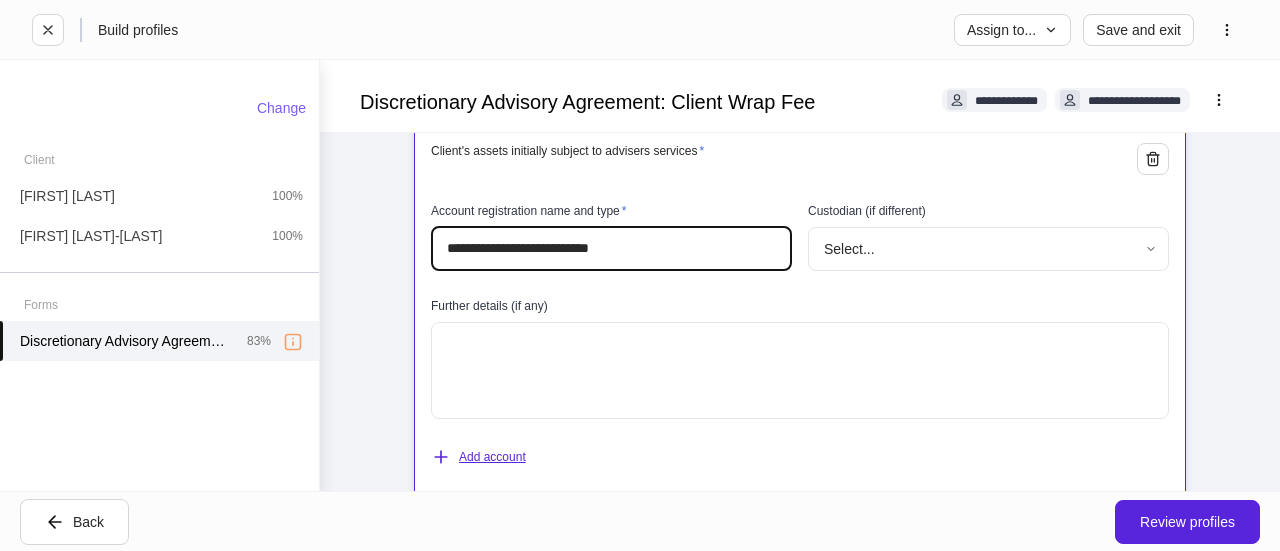 type on "**********" 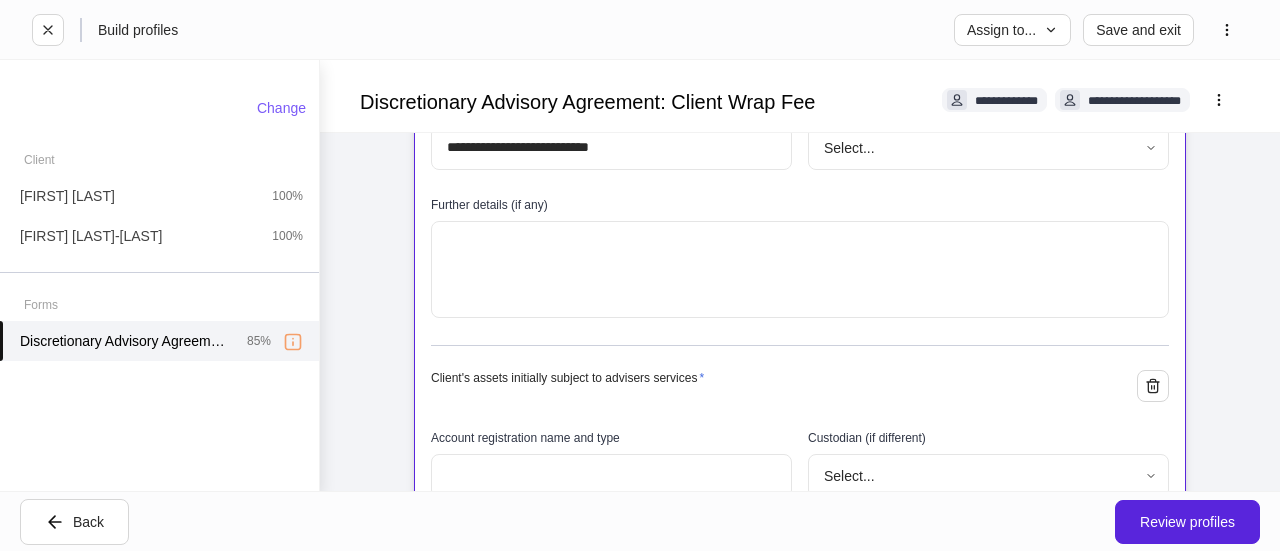 scroll, scrollTop: 2100, scrollLeft: 0, axis: vertical 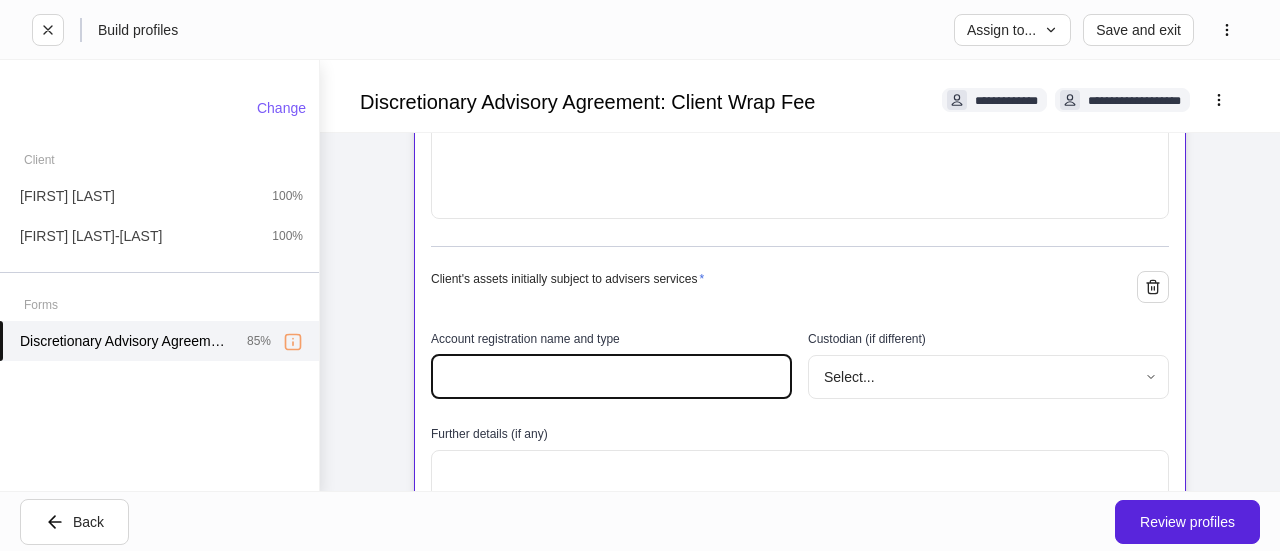 click at bounding box center [611, 377] 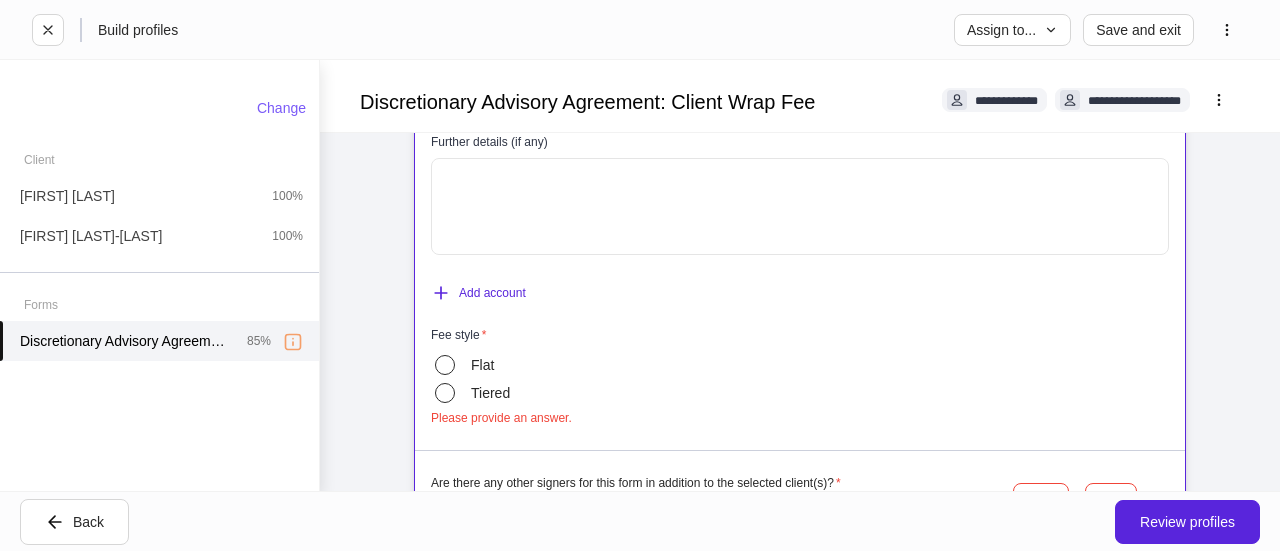 scroll, scrollTop: 2400, scrollLeft: 0, axis: vertical 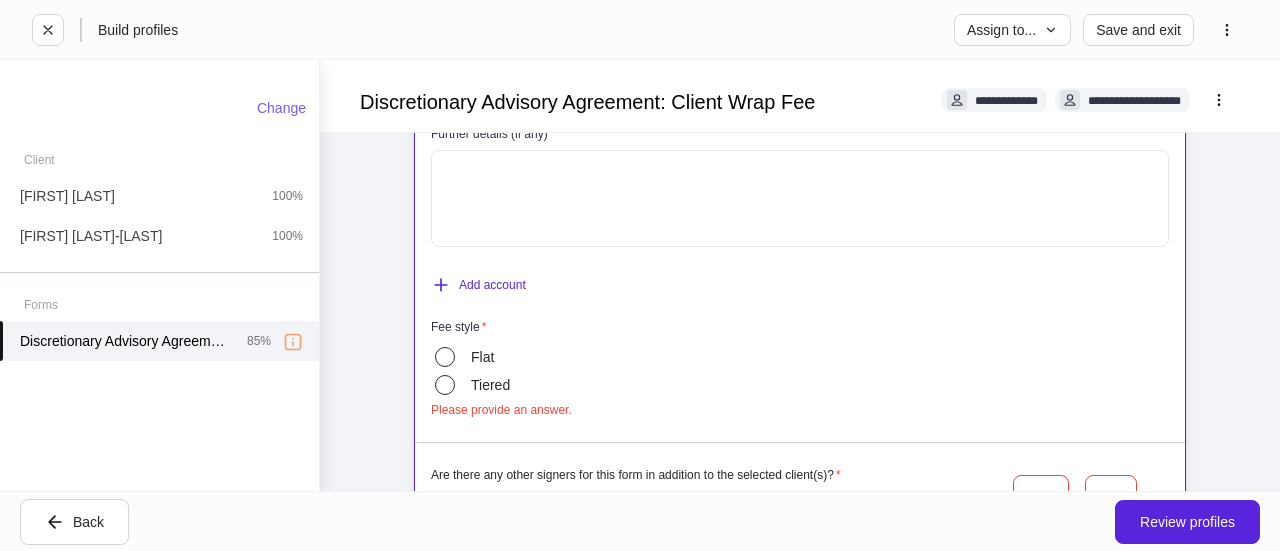 type on "**********" 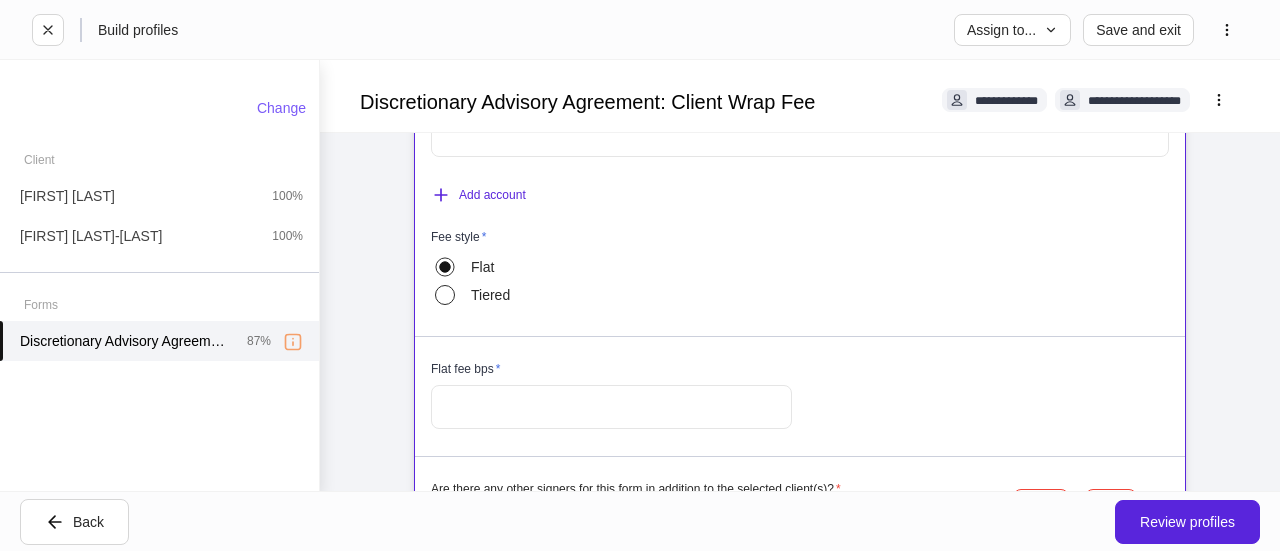 scroll, scrollTop: 2500, scrollLeft: 0, axis: vertical 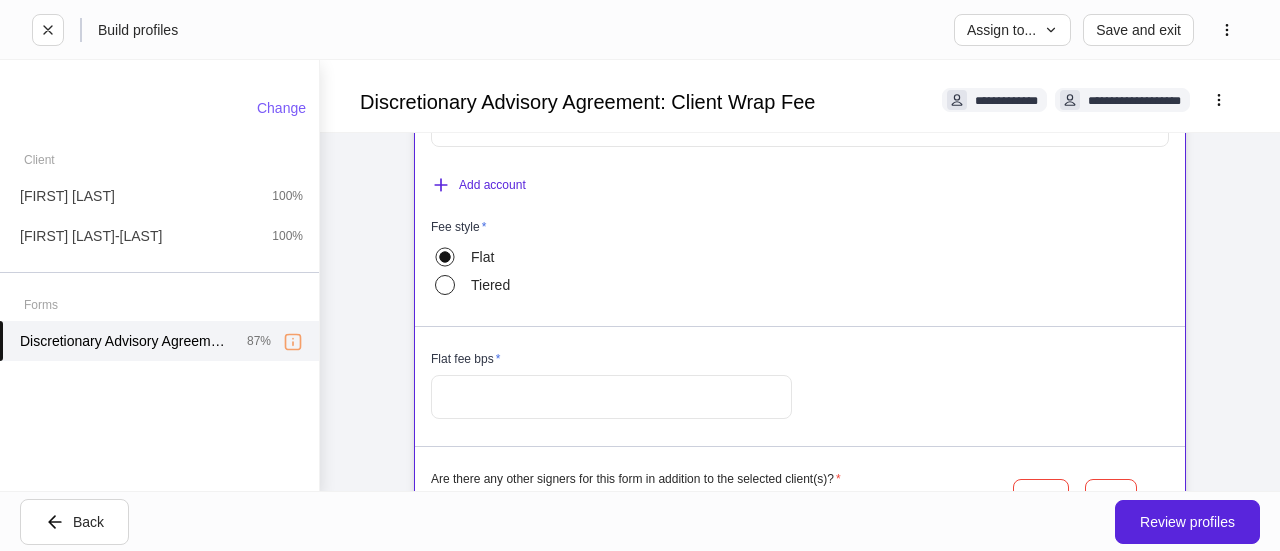 click at bounding box center (611, 397) 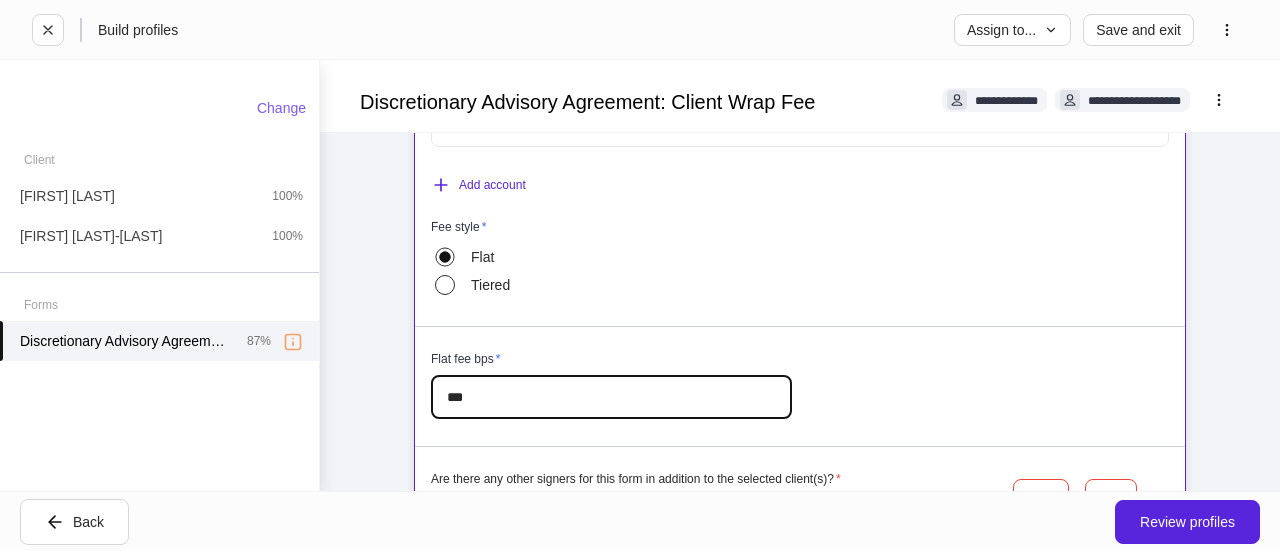 scroll, scrollTop: 2641, scrollLeft: 0, axis: vertical 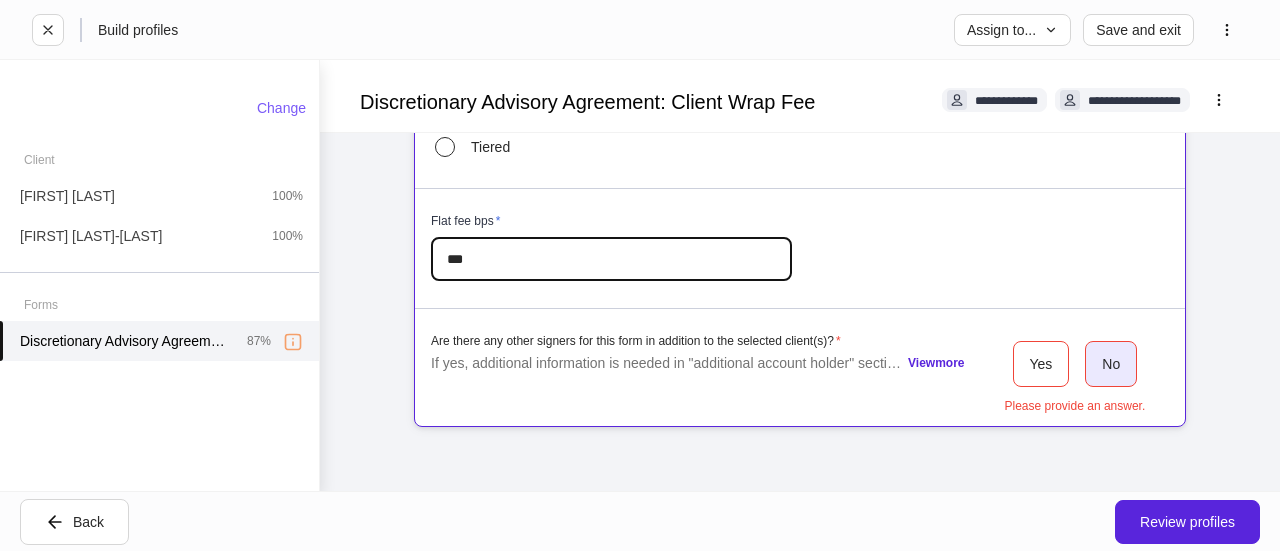 type on "***" 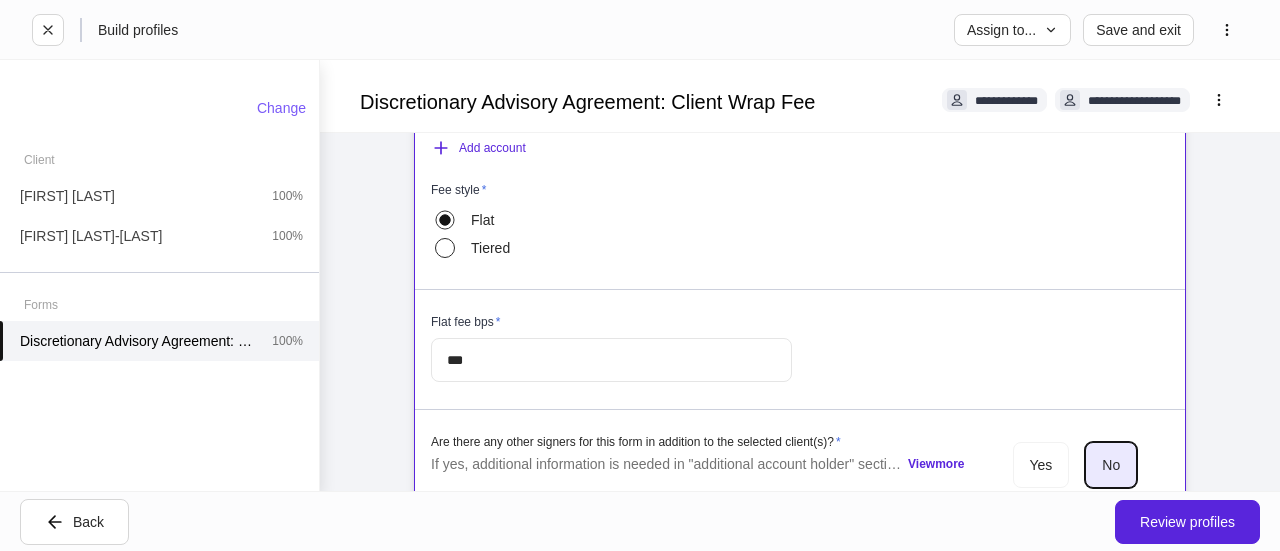 scroll, scrollTop: 2625, scrollLeft: 0, axis: vertical 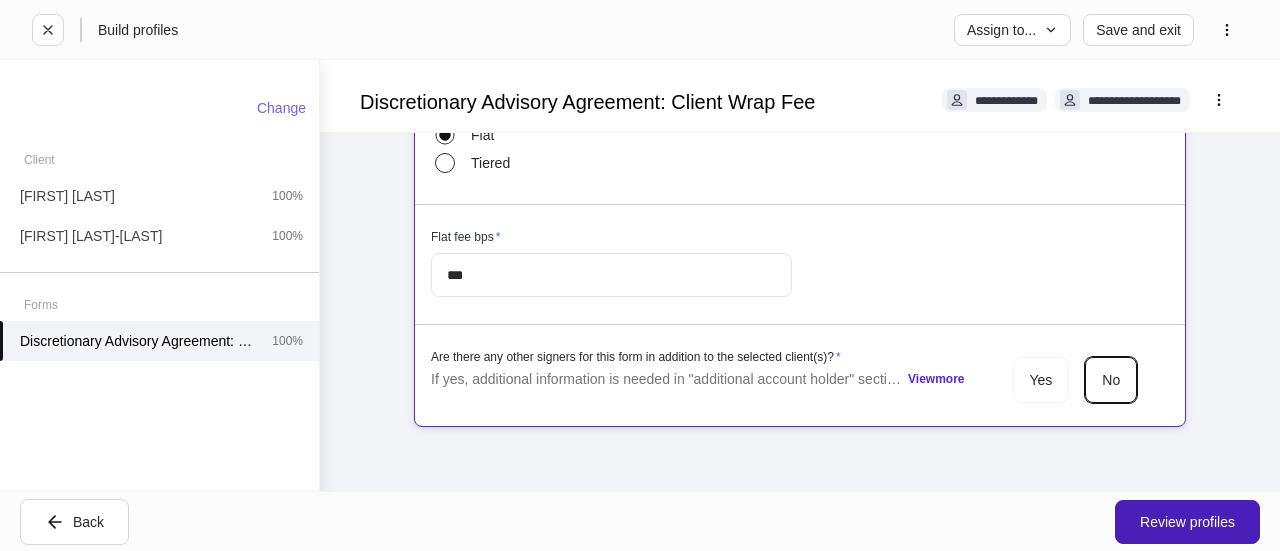 click on "Review profiles" at bounding box center [1187, 522] 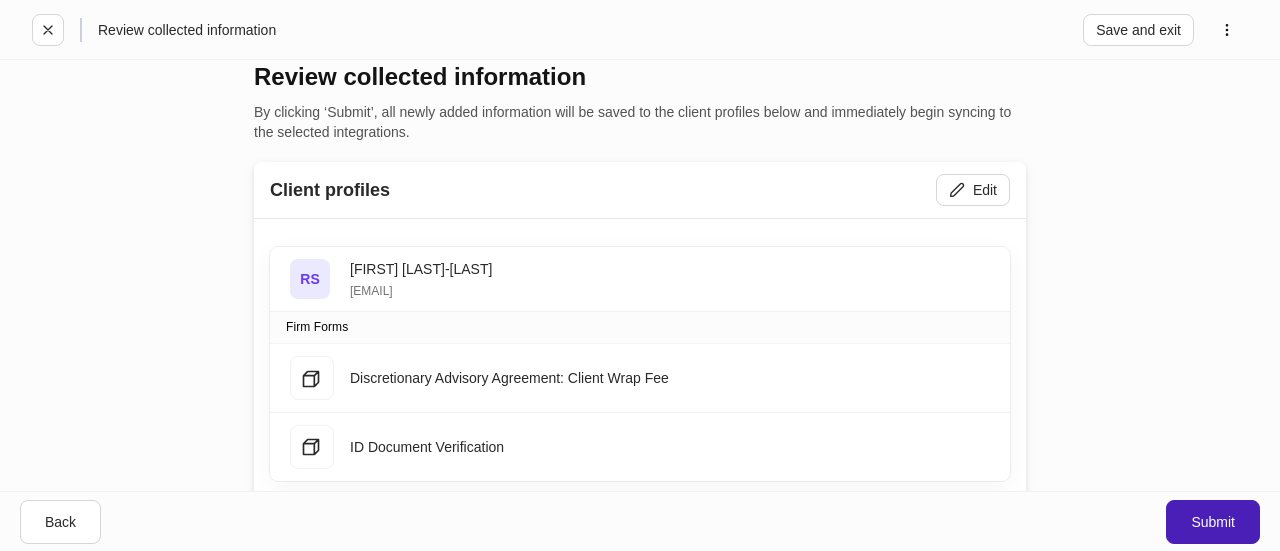 click on "Submit" at bounding box center [1213, 522] 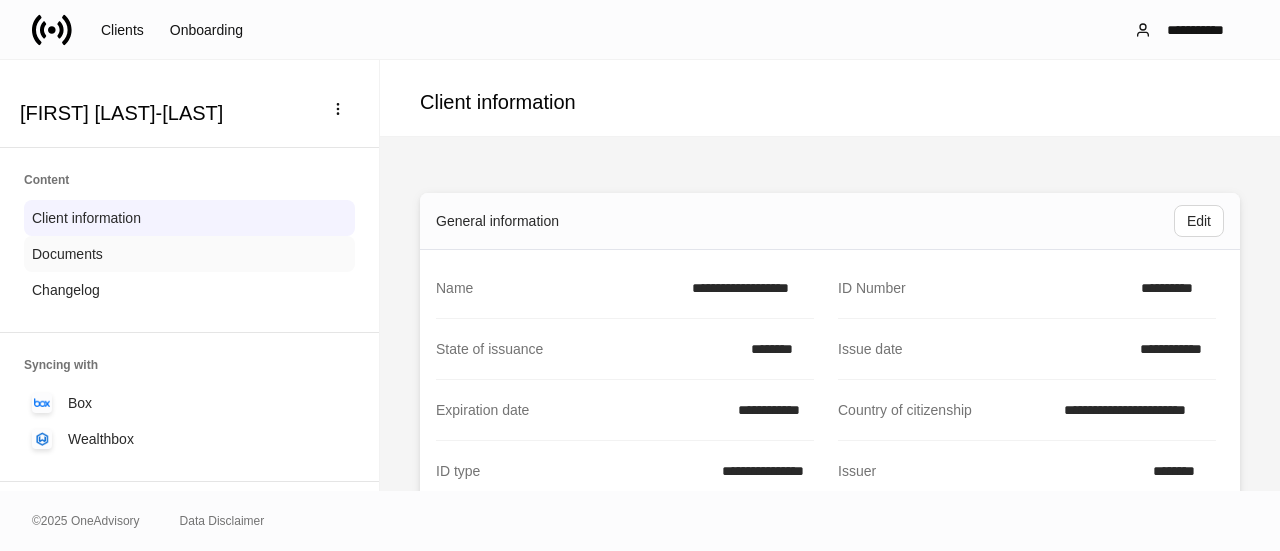 click on "Documents" at bounding box center [189, 254] 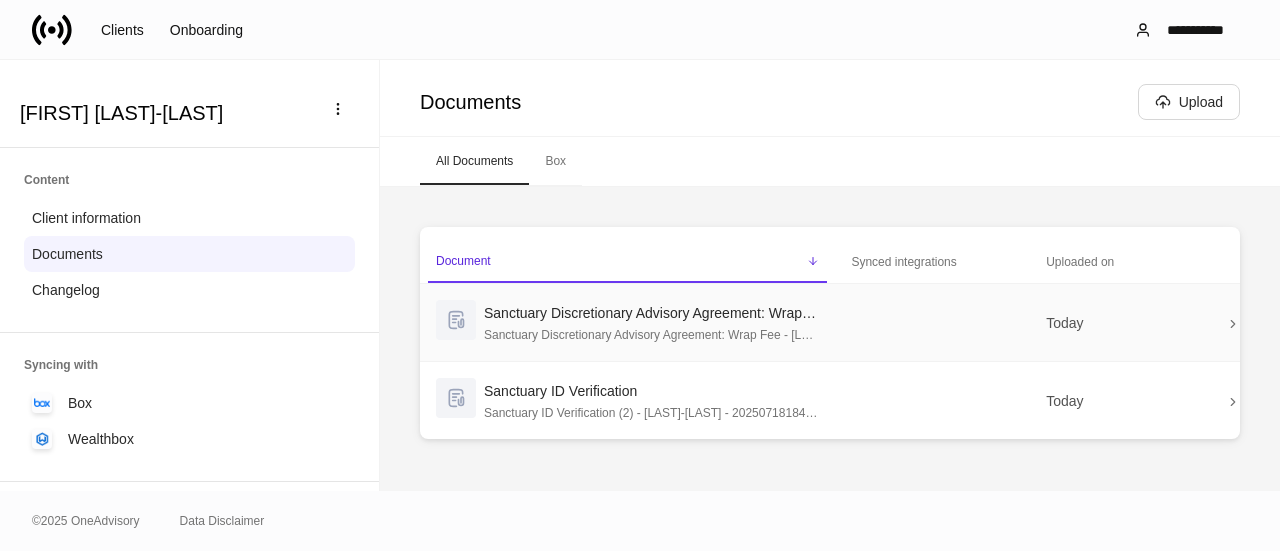 click on "Sanctuary Discretionary Advisory Agreement: Wrap Fee - [LAST]-[LAST] - 202507181849.pdf" at bounding box center (651, 333) 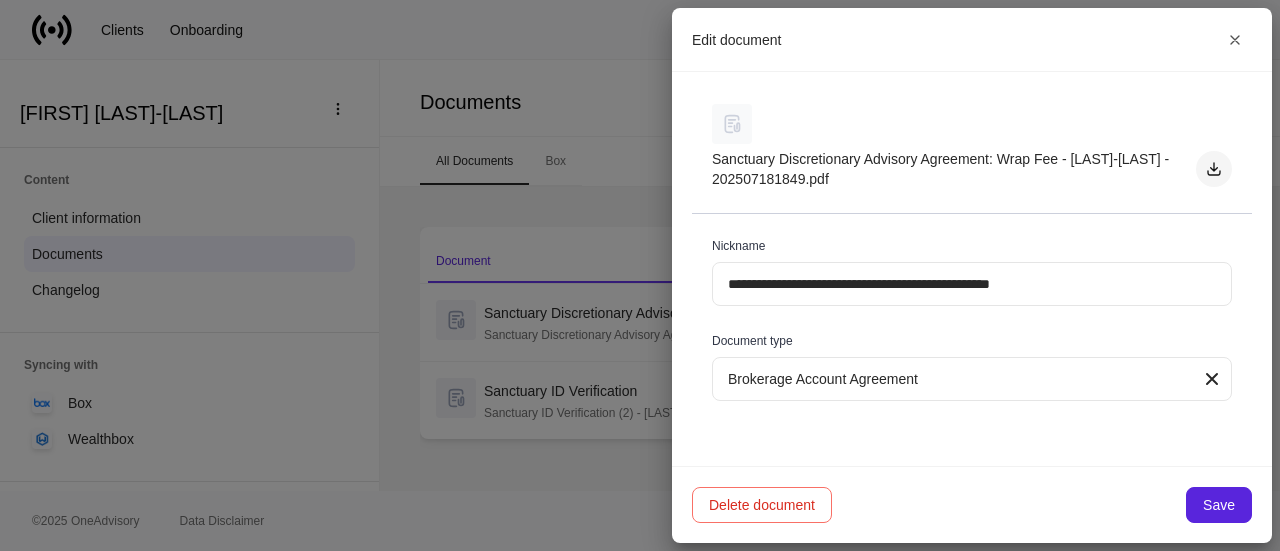 click 